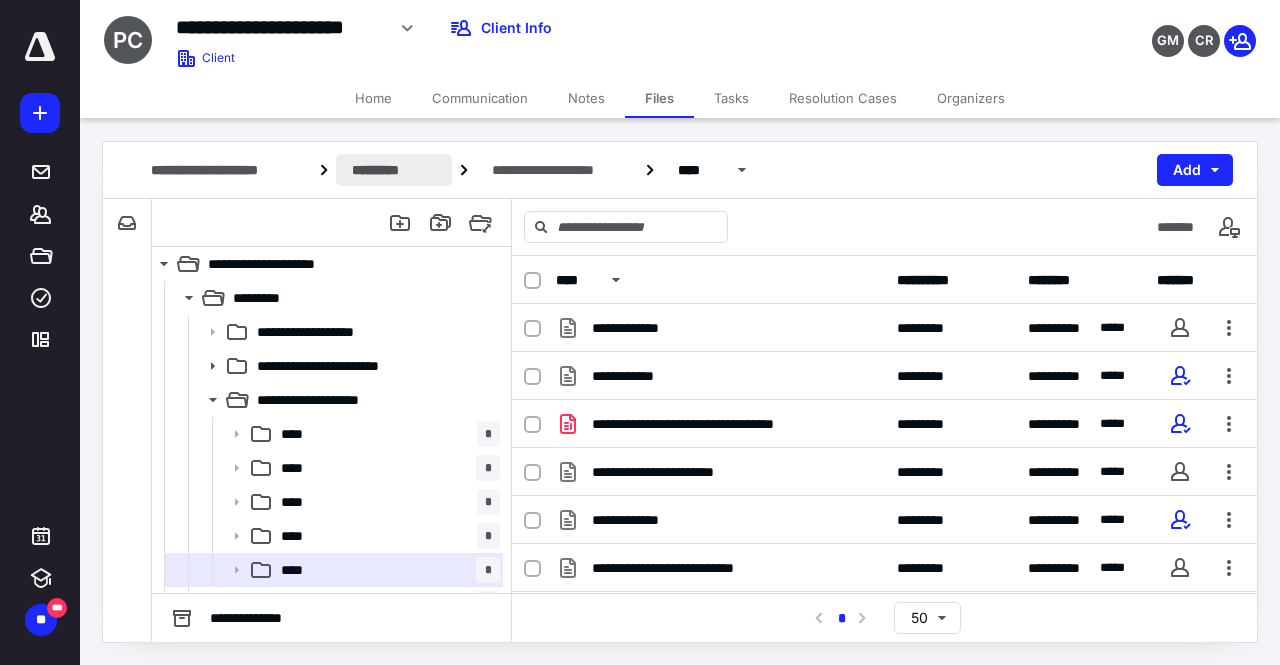 scroll, scrollTop: 0, scrollLeft: 0, axis: both 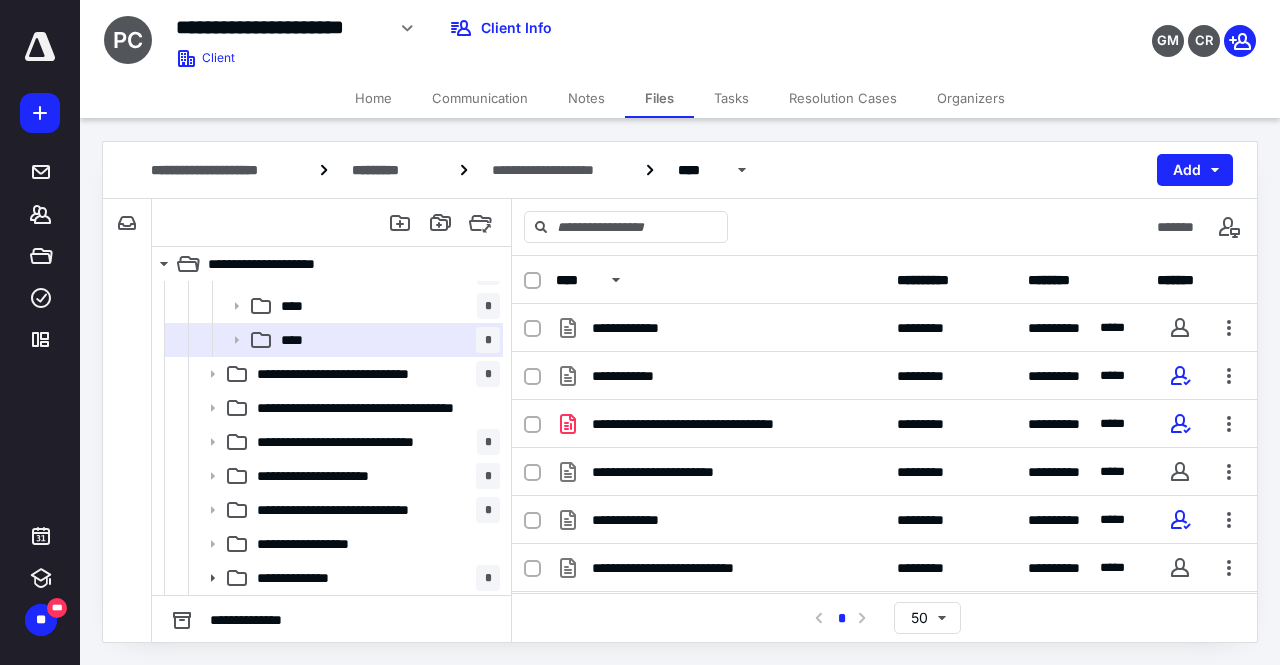 click on "Files" at bounding box center (659, 98) 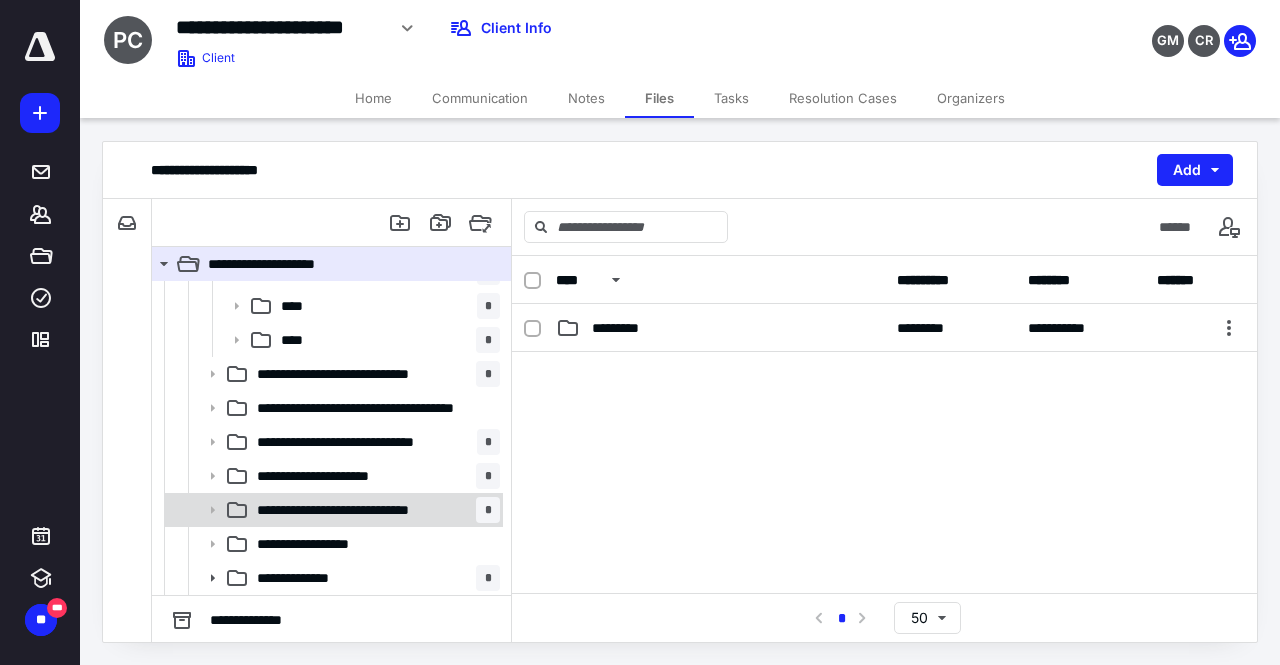 click on "**********" at bounding box center (374, 510) 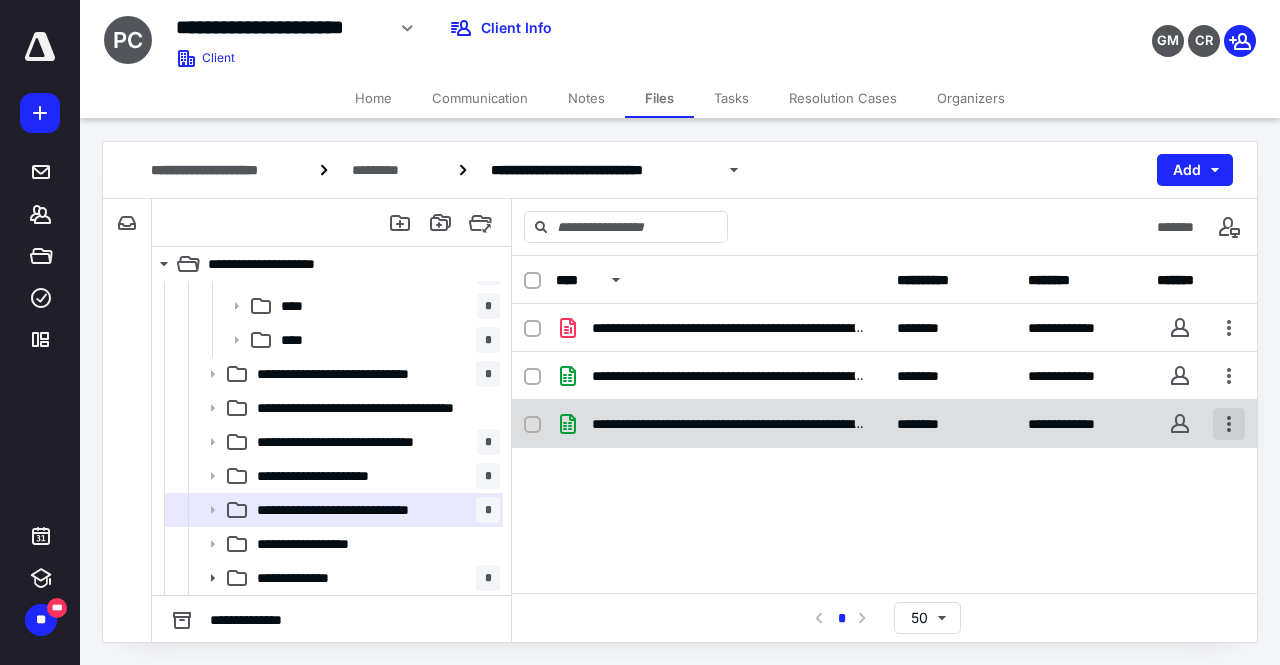 click at bounding box center (1229, 424) 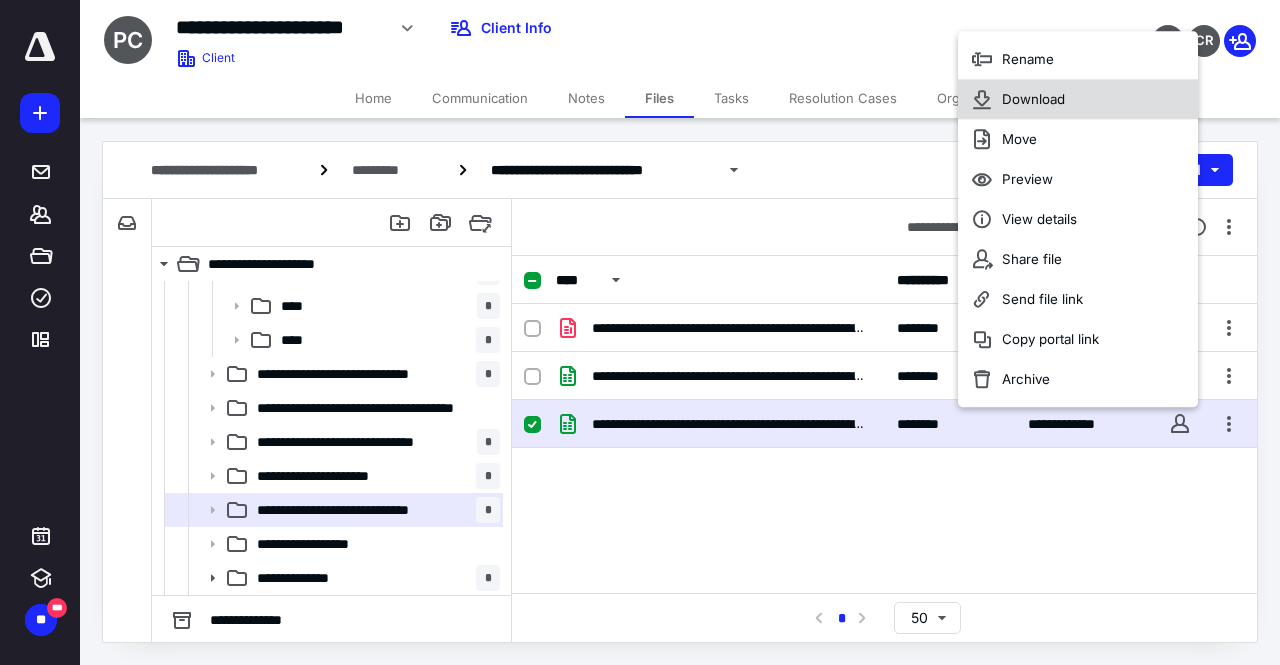 click on "Download" at bounding box center [1033, 100] 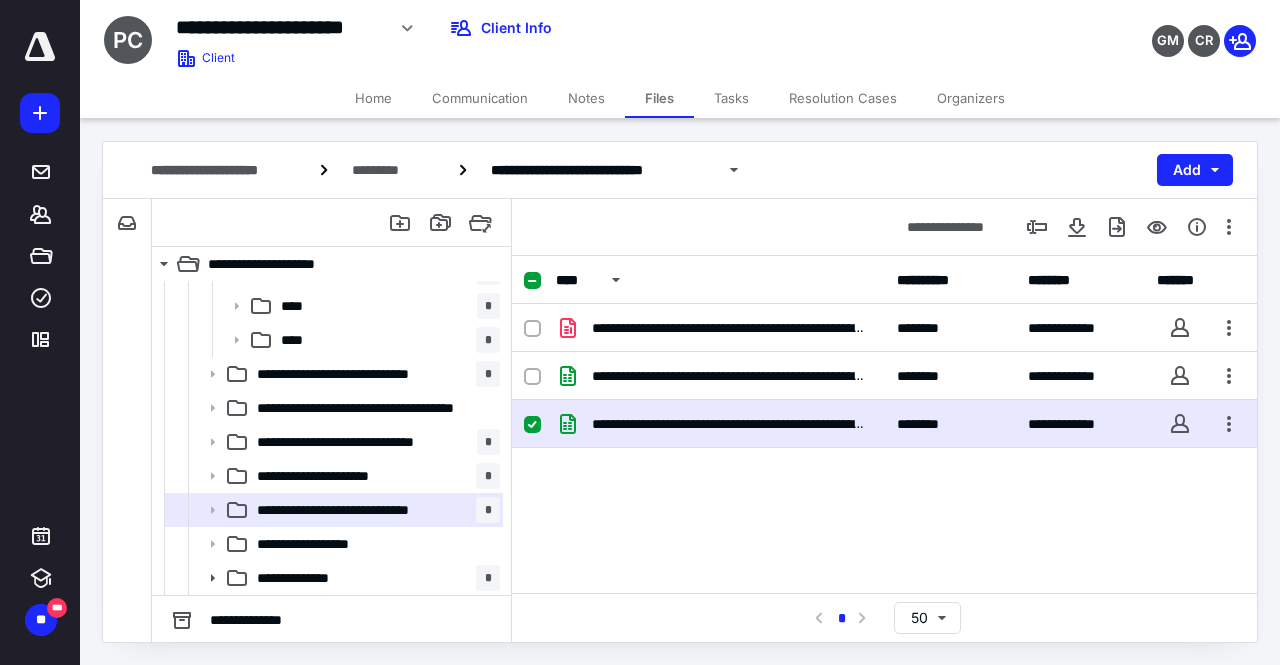 click on "**********" at bounding box center (884, 454) 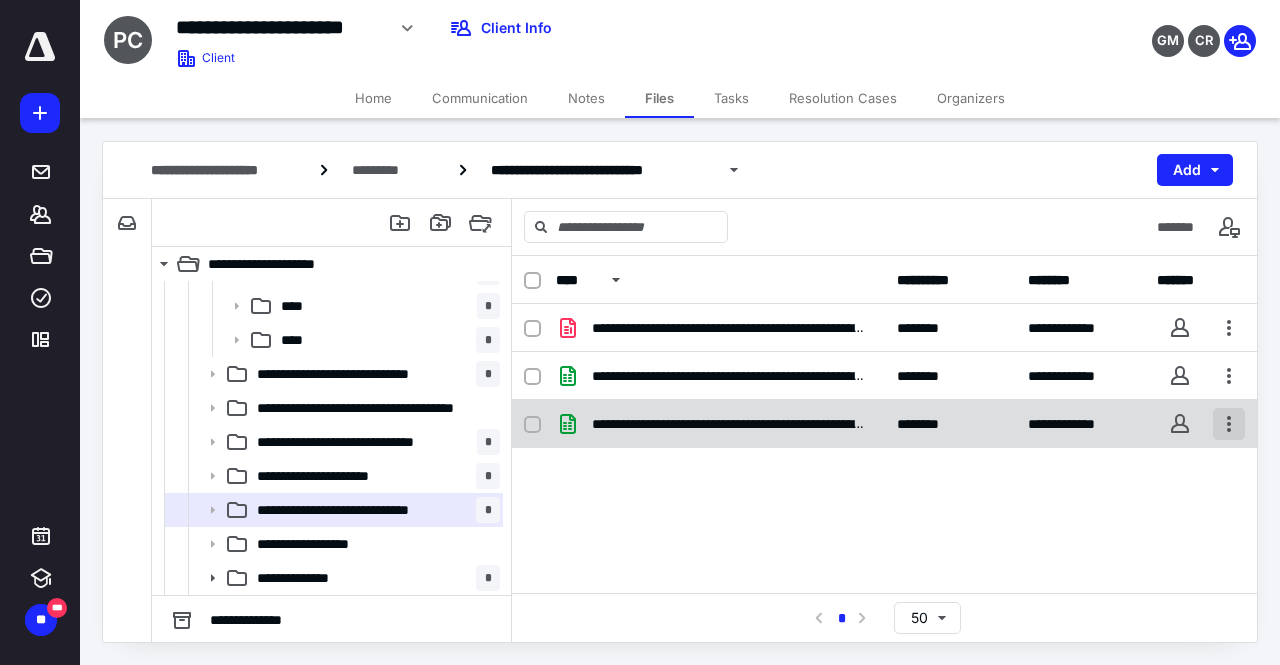 click at bounding box center (1229, 424) 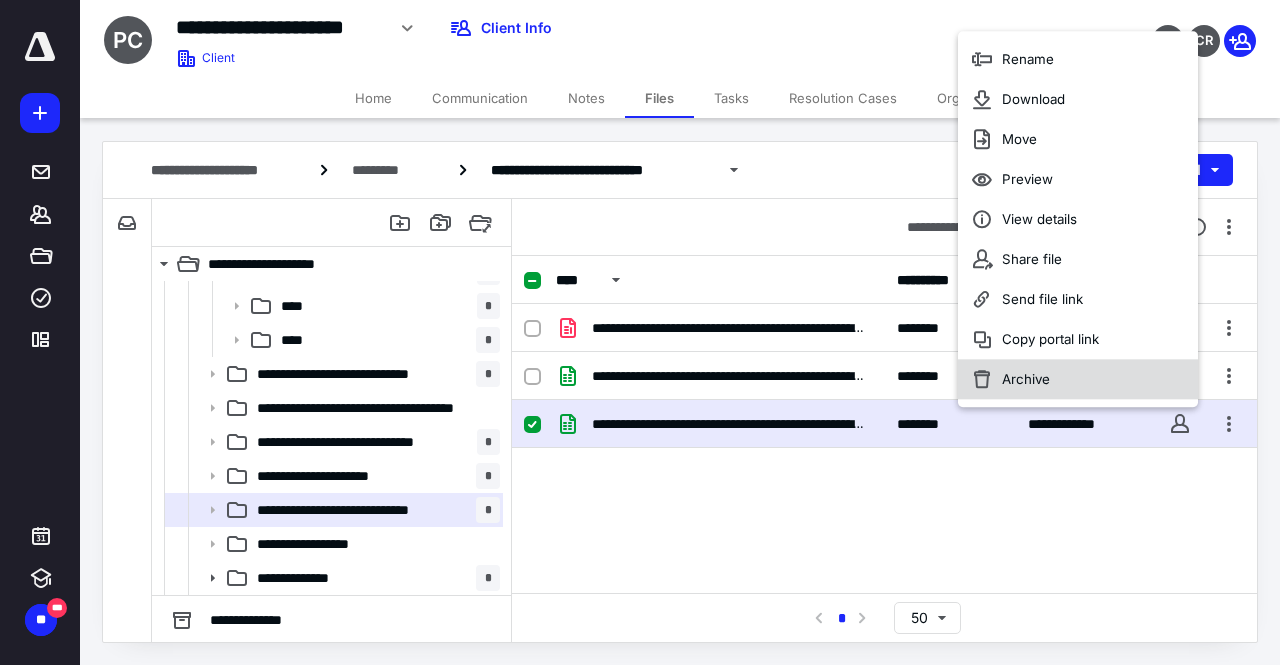 click on "Archive" at bounding box center [1026, 380] 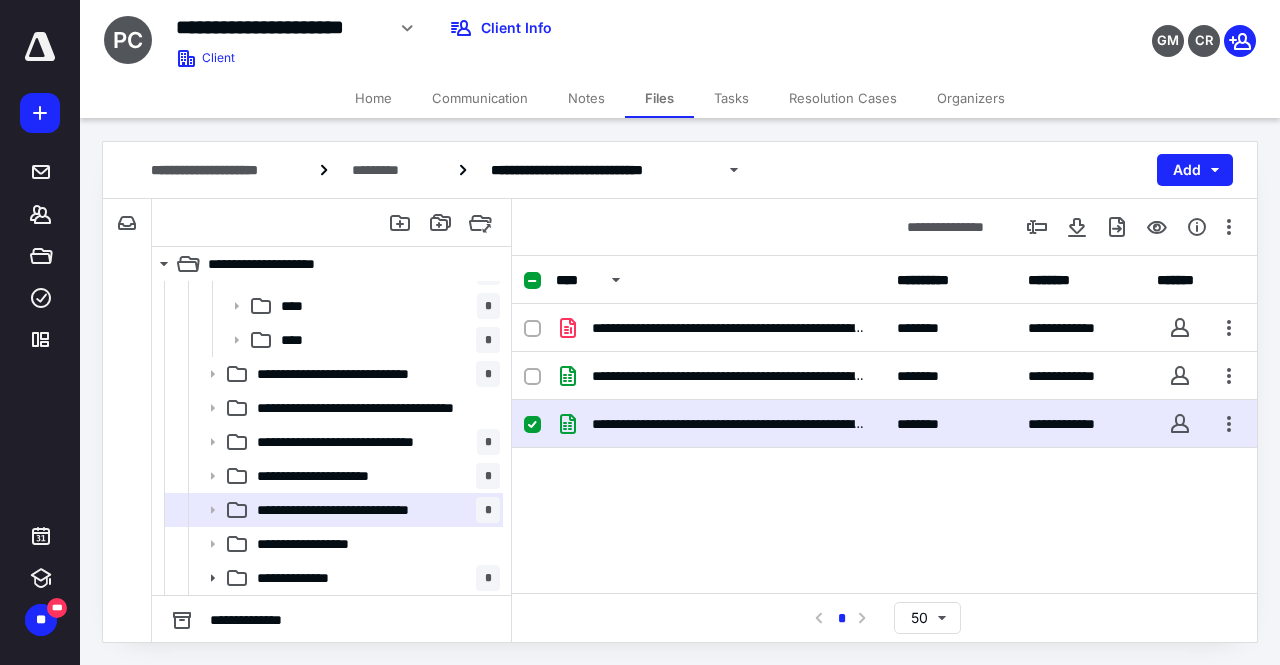 checkbox on "false" 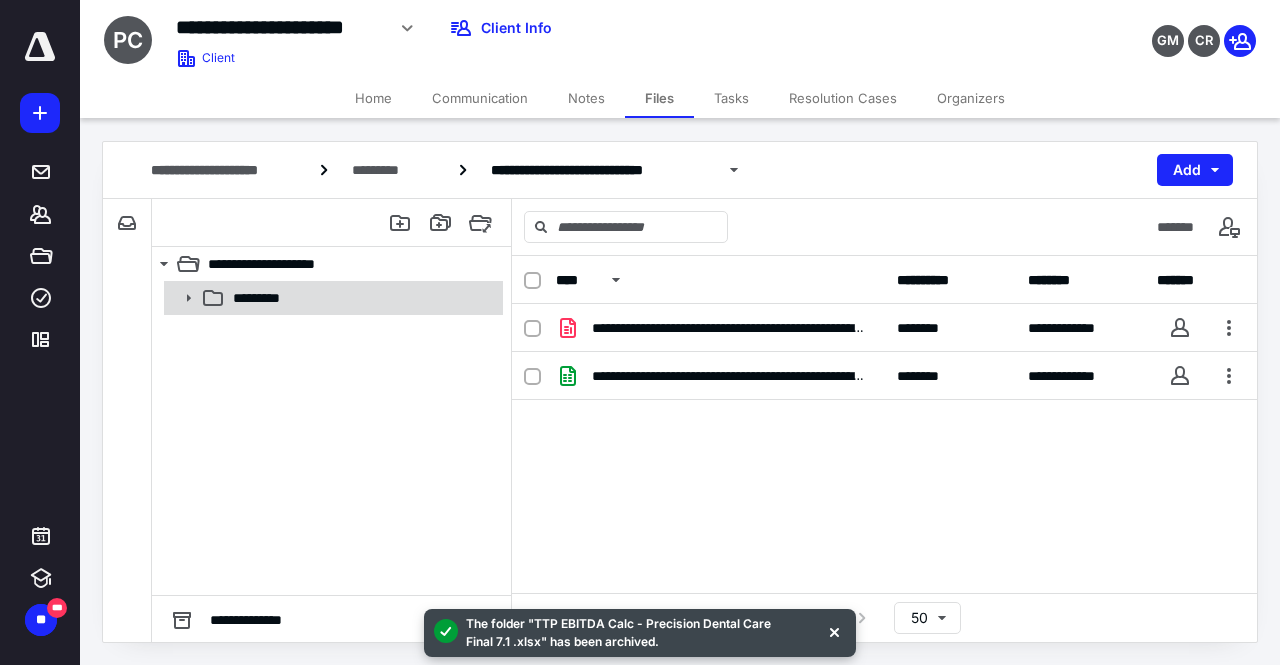 click on "*********" at bounding box center [362, 298] 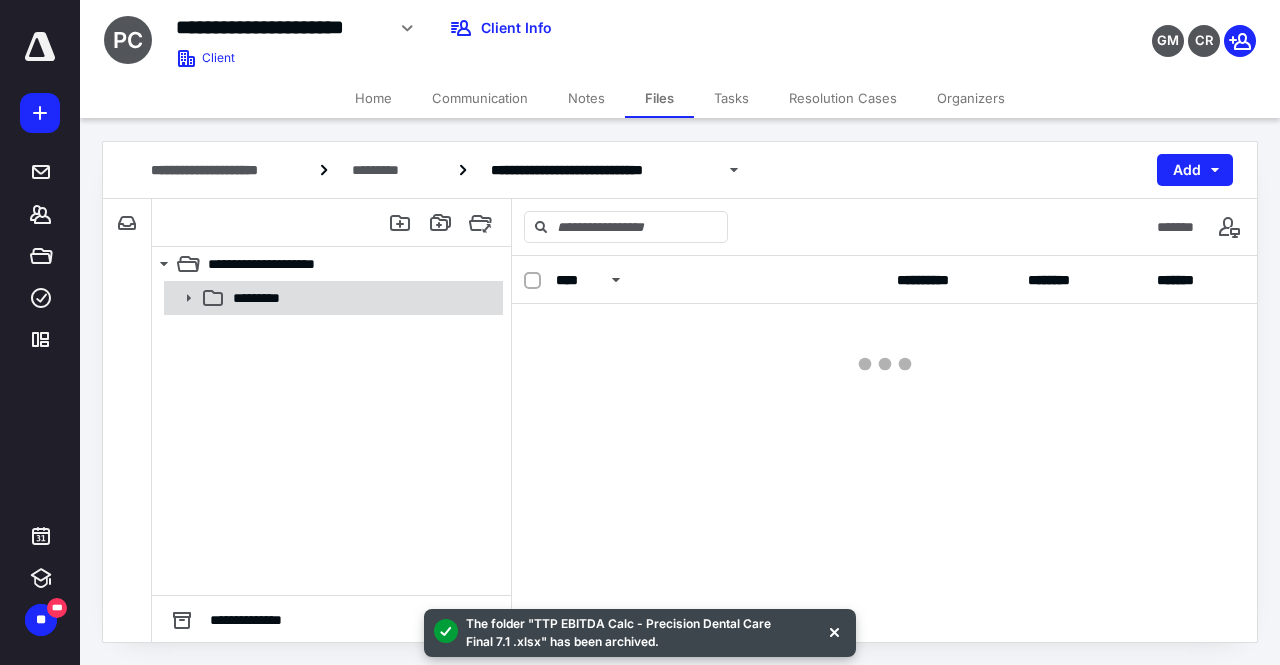 click on "*********" at bounding box center [362, 298] 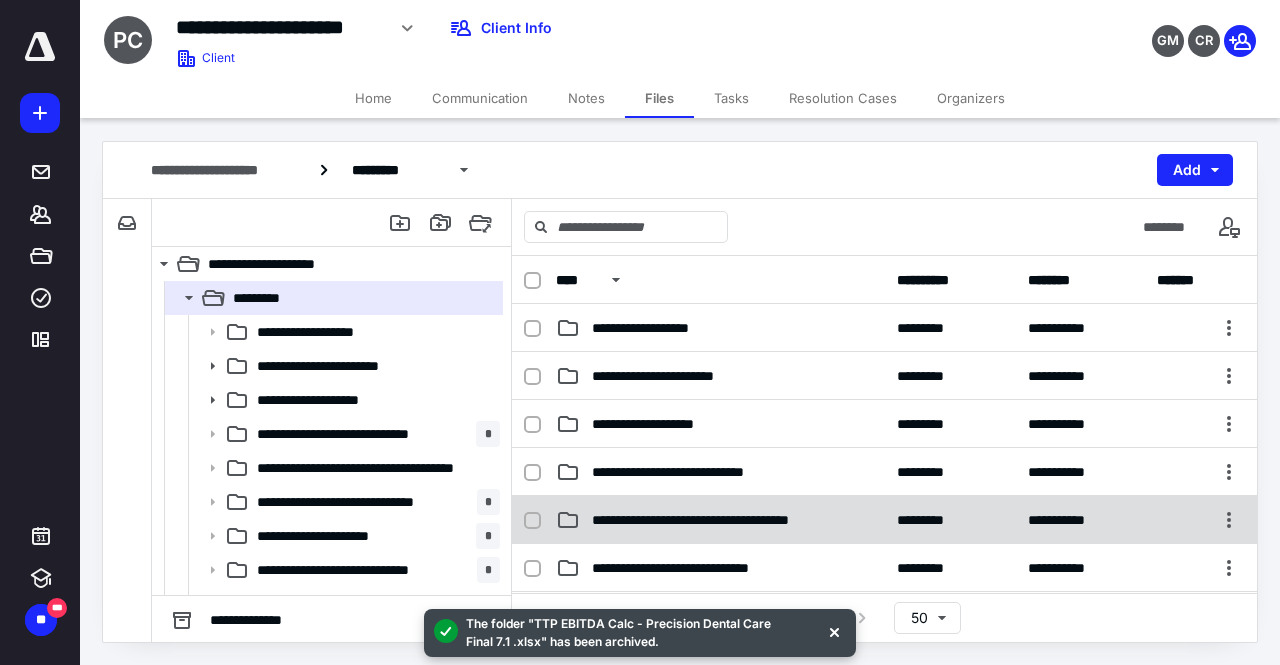 scroll, scrollTop: 100, scrollLeft: 0, axis: vertical 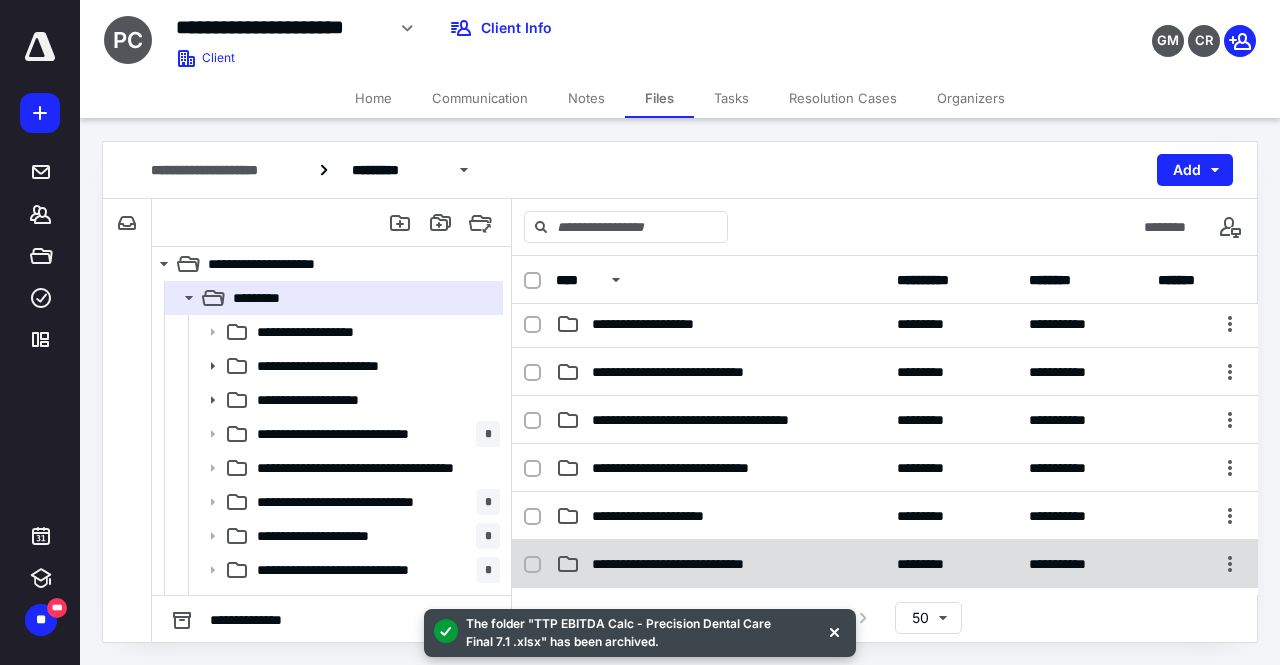 click on "**********" at bounding box center (697, 564) 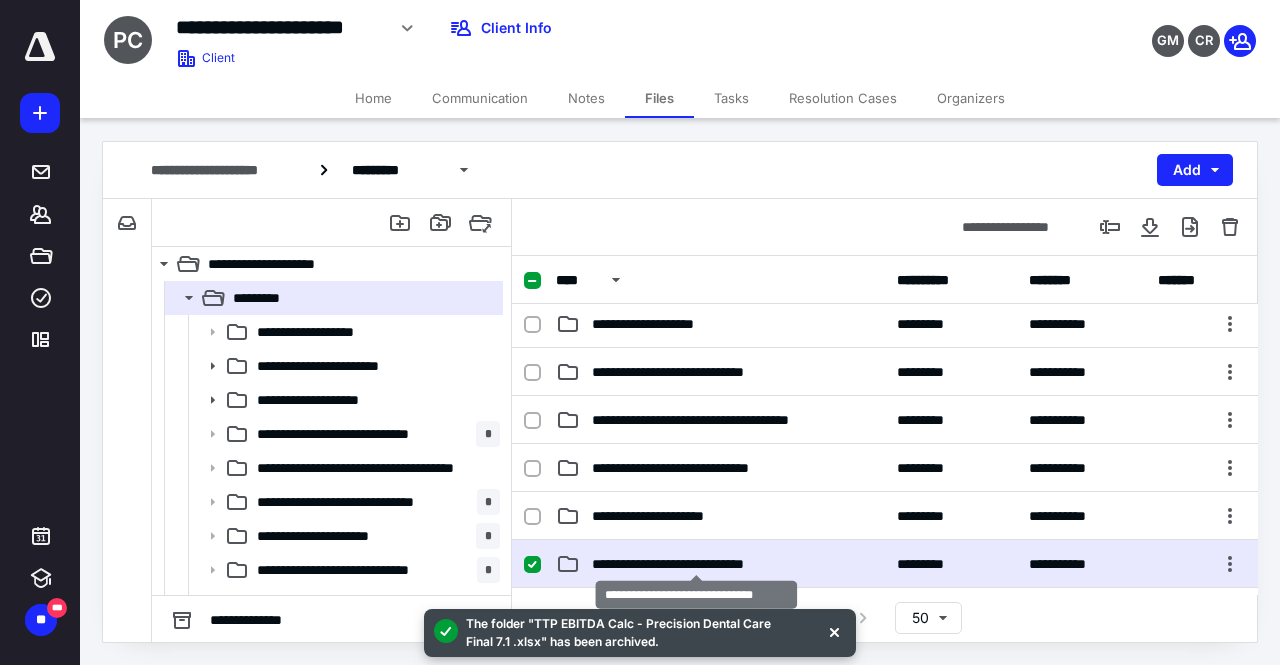 click on "**********" at bounding box center (697, 564) 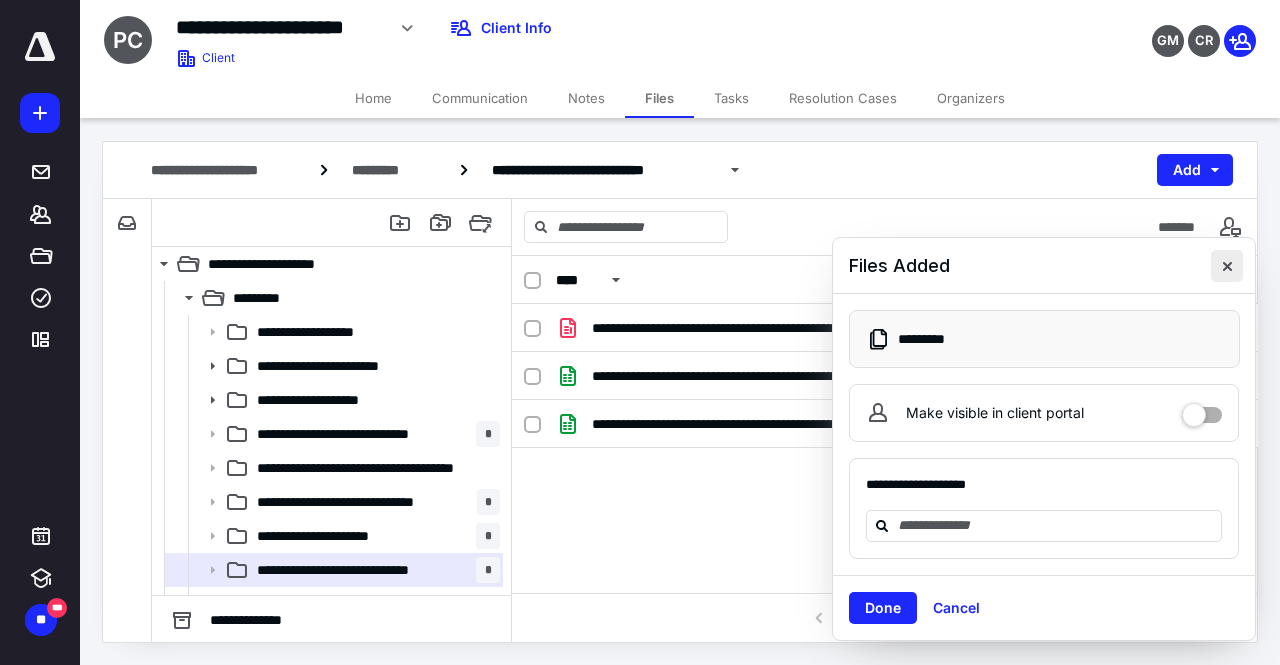 click at bounding box center (1227, 266) 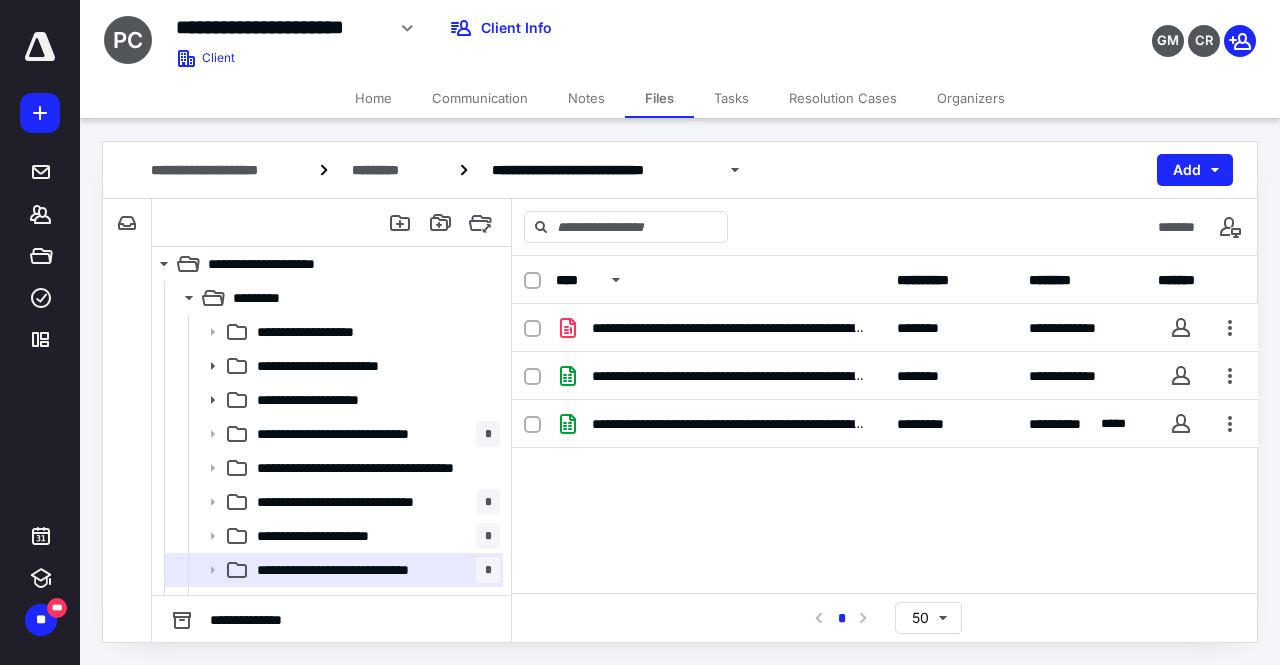 click on "**********" at bounding box center [885, 454] 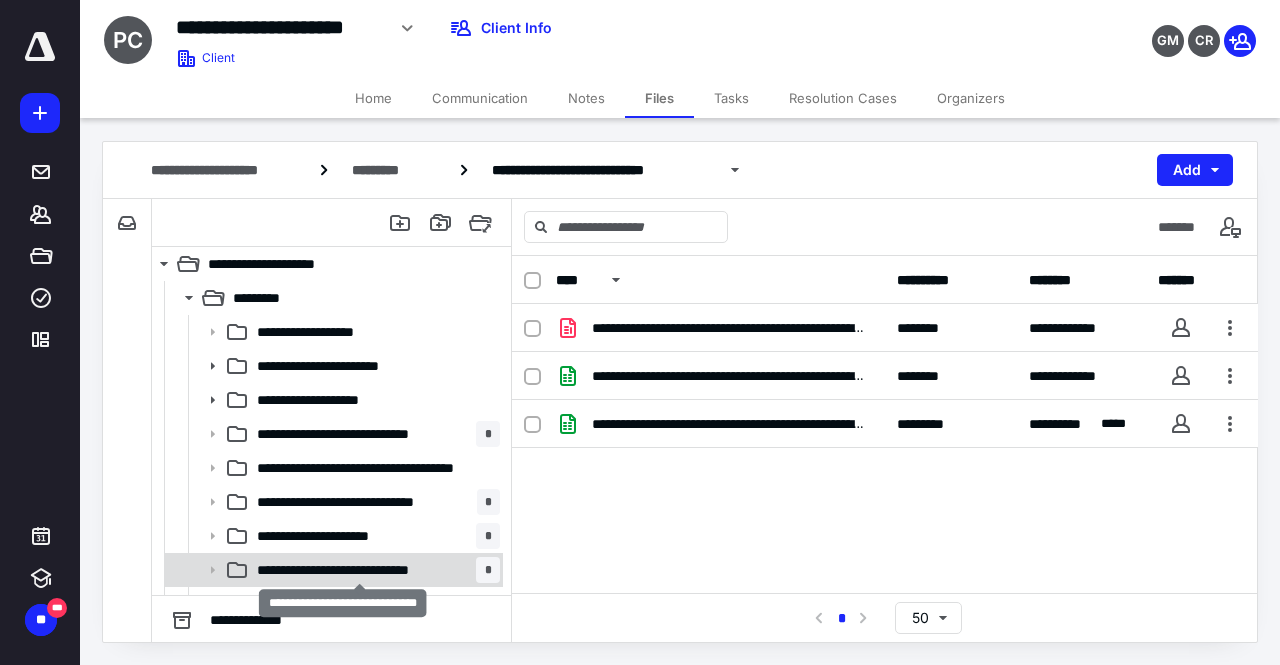 click on "**********" at bounding box center (361, 570) 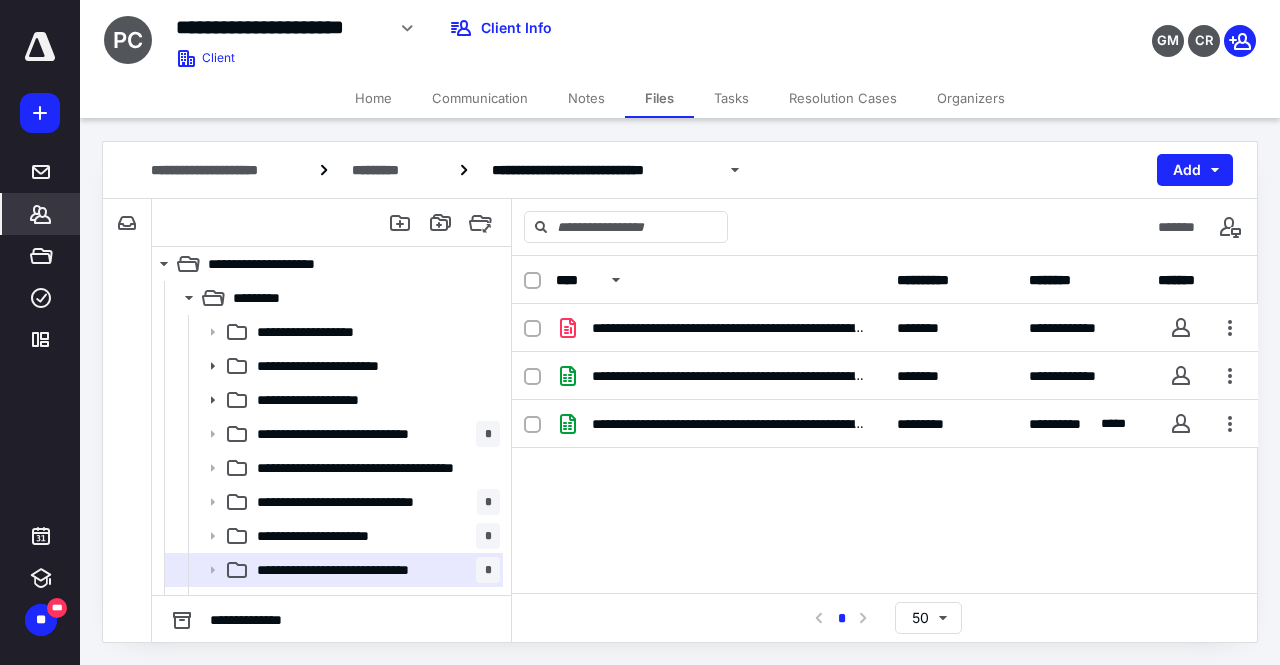 click 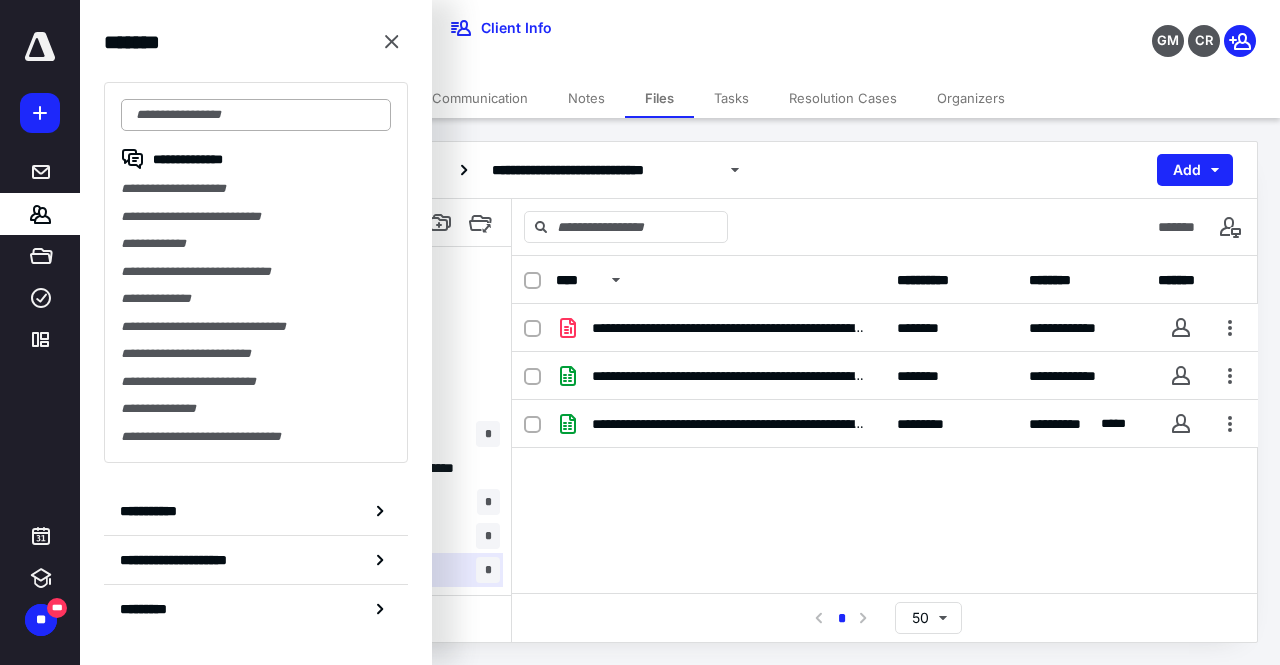 click at bounding box center [256, 115] 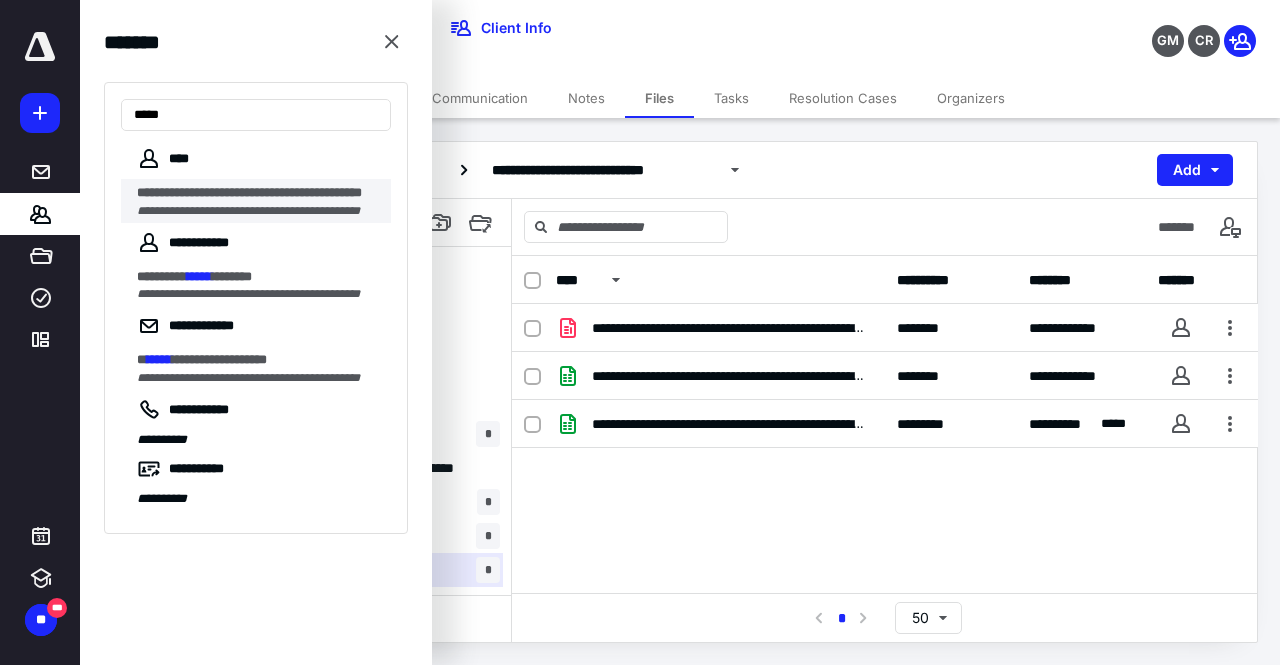 type on "*****" 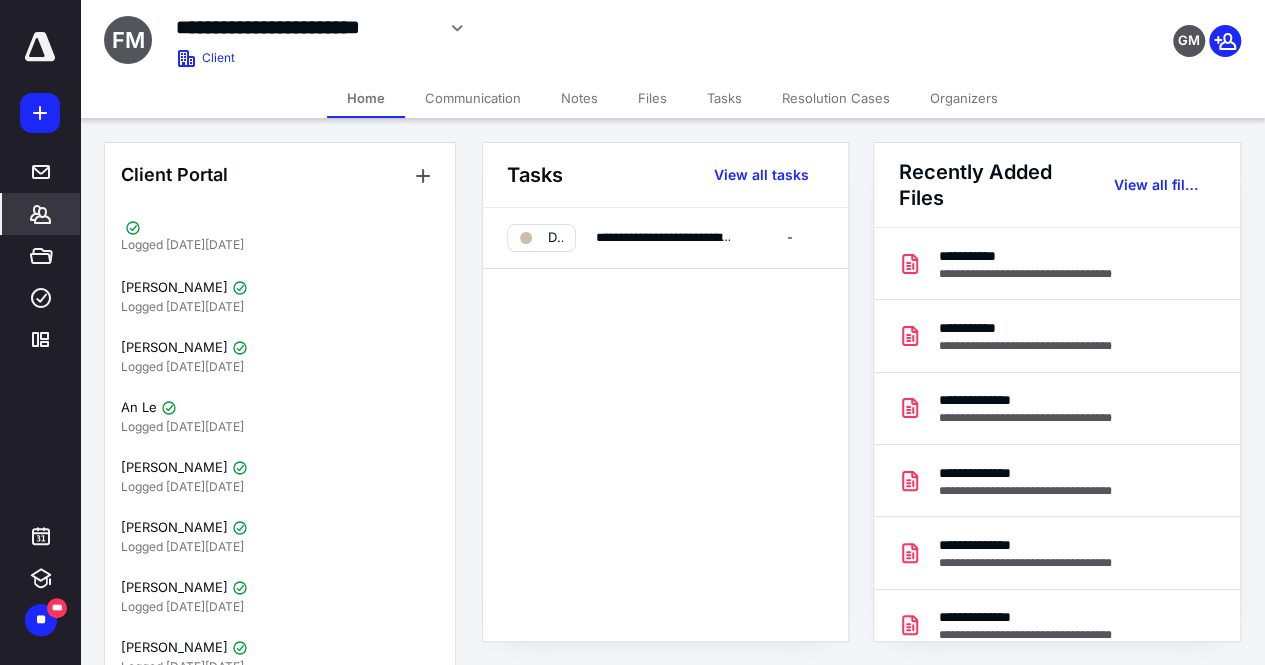 click on "Files" at bounding box center (652, 98) 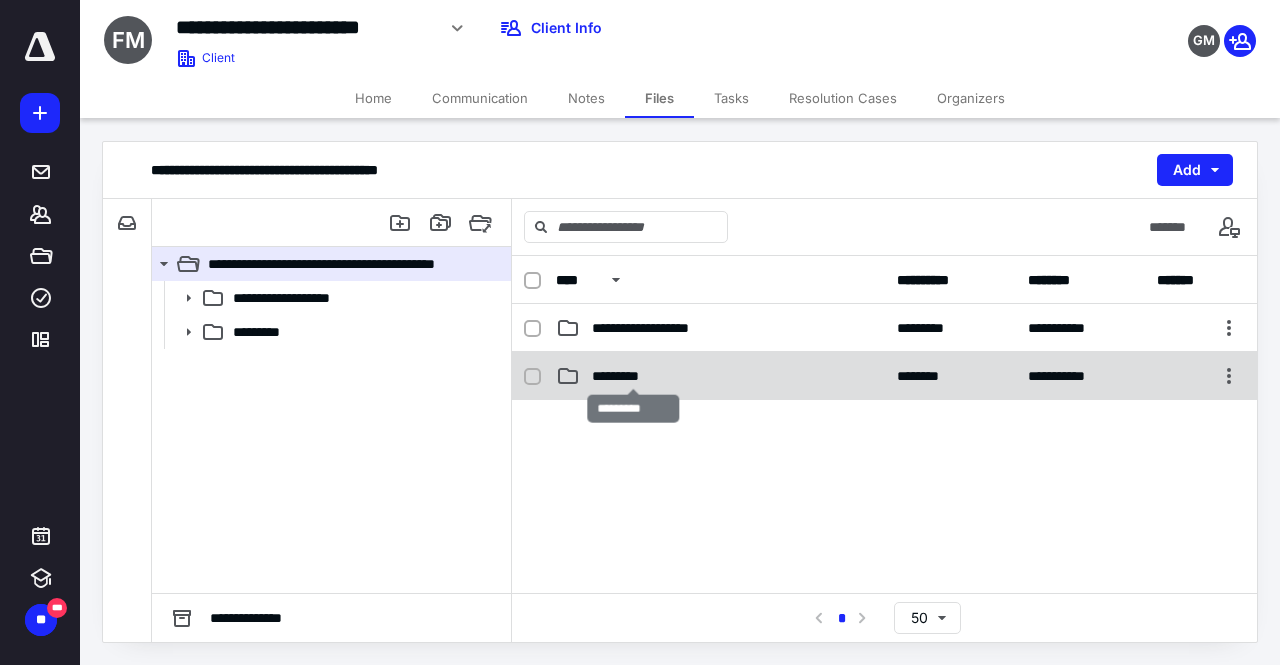 click on "*********" at bounding box center [633, 376] 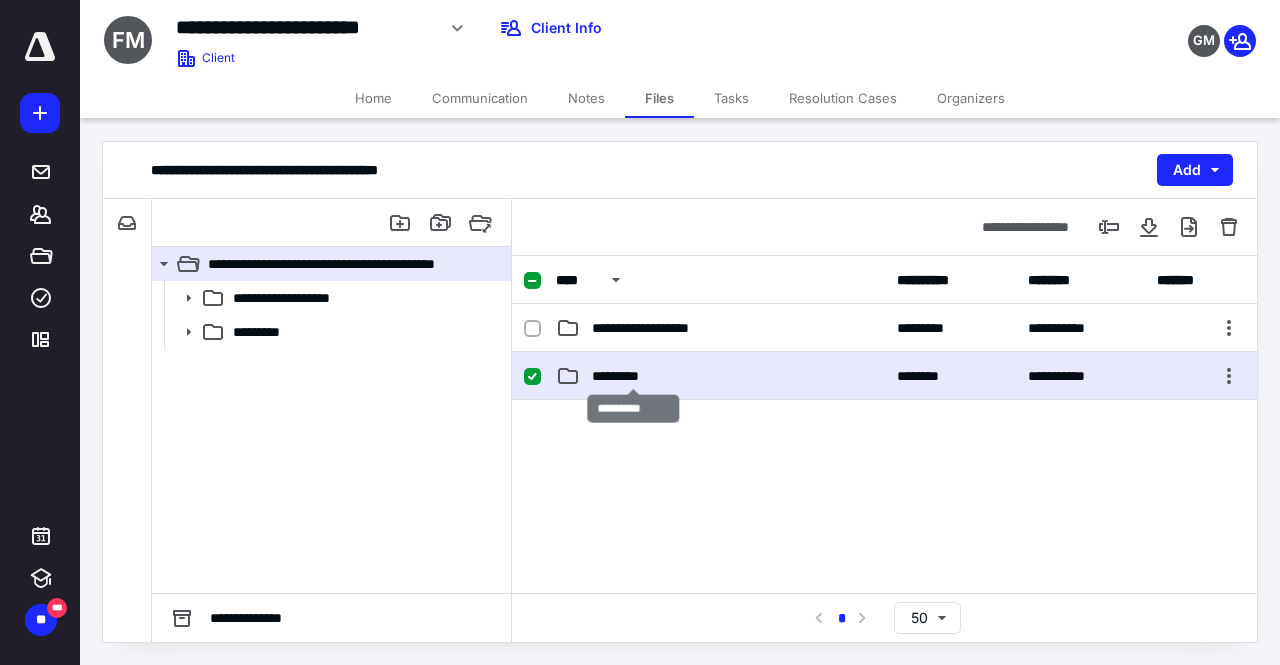 click on "*********" at bounding box center [633, 376] 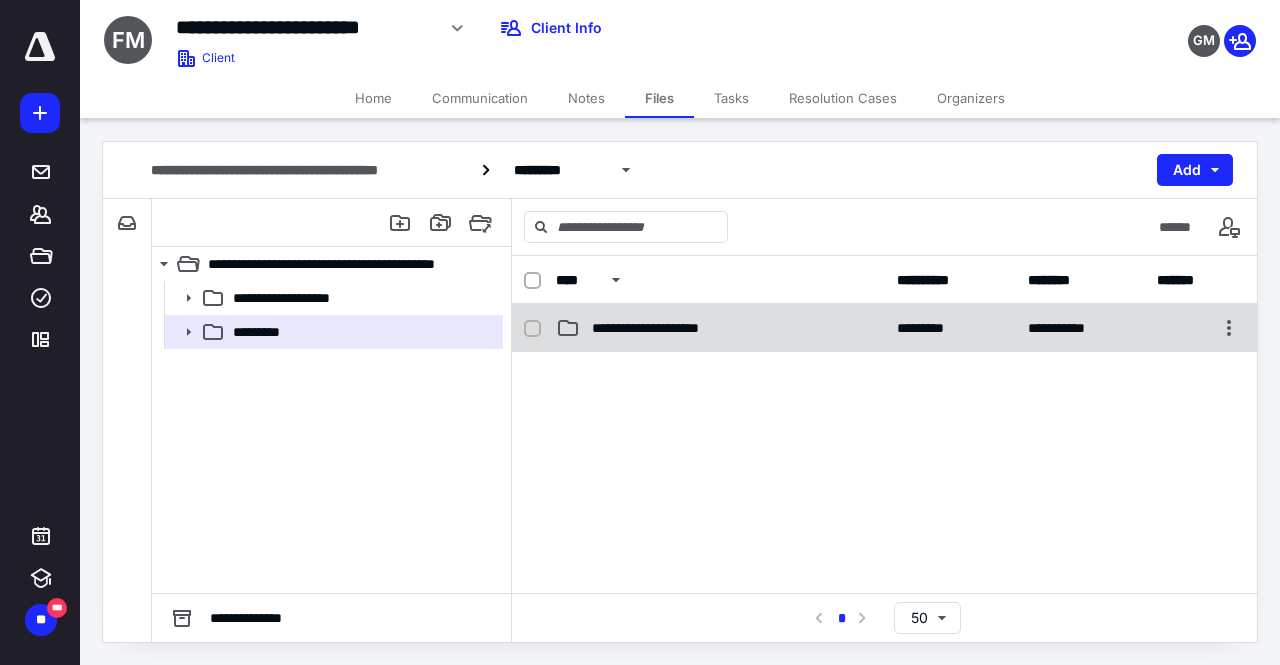click on "**********" at bounding box center [656, 328] 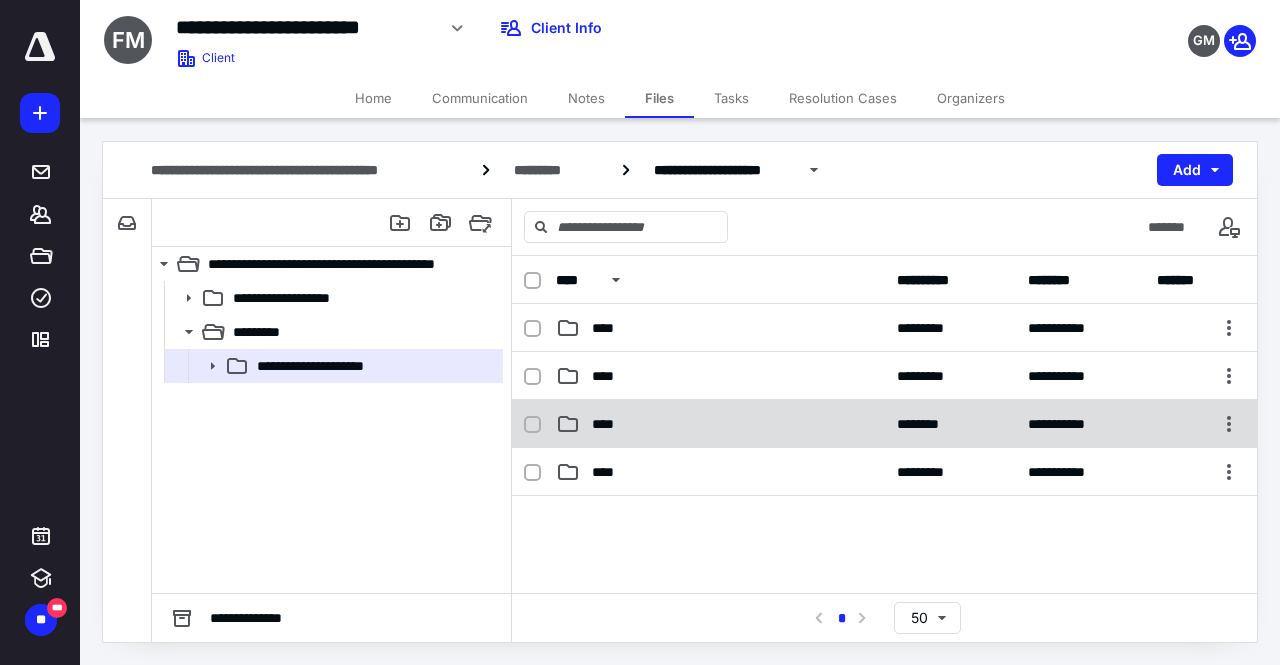 click on "****" at bounding box center [720, 424] 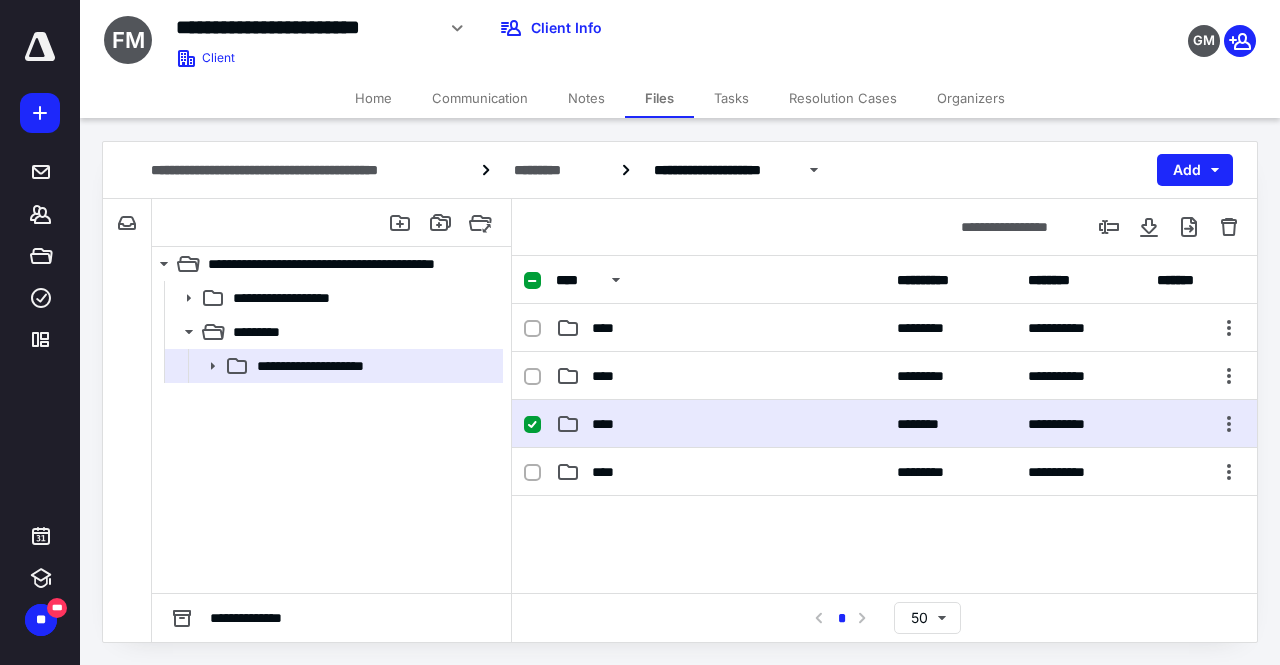 click on "****" at bounding box center (720, 424) 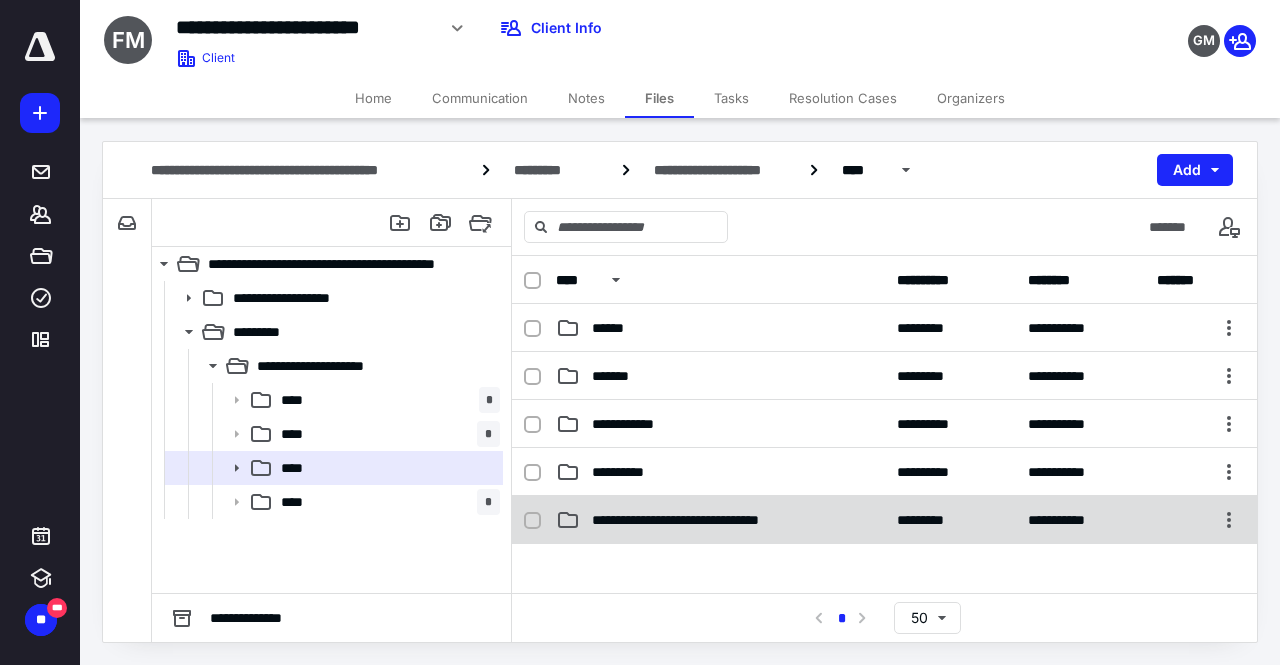 click on "**********" at bounding box center [708, 520] 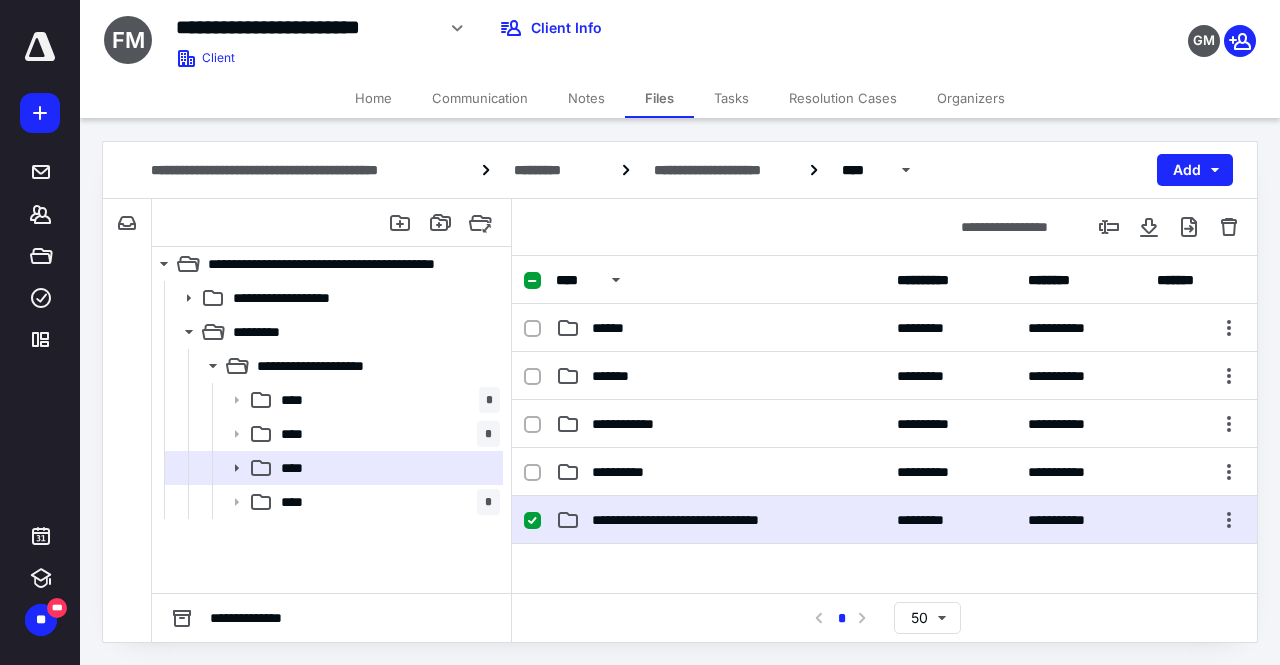 click on "**********" at bounding box center (708, 520) 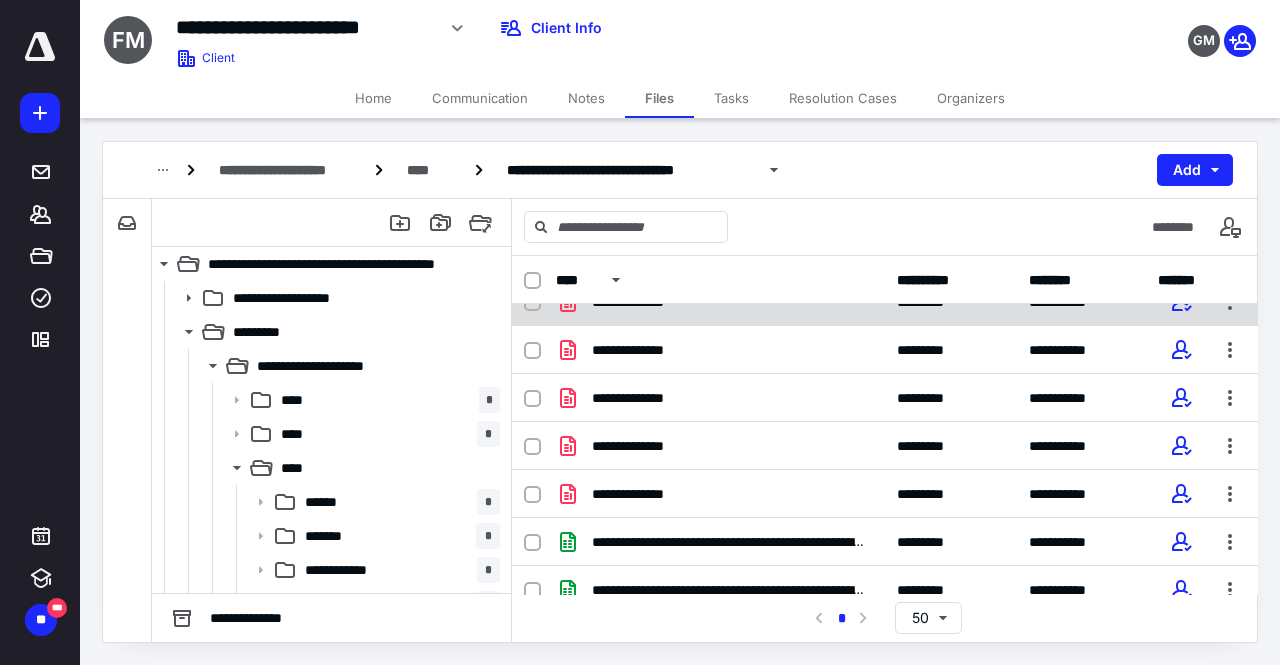 scroll, scrollTop: 281, scrollLeft: 0, axis: vertical 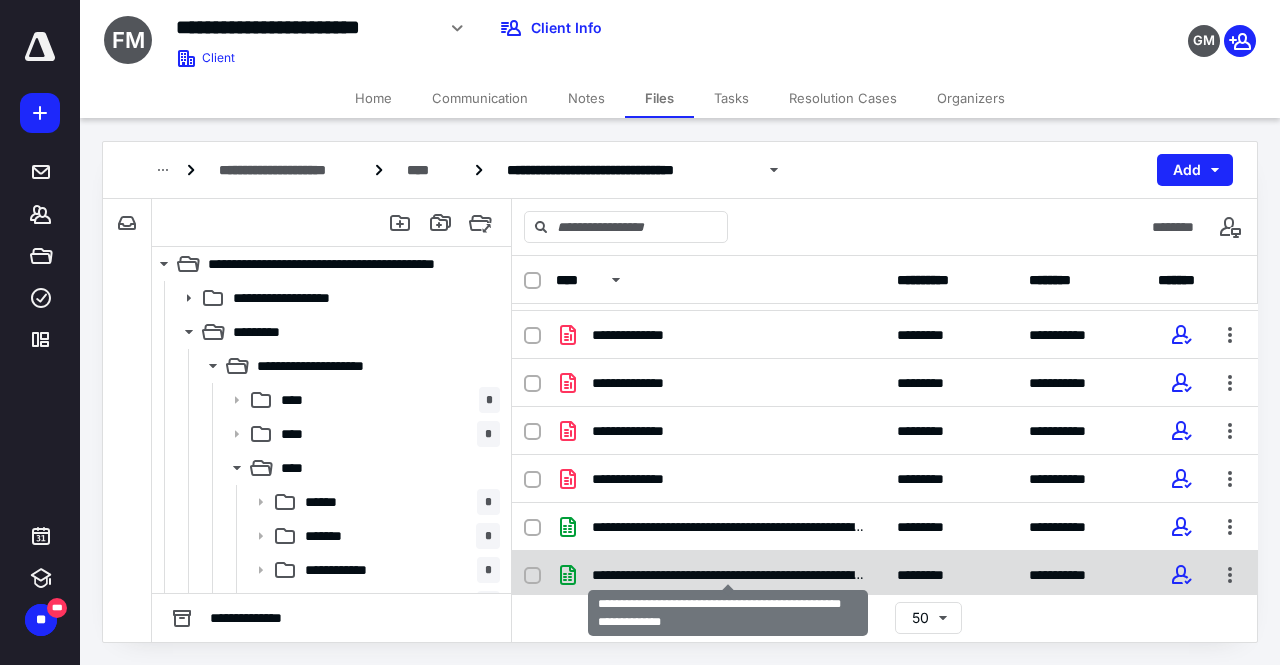 click on "**********" at bounding box center [728, 575] 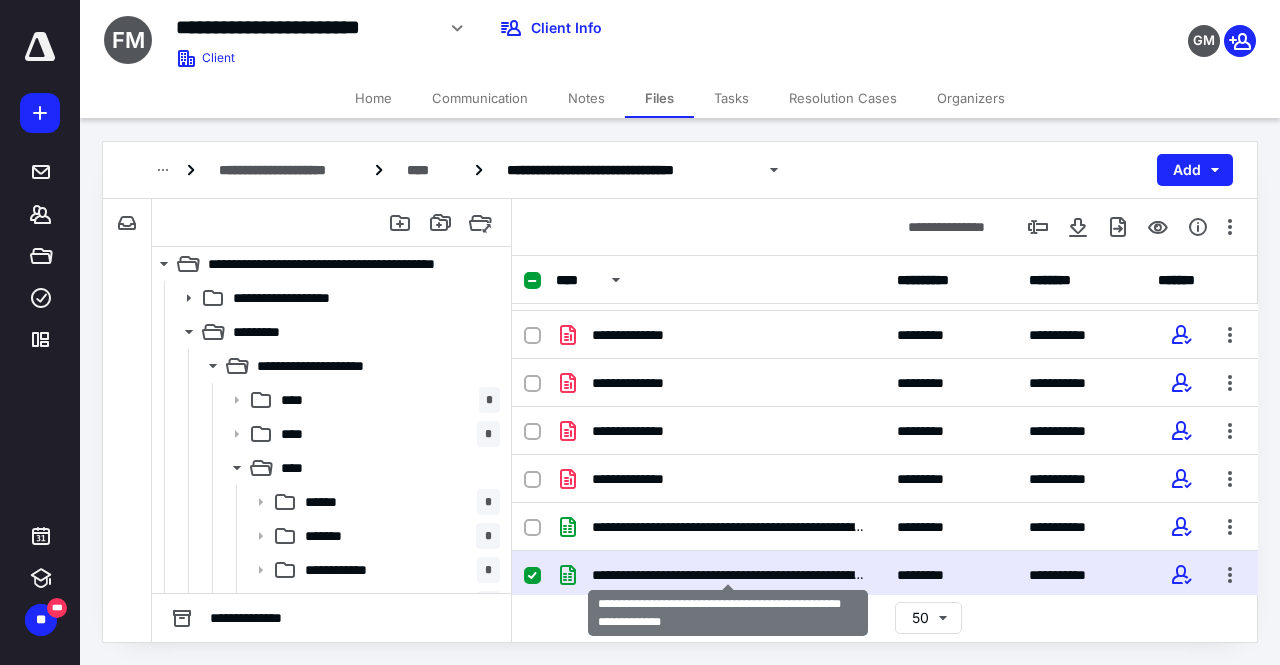 click on "**********" at bounding box center [728, 575] 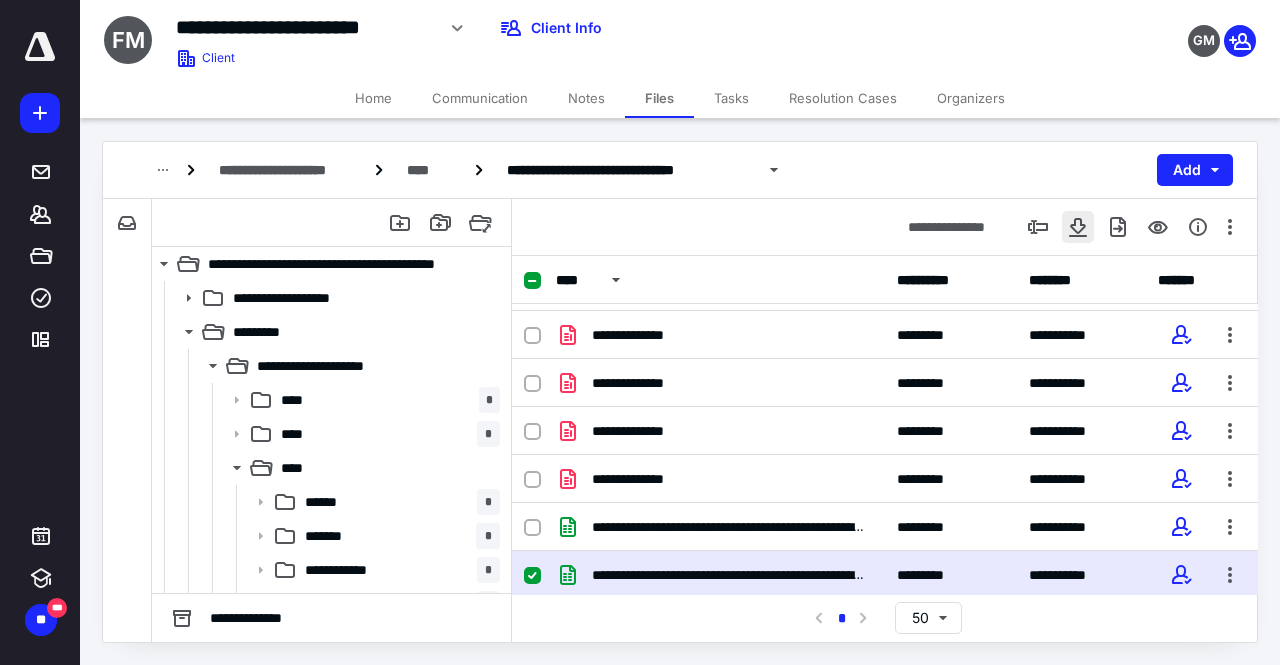 click at bounding box center (1078, 227) 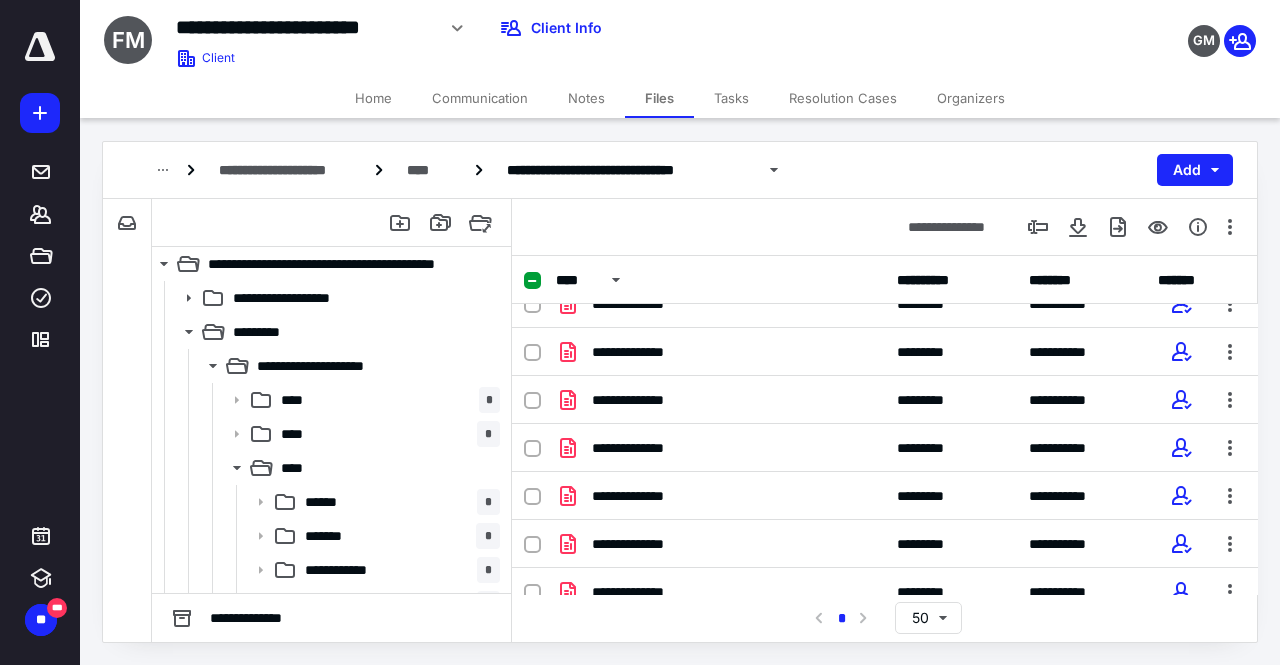 scroll, scrollTop: 0, scrollLeft: 0, axis: both 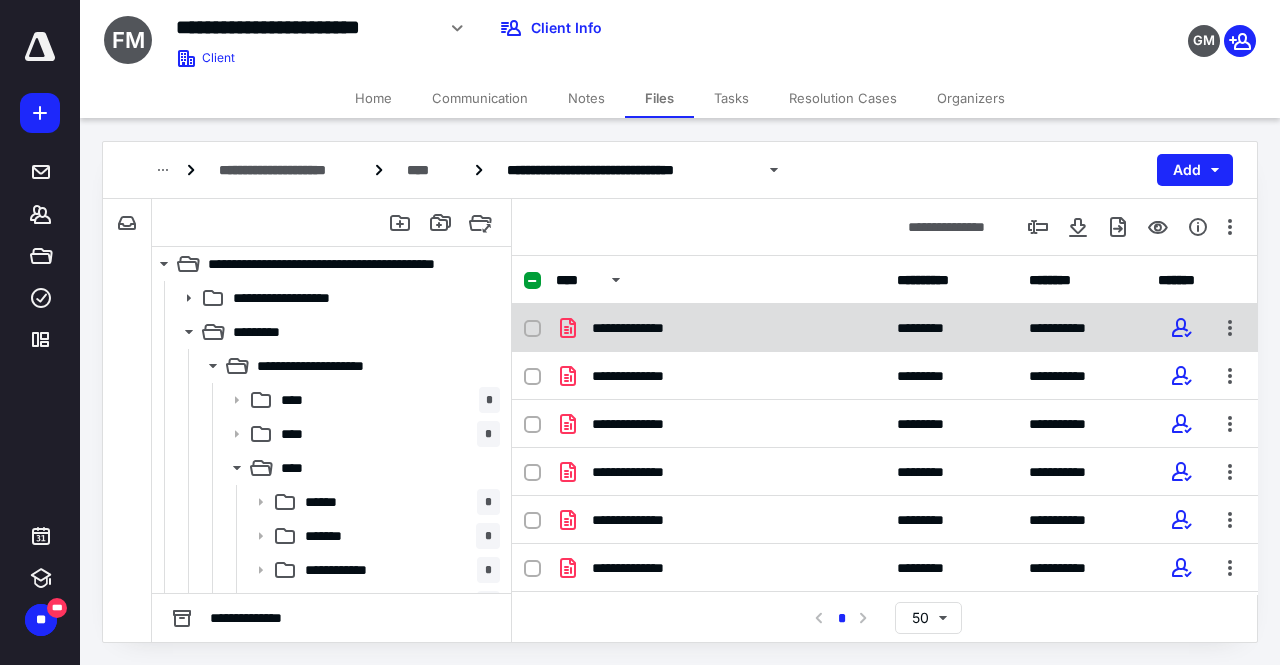 click on "**********" at bounding box center [650, 328] 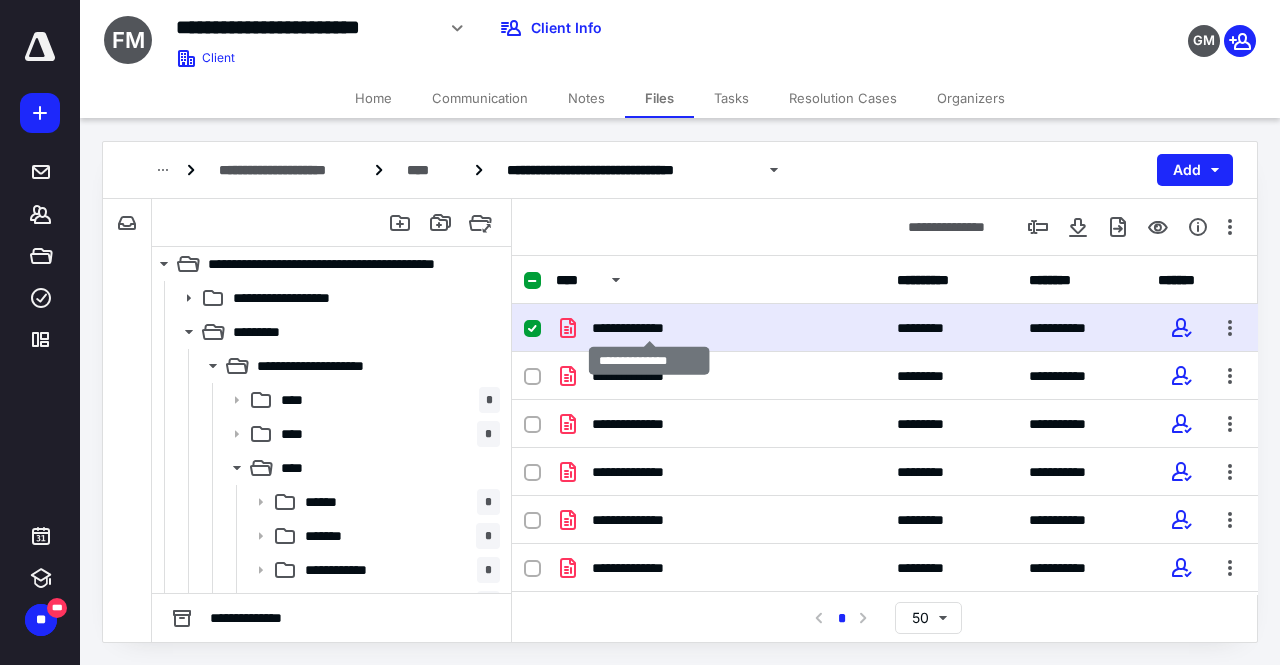 click on "**********" at bounding box center (650, 328) 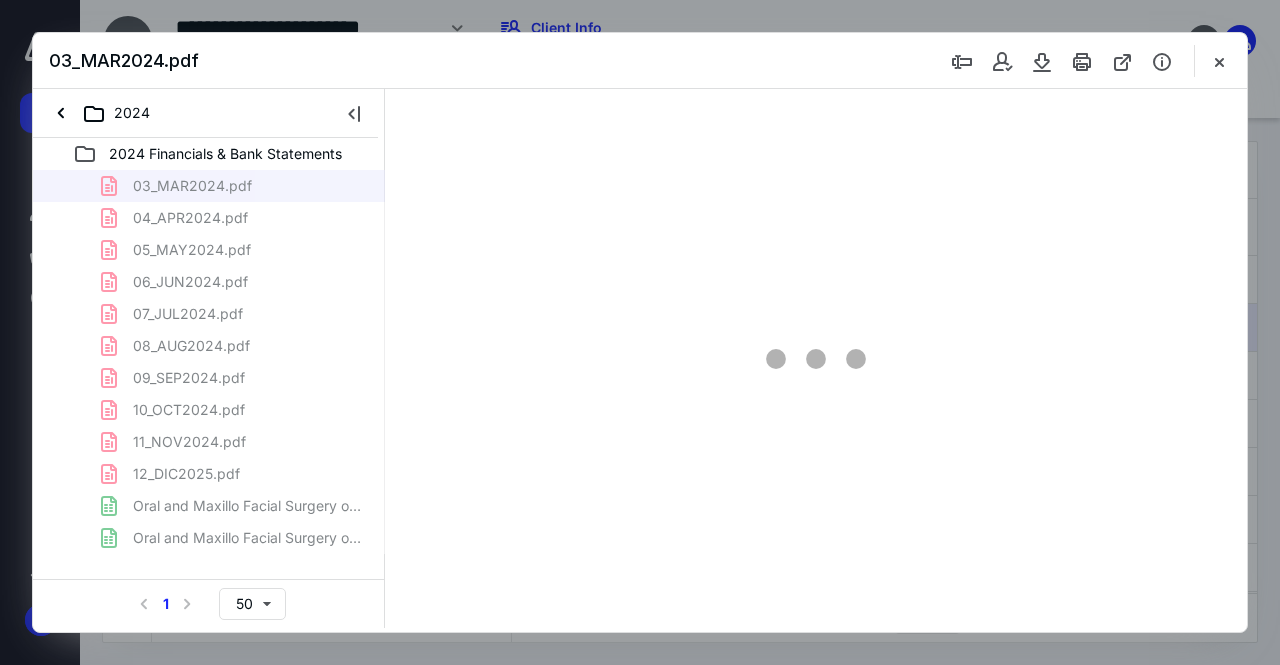 scroll, scrollTop: 0, scrollLeft: 0, axis: both 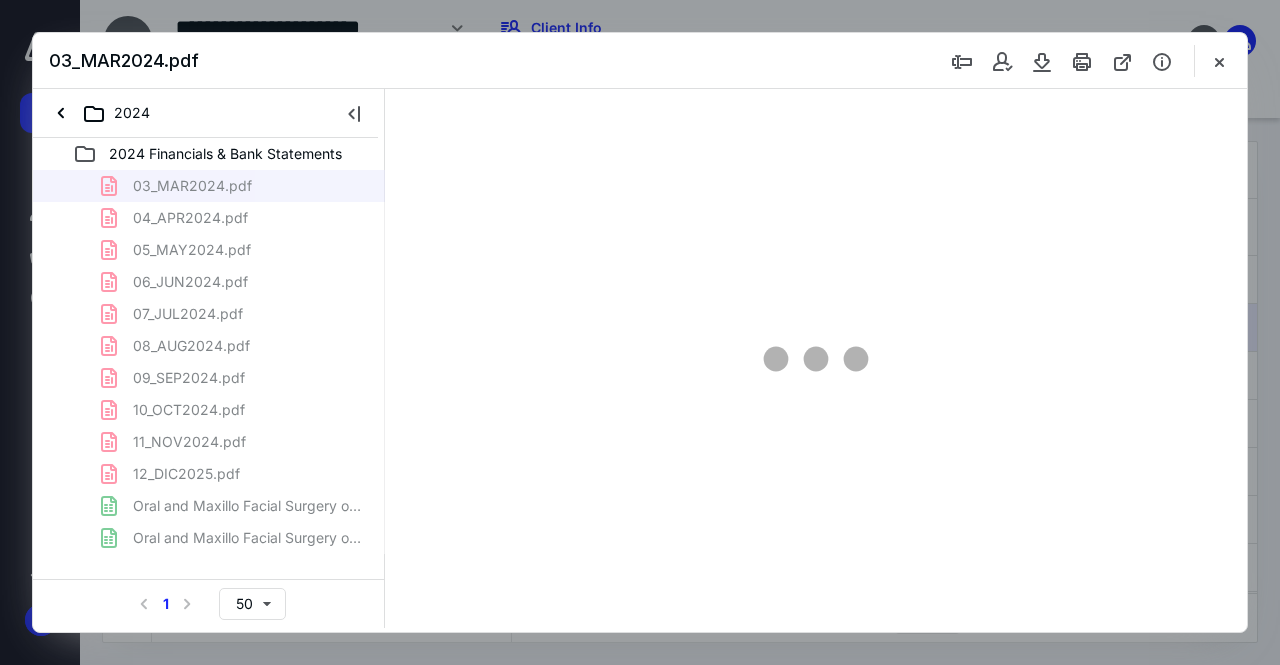 type on "61" 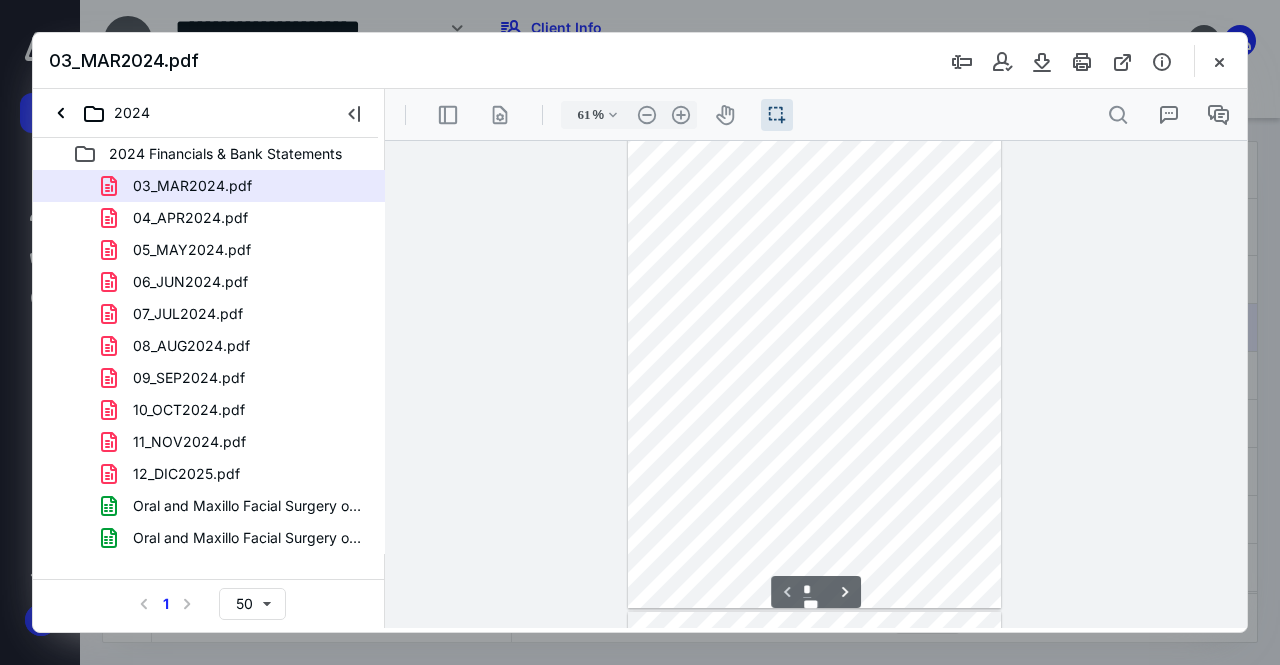 scroll, scrollTop: 0, scrollLeft: 0, axis: both 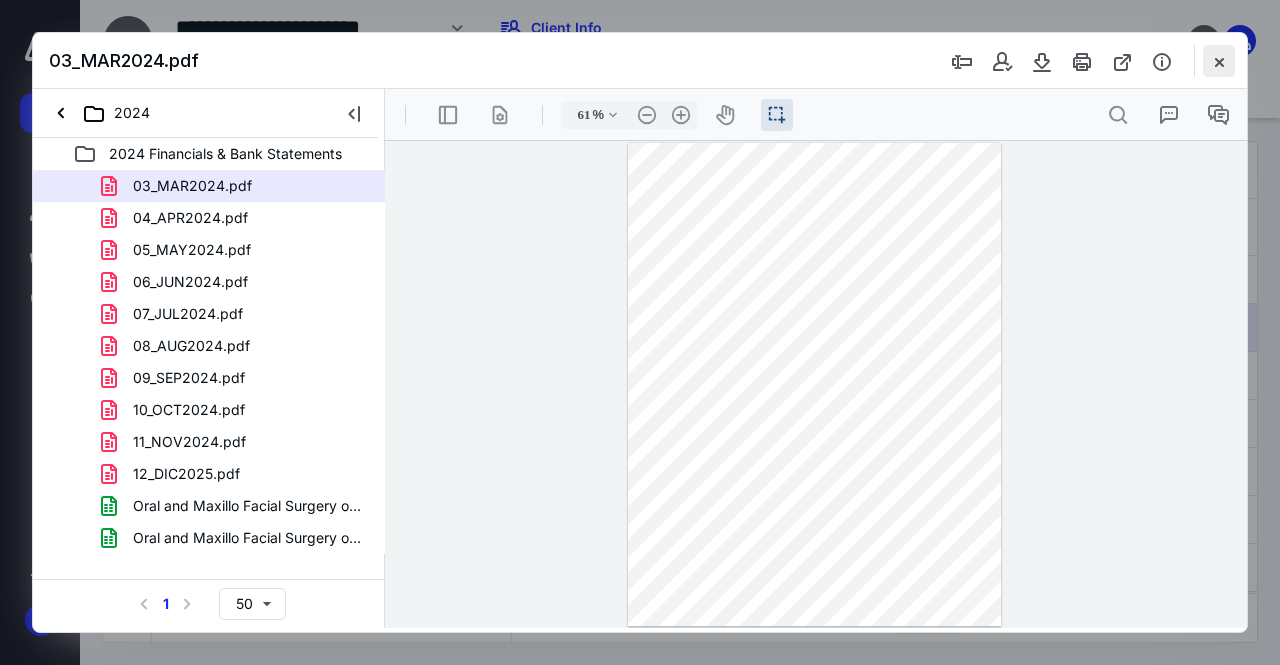 click at bounding box center (1219, 61) 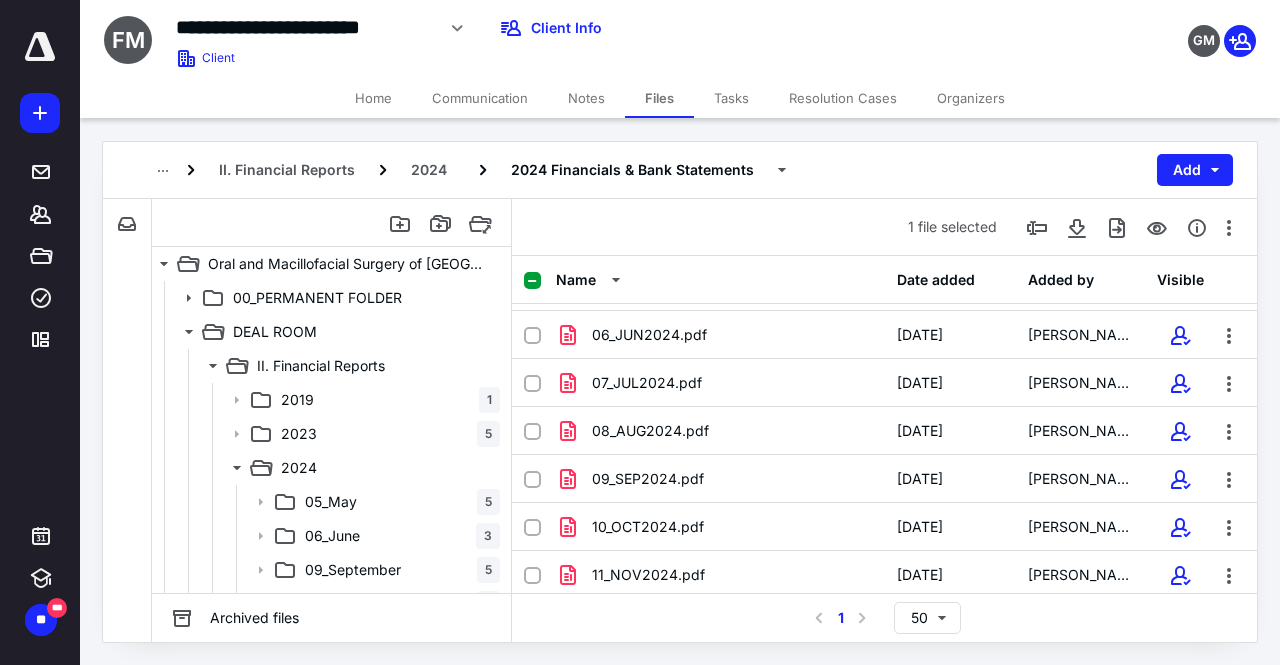 scroll, scrollTop: 281, scrollLeft: 0, axis: vertical 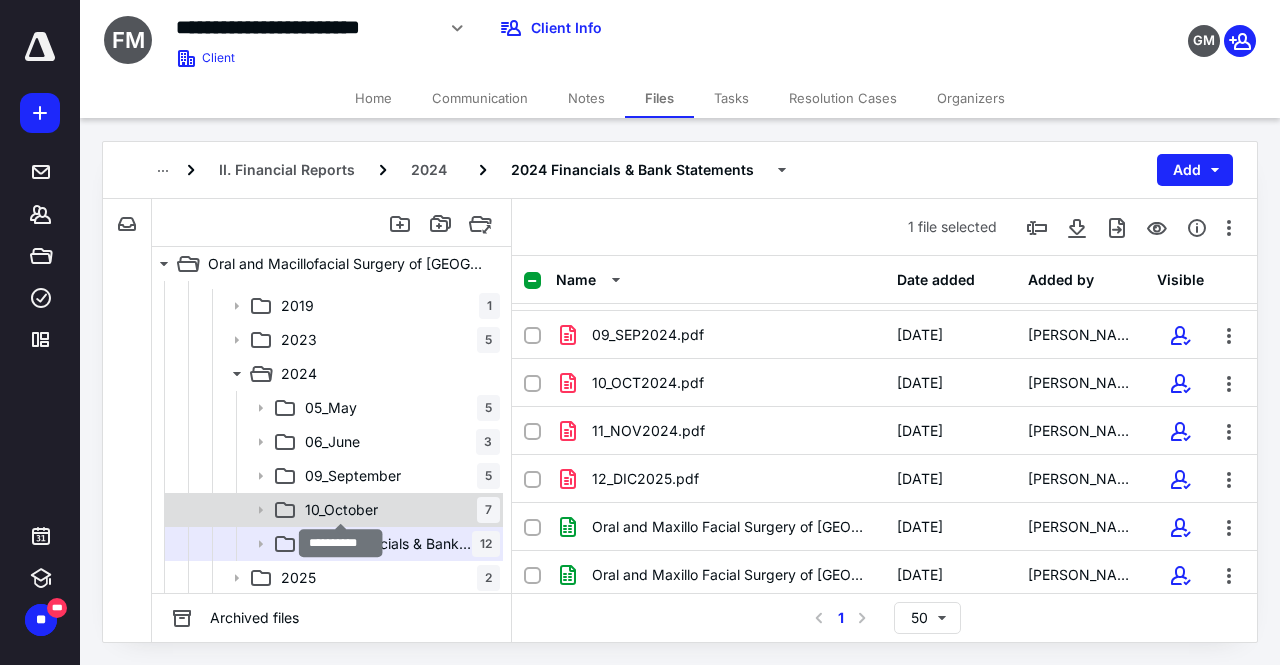 click on "10_October" at bounding box center [341, 510] 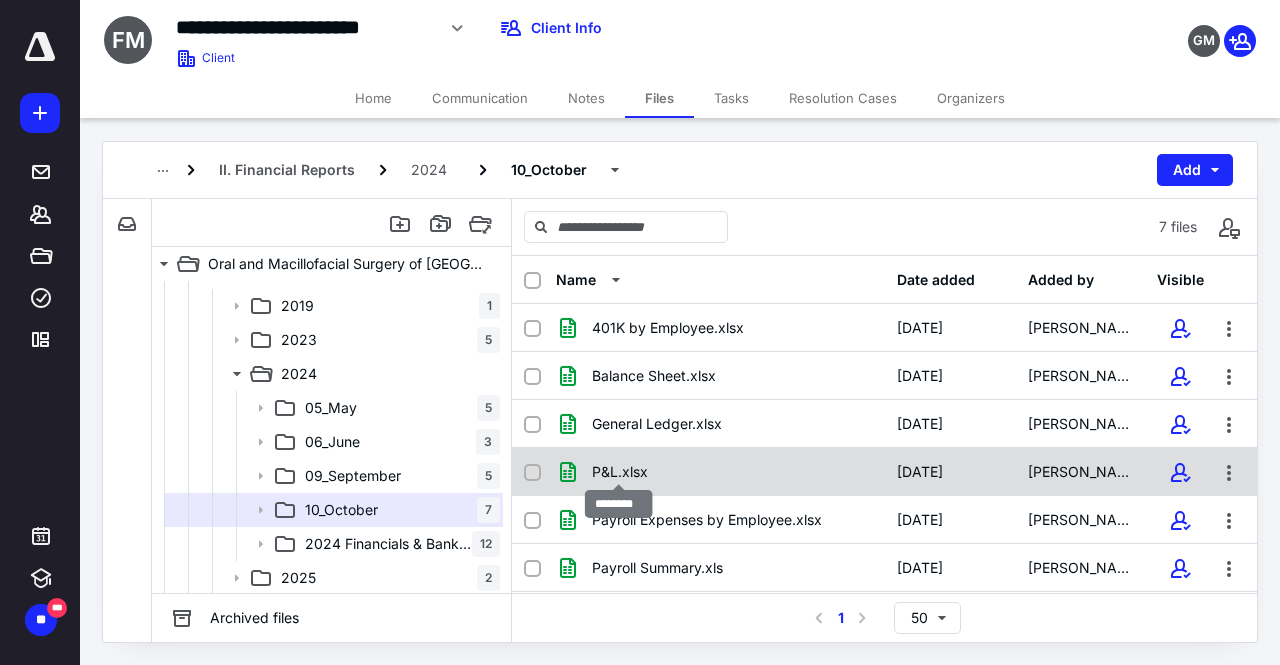 scroll, scrollTop: 42, scrollLeft: 0, axis: vertical 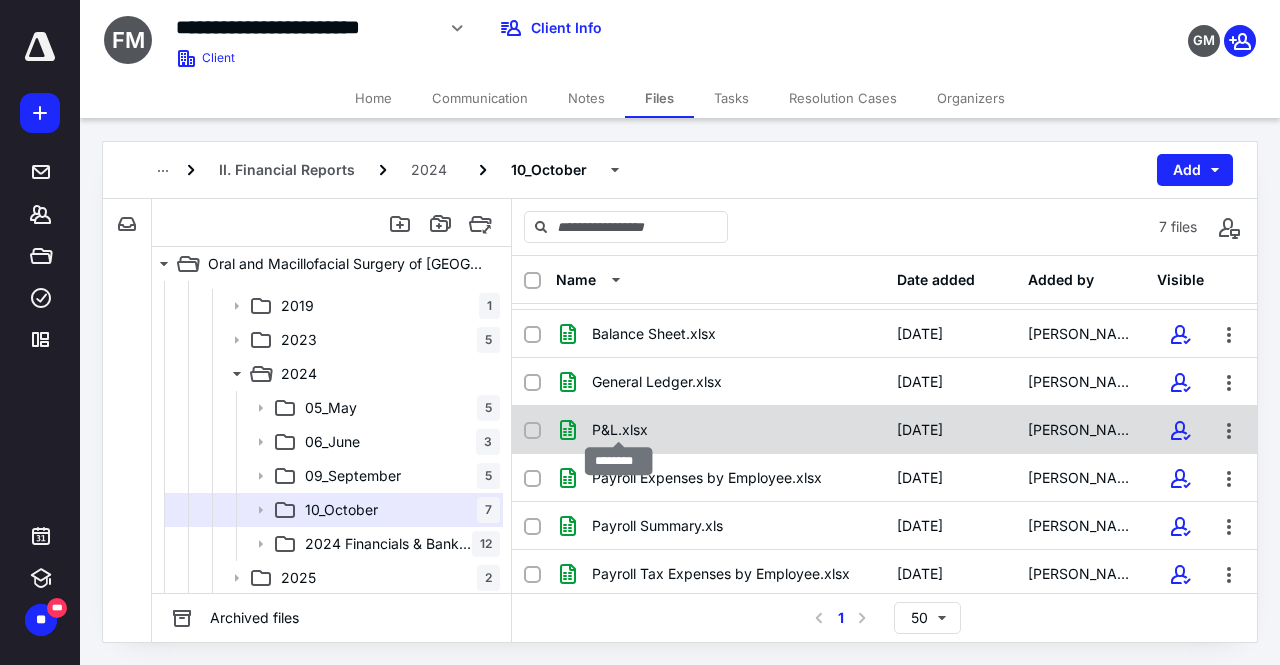 click on "P&L.xlsx" at bounding box center [620, 430] 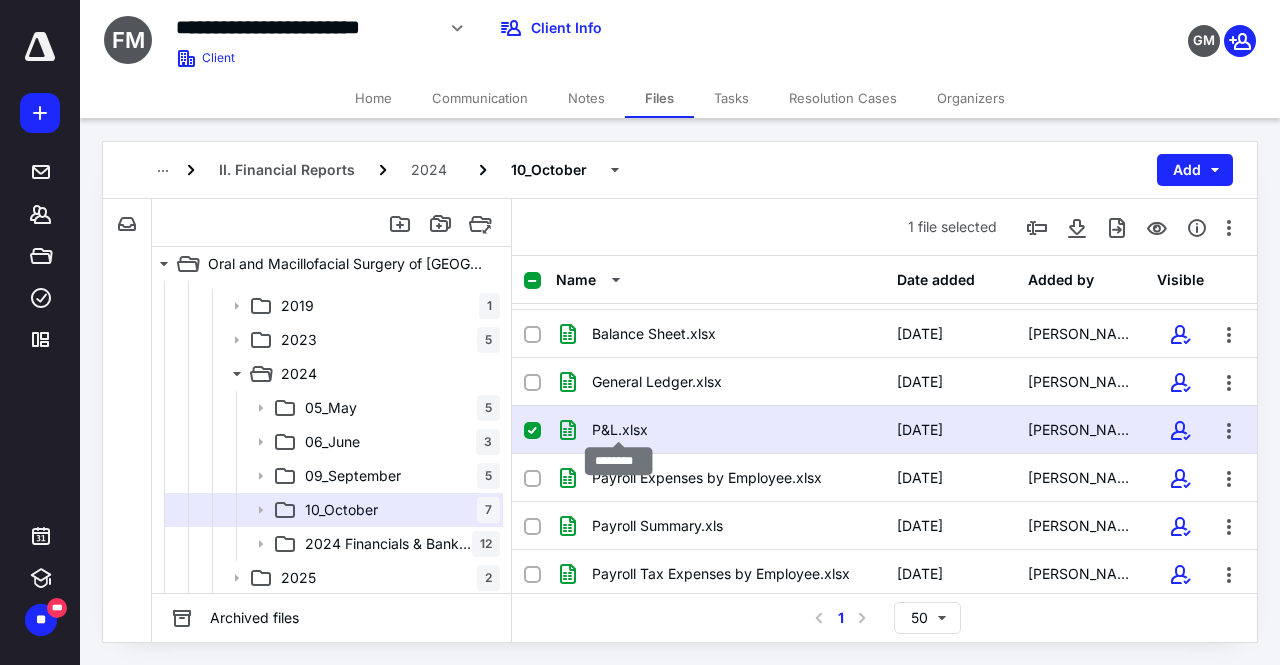 click on "P&L.xlsx" at bounding box center (620, 430) 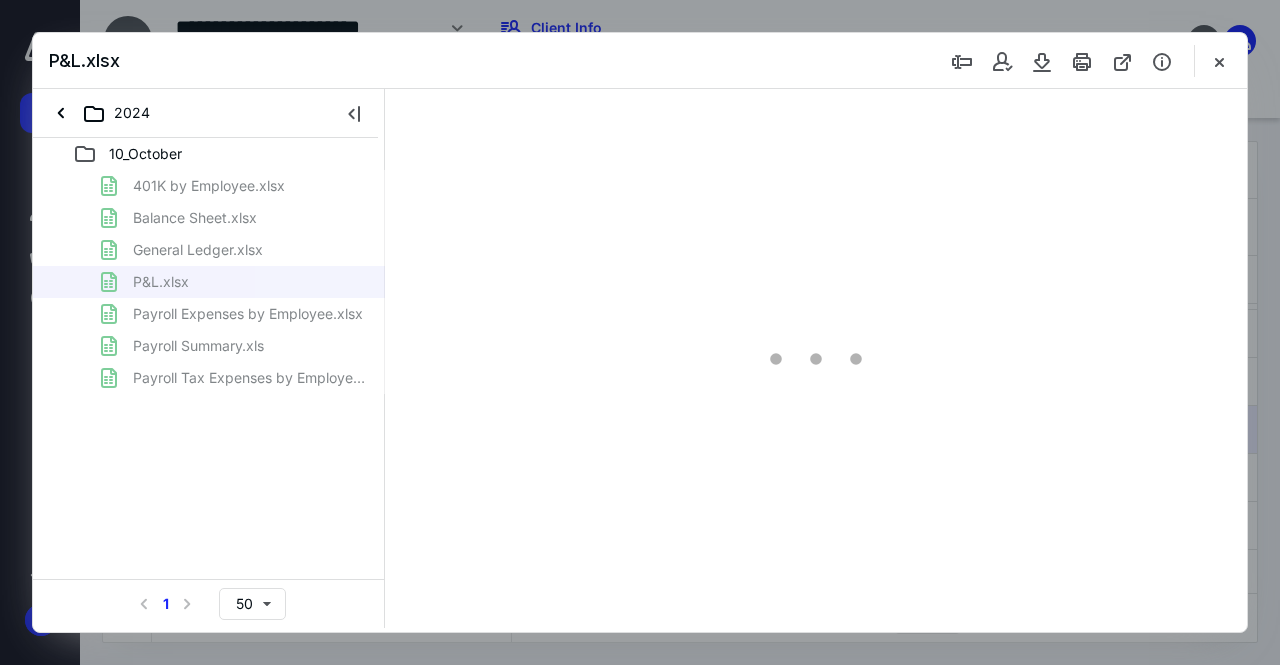 scroll, scrollTop: 0, scrollLeft: 0, axis: both 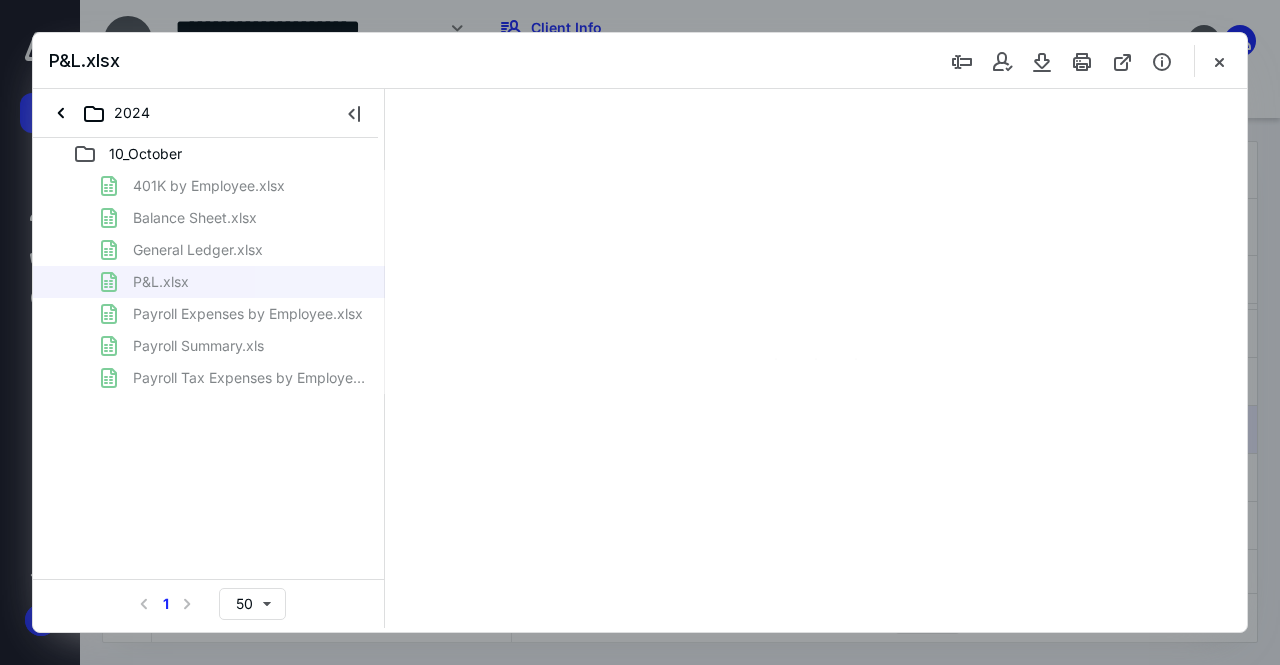 type on "25" 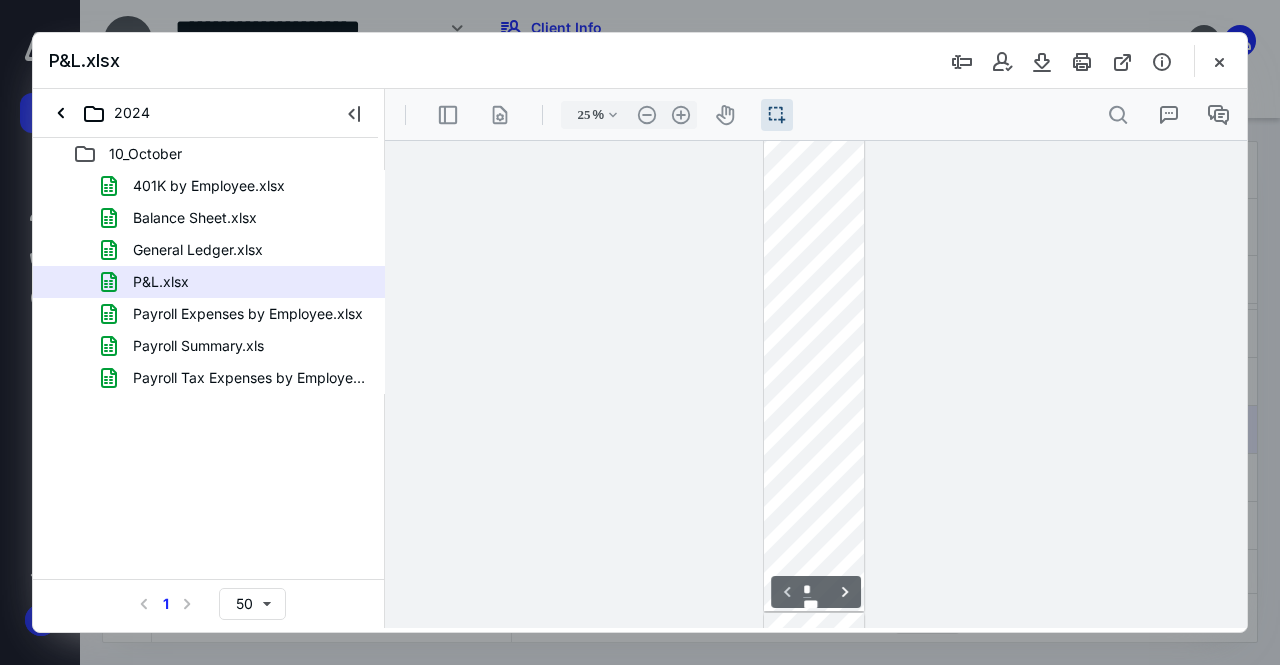 scroll, scrollTop: 0, scrollLeft: 0, axis: both 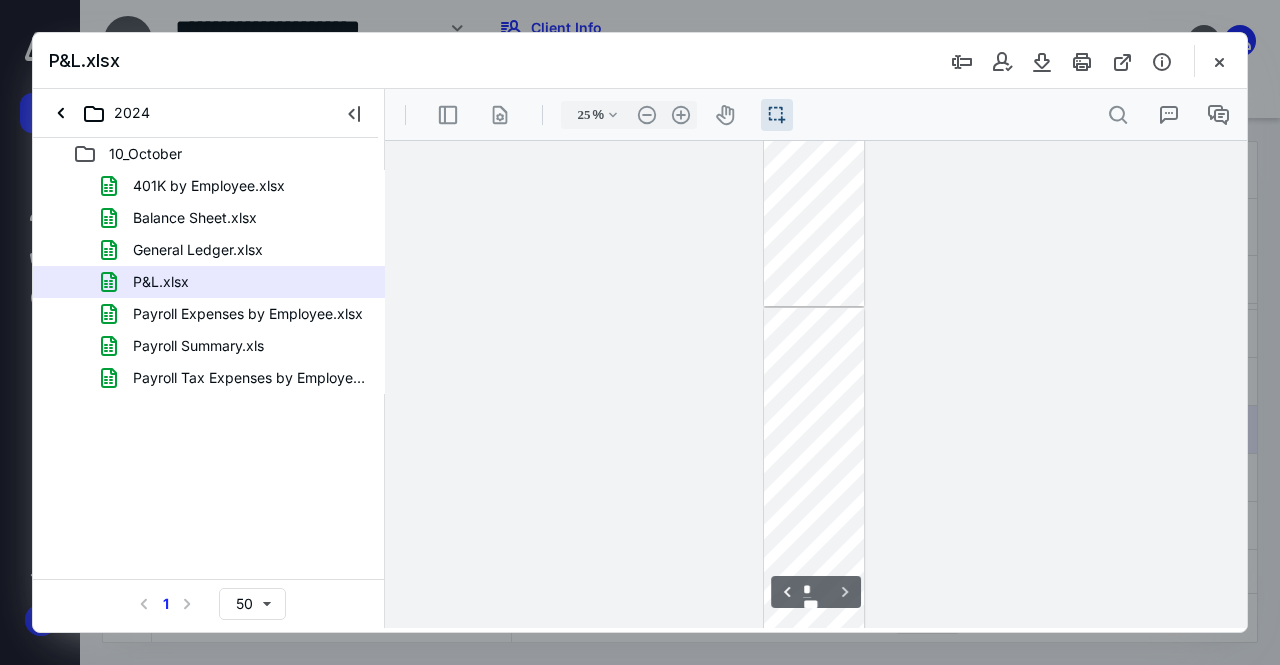 type on "*" 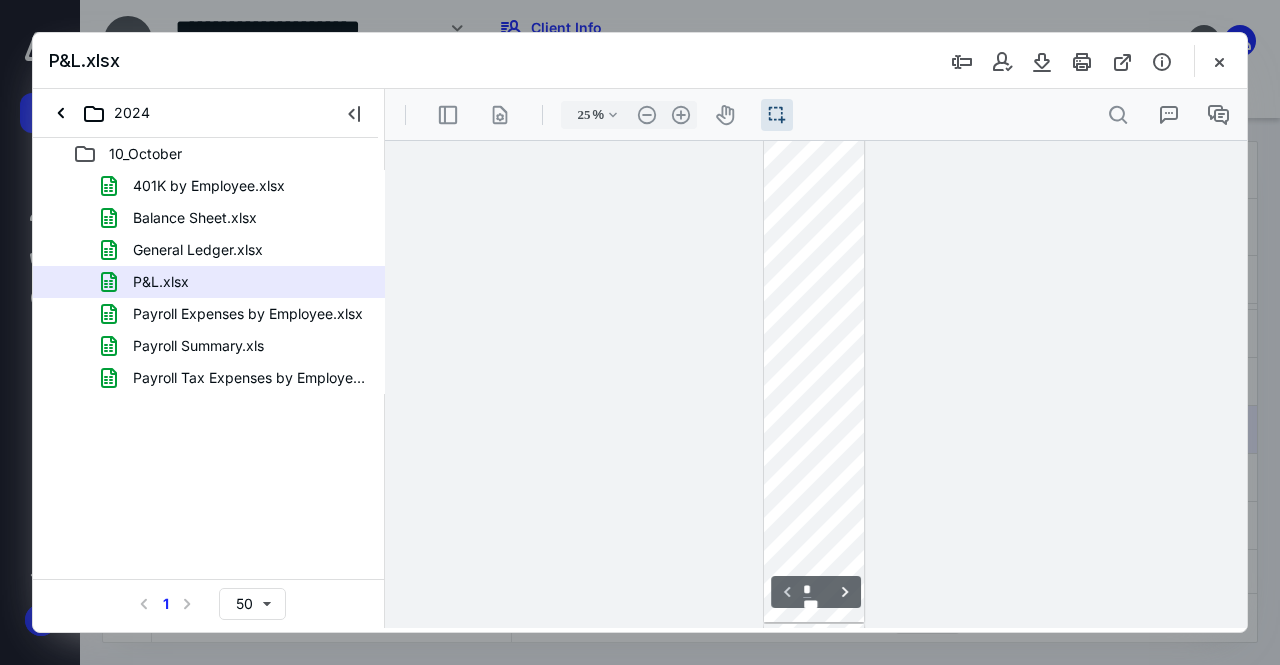 scroll, scrollTop: 0, scrollLeft: 0, axis: both 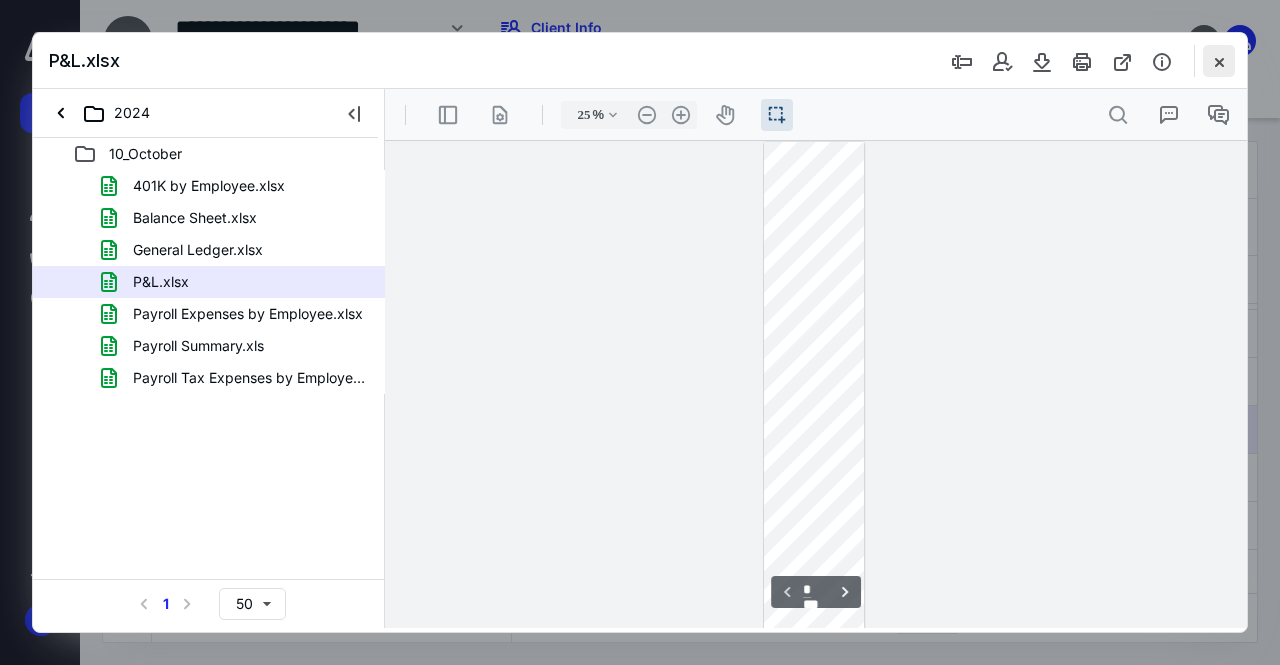 click at bounding box center [1219, 61] 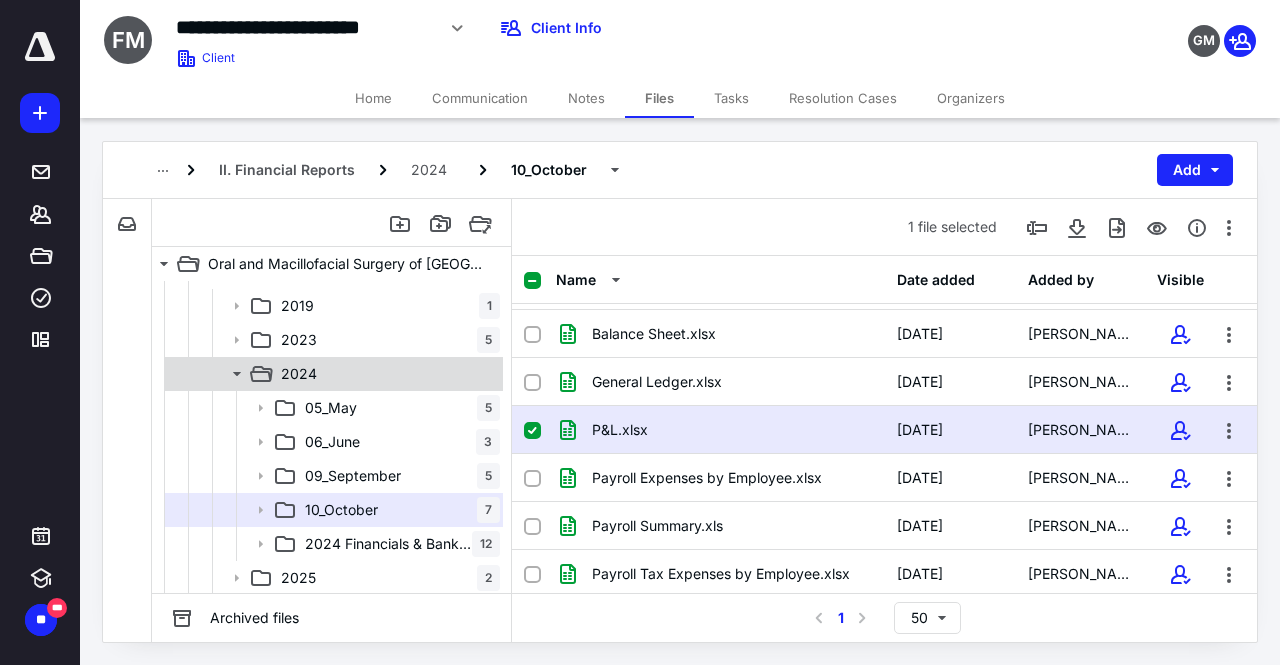 click 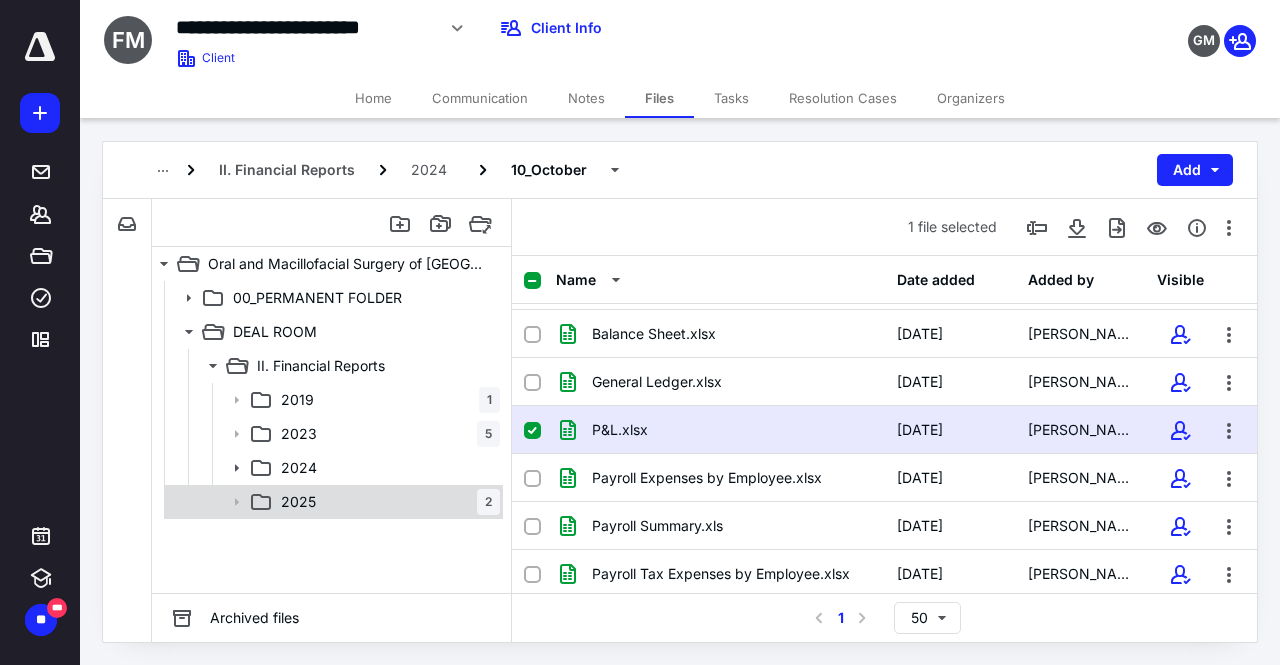 click on "2025" at bounding box center (298, 502) 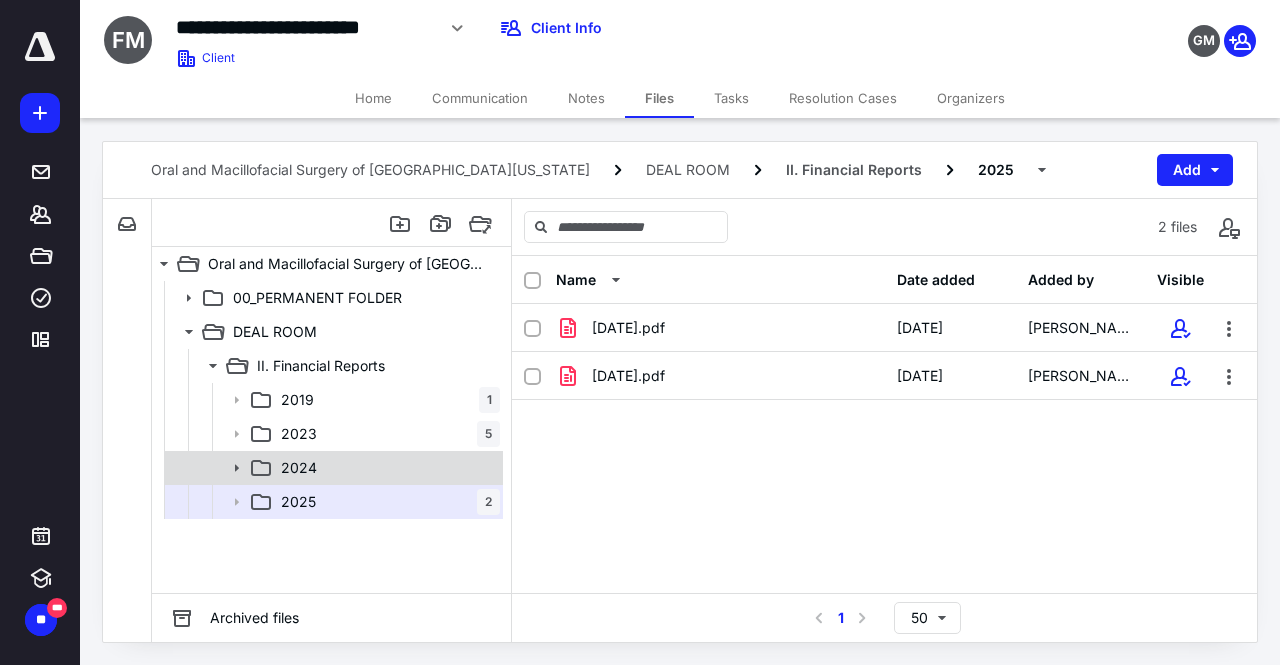 click on "2024" at bounding box center (332, 468) 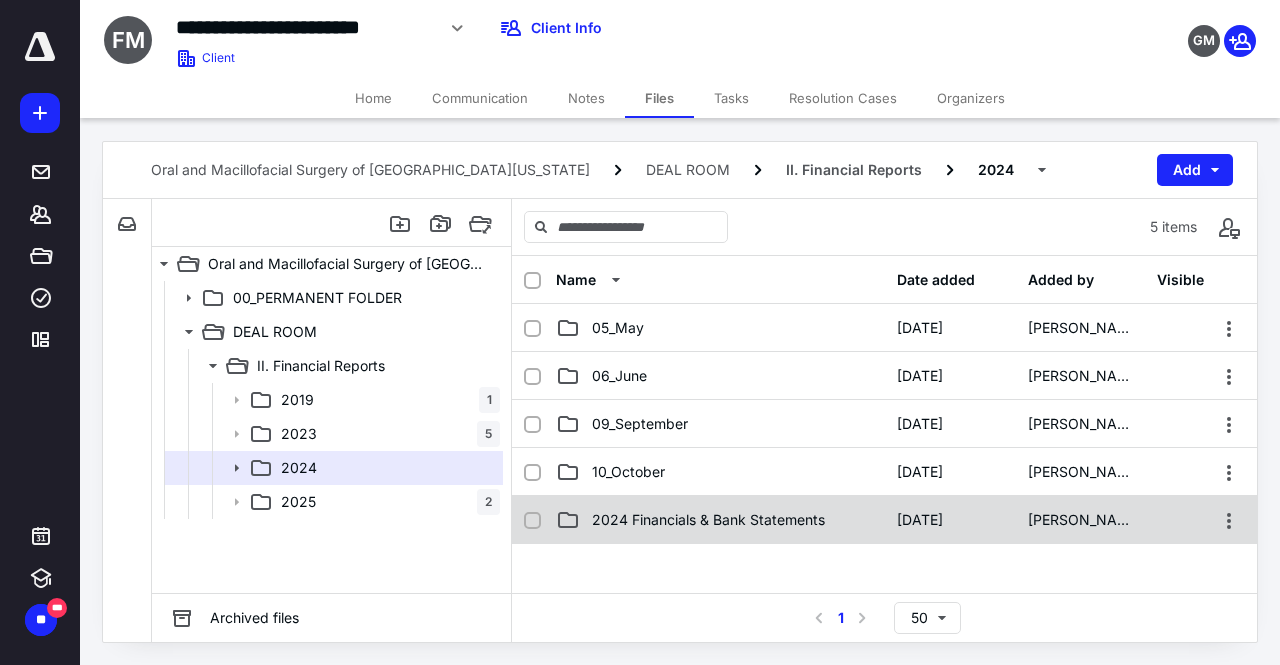 click on "2024 Financials & Bank Statements" at bounding box center [708, 520] 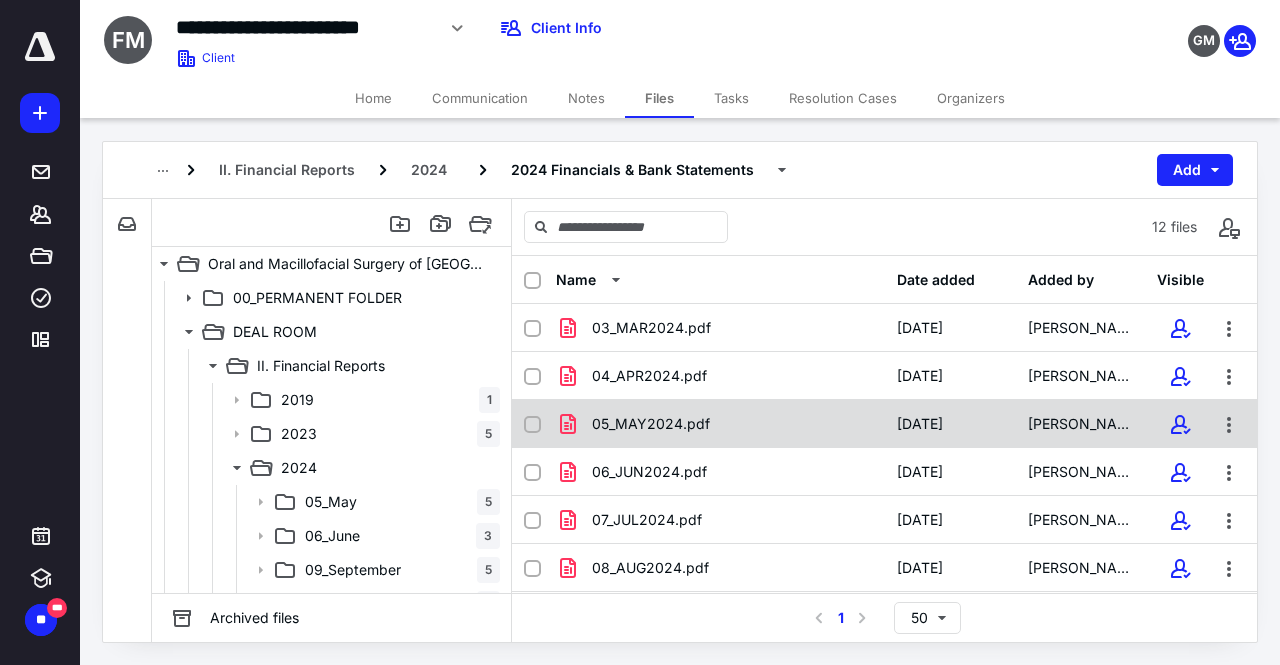scroll, scrollTop: 281, scrollLeft: 0, axis: vertical 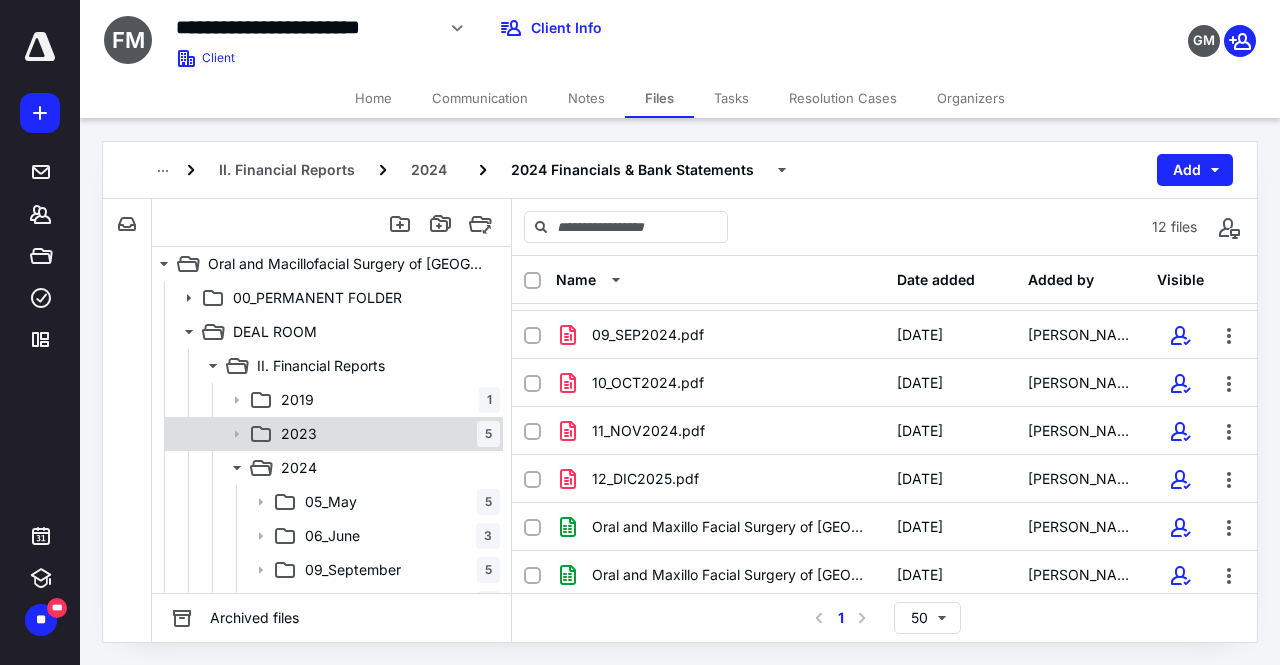 click on "2023" at bounding box center (299, 434) 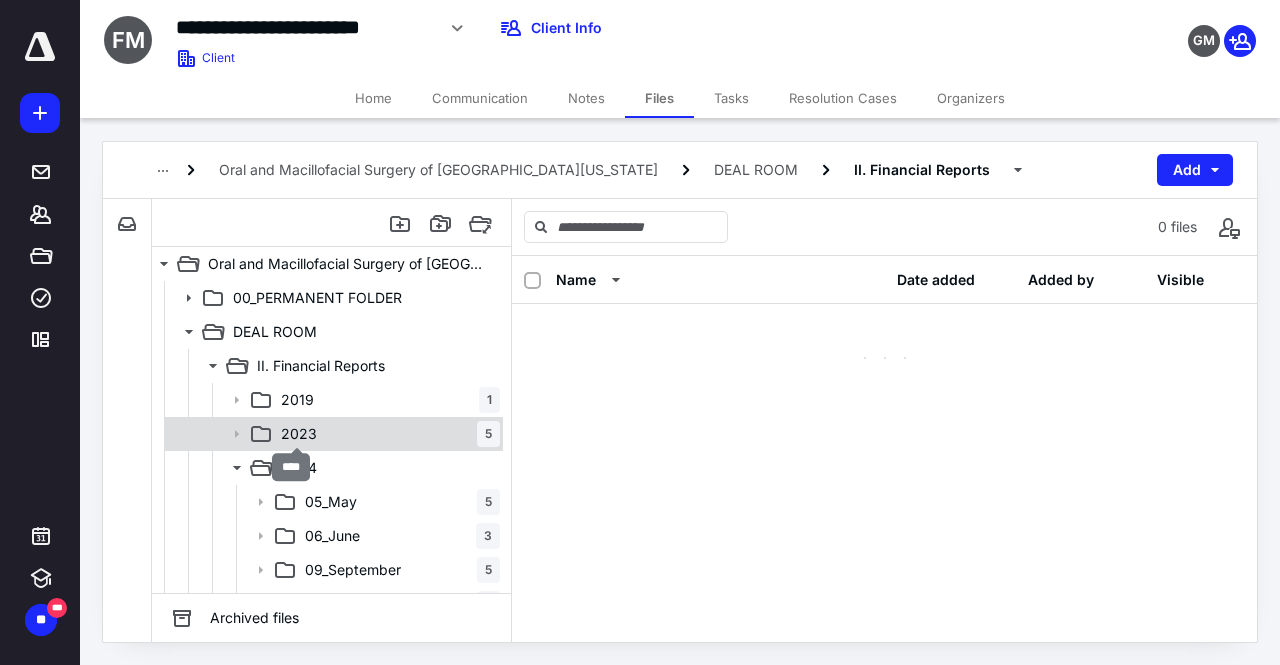 scroll, scrollTop: 0, scrollLeft: 0, axis: both 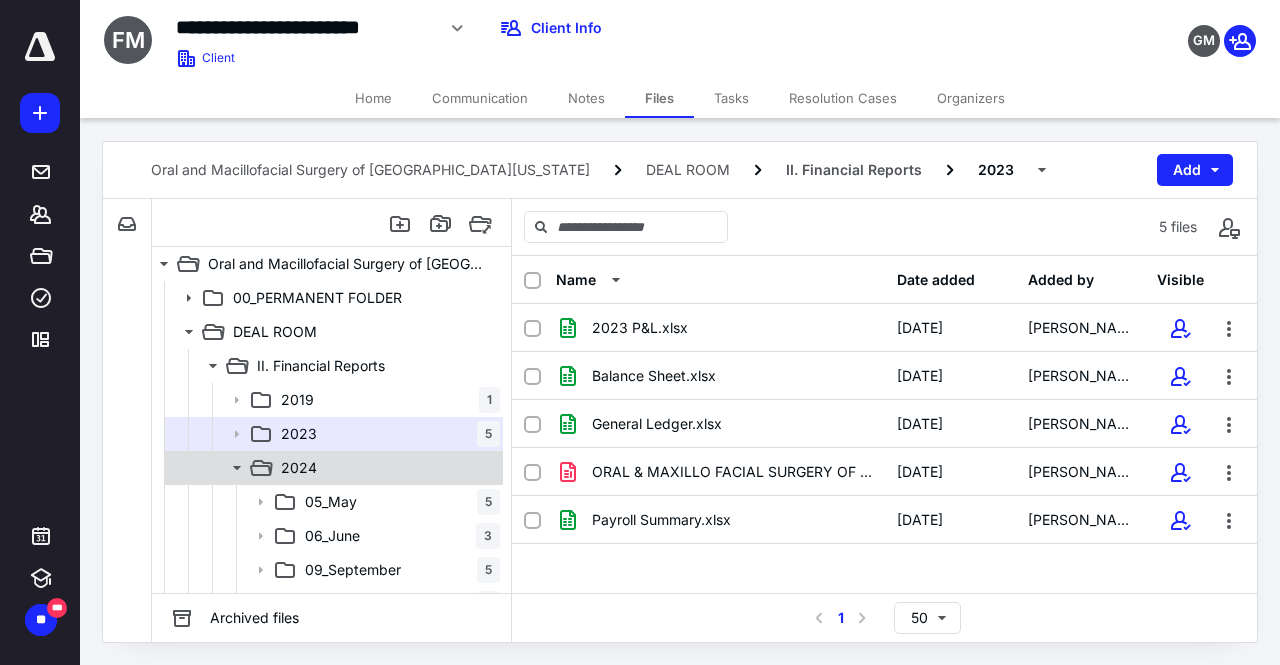 click on "2024" at bounding box center (386, 468) 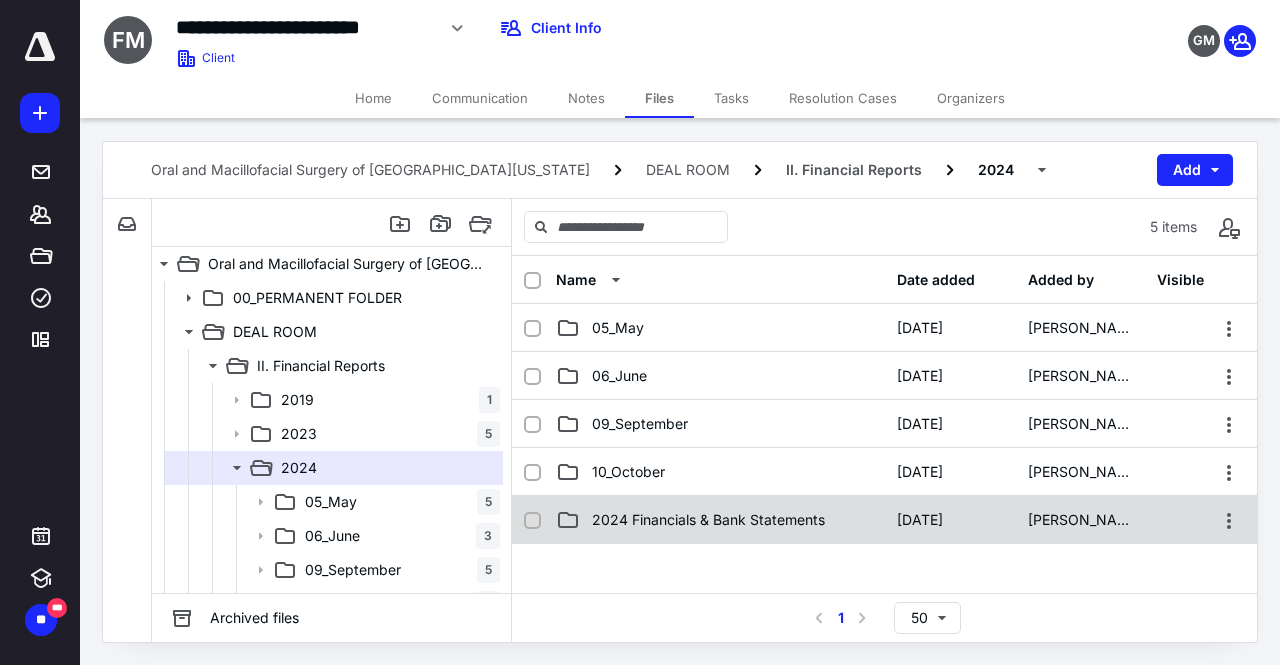 click on "2024 Financials & Bank Statements [DATE] [PERSON_NAME]" at bounding box center [884, 520] 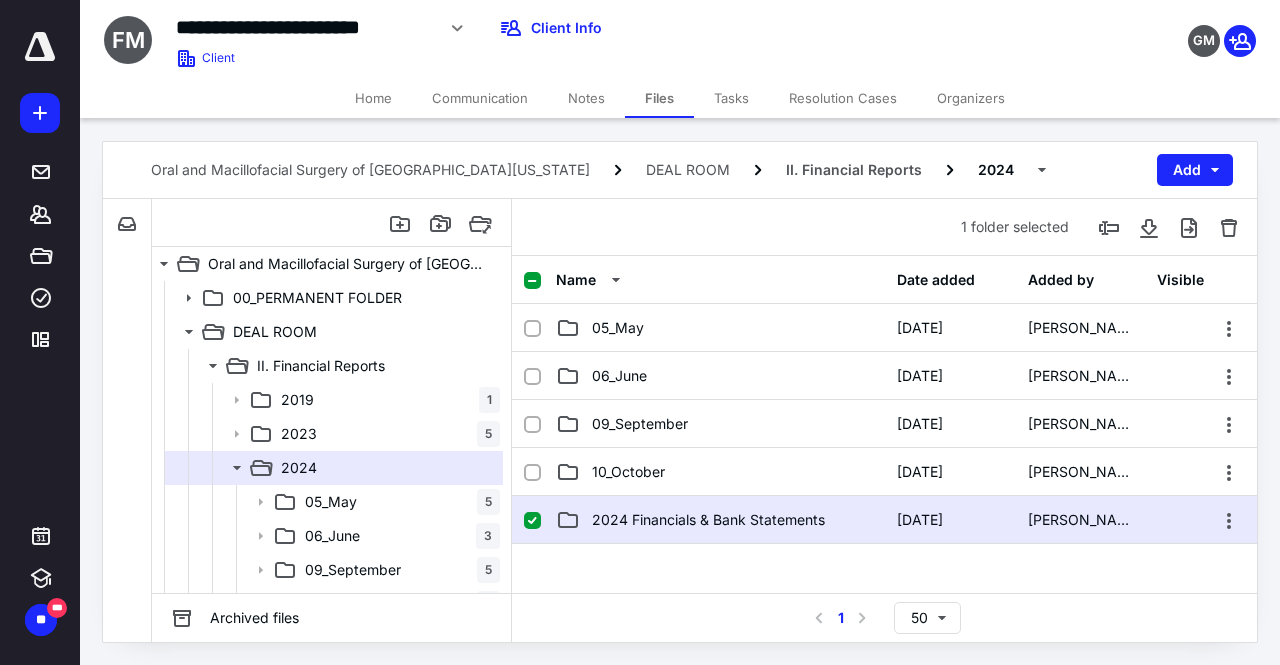 click on "2024 Financials & Bank Statements [DATE] [PERSON_NAME]" at bounding box center [884, 520] 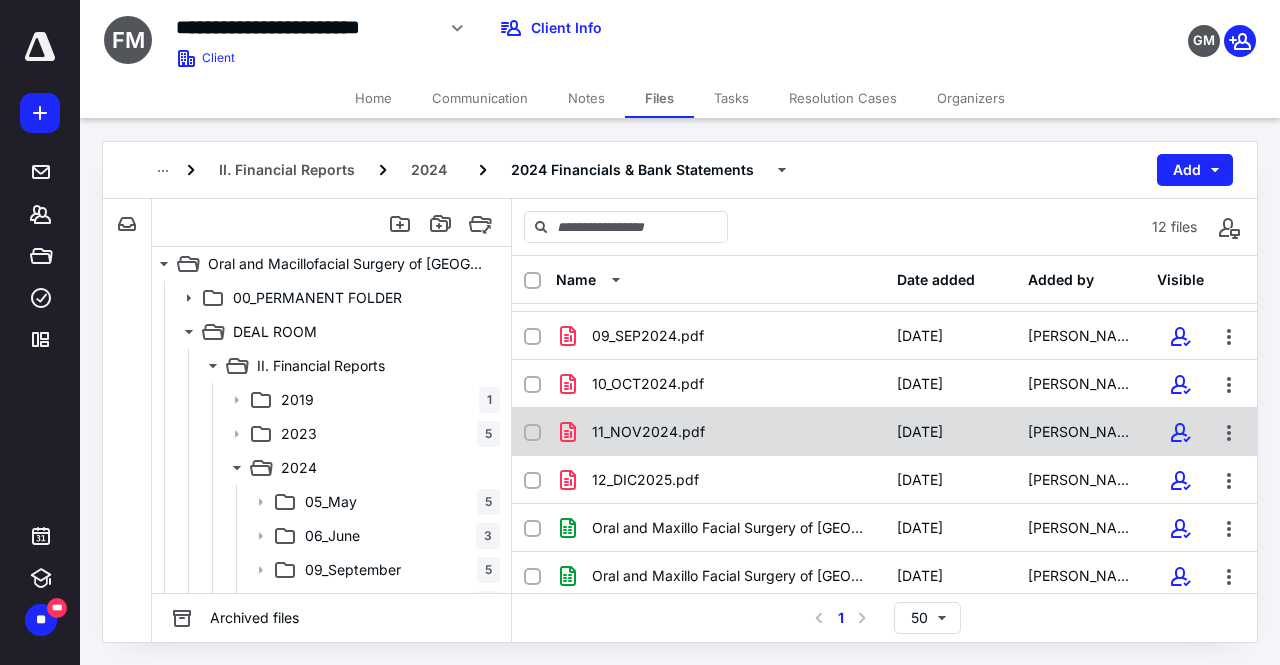 scroll, scrollTop: 281, scrollLeft: 0, axis: vertical 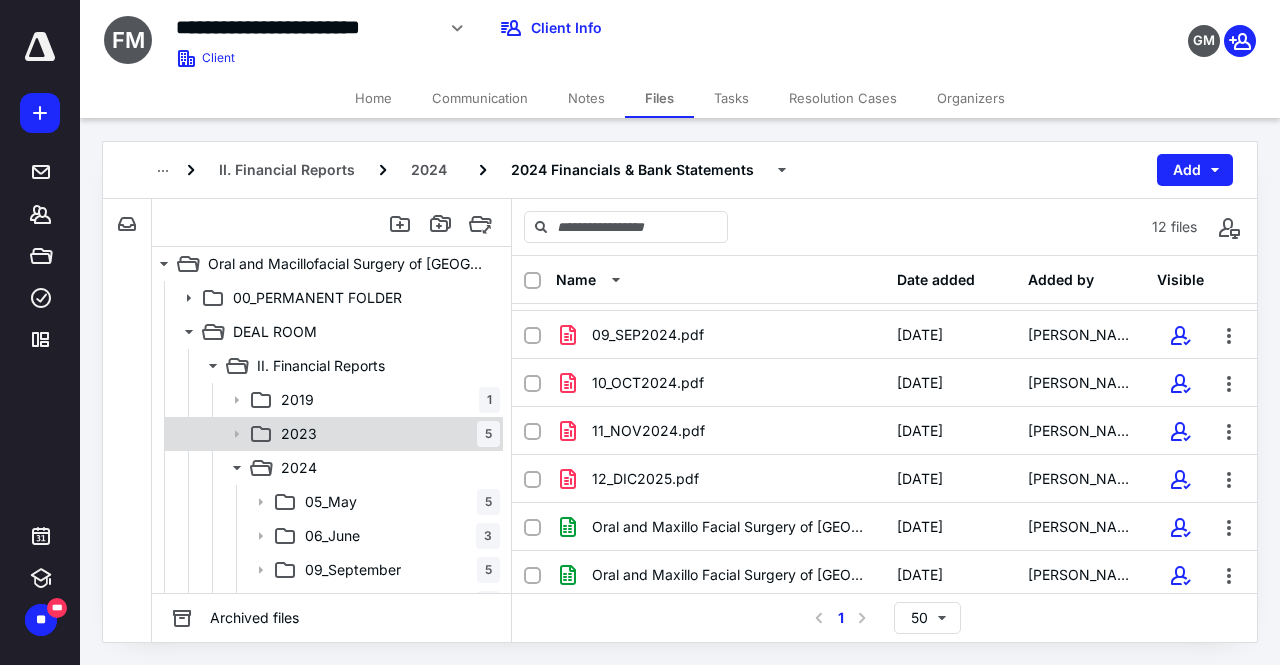 click on "2023 5" at bounding box center [386, 434] 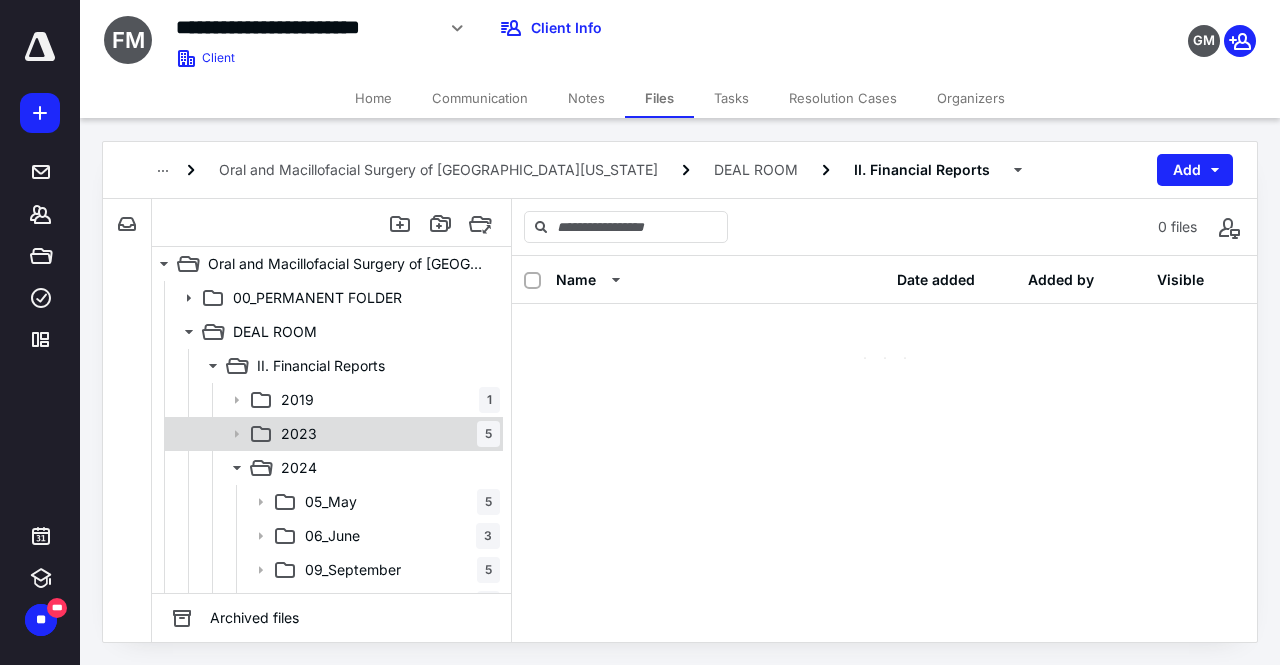 scroll, scrollTop: 0, scrollLeft: 0, axis: both 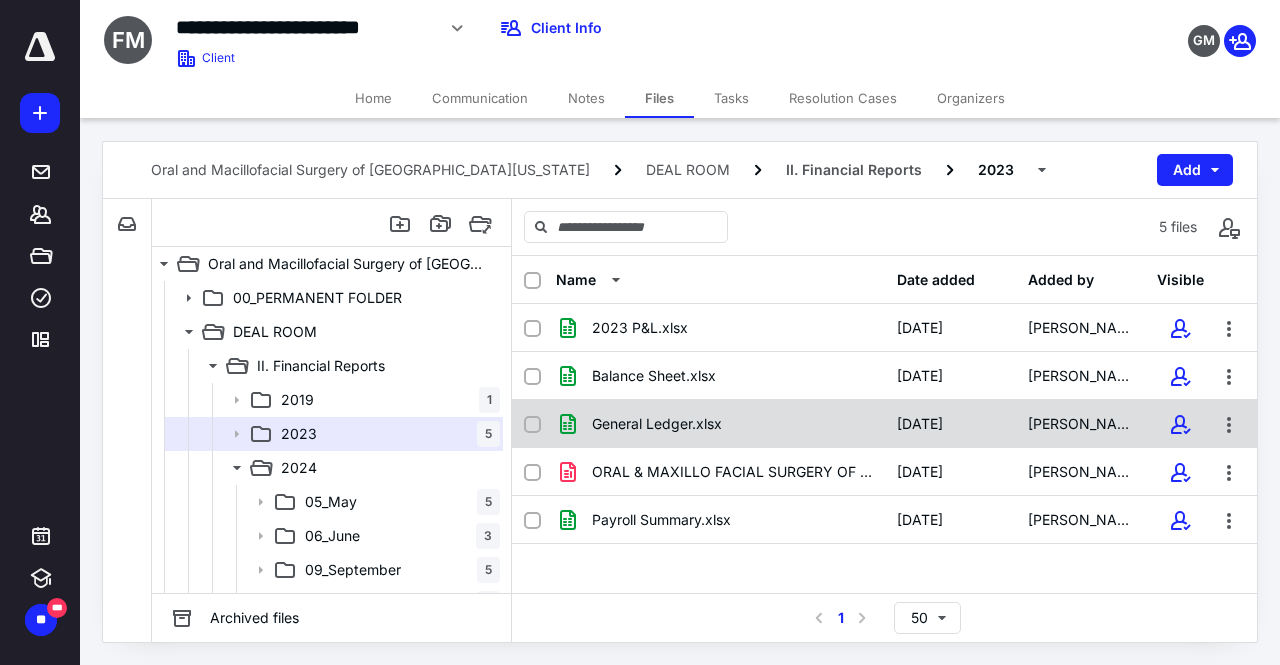 click on "General Ledger.xlsx" at bounding box center (657, 424) 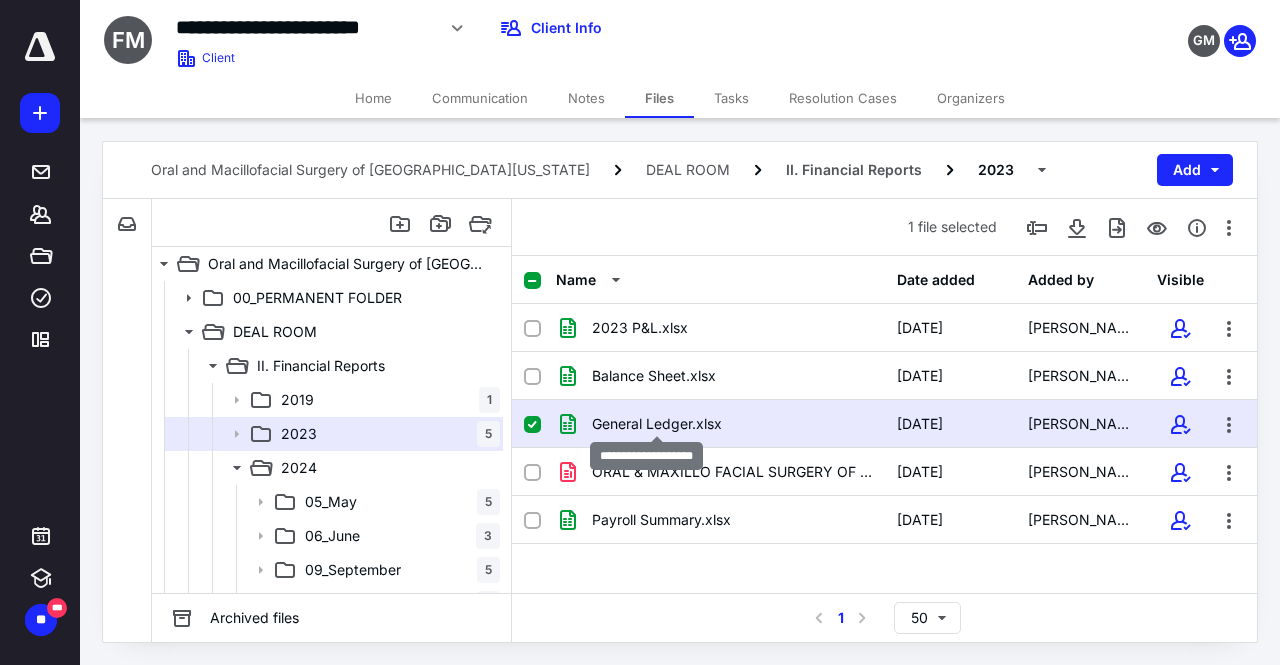 click on "General Ledger.xlsx" at bounding box center [657, 424] 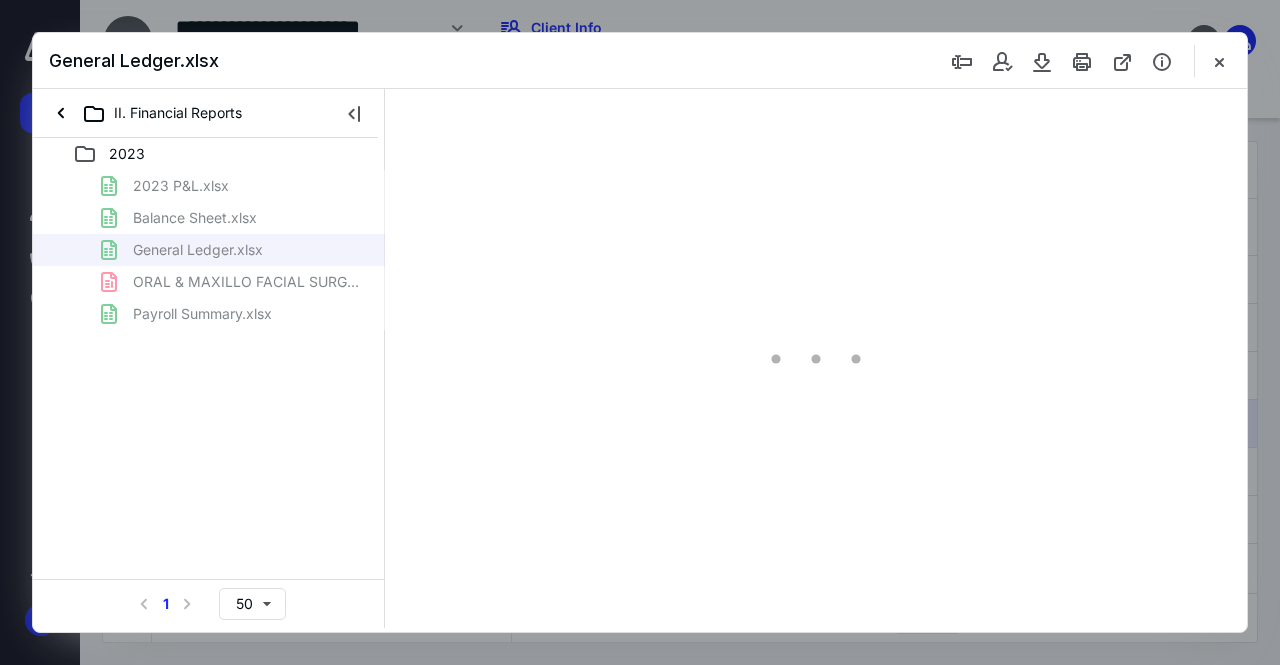 scroll, scrollTop: 0, scrollLeft: 0, axis: both 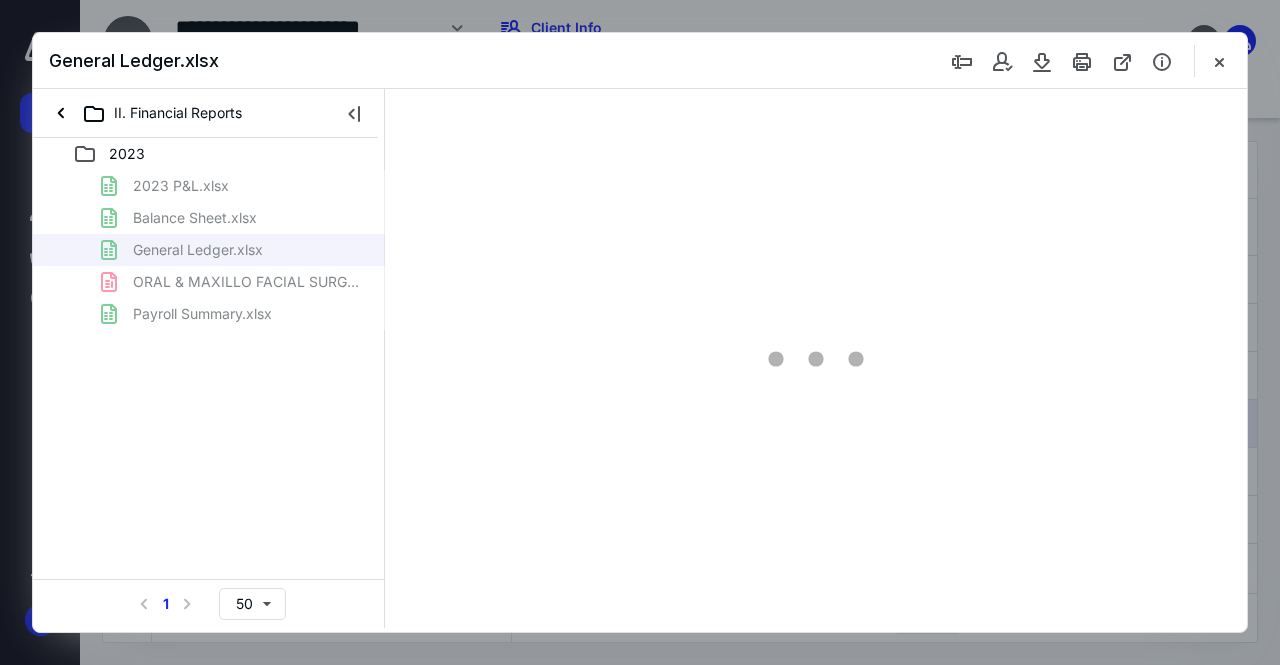 type on "14" 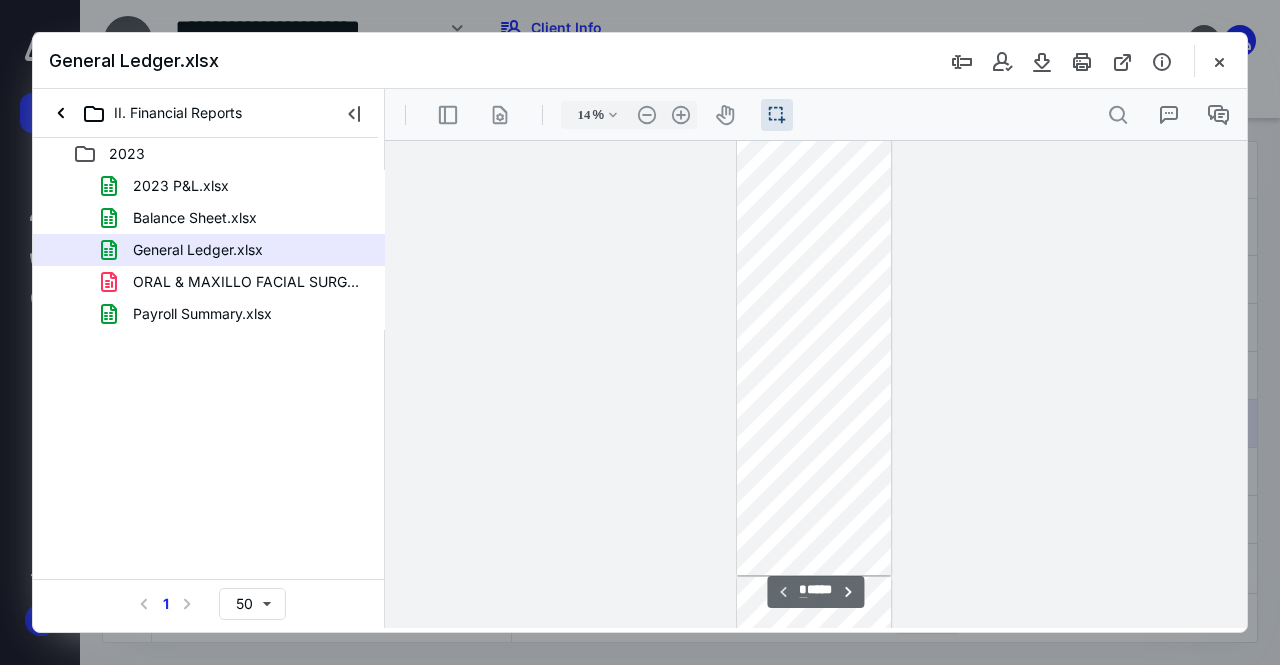 scroll, scrollTop: 0, scrollLeft: 0, axis: both 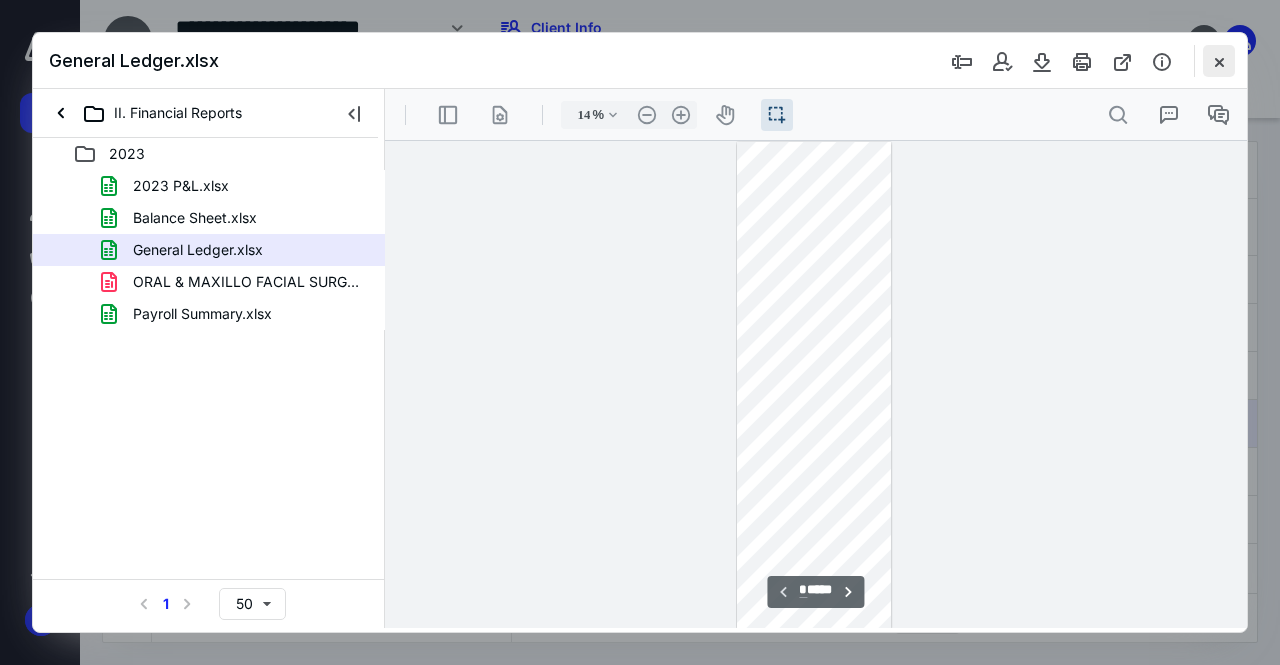 click at bounding box center [1219, 61] 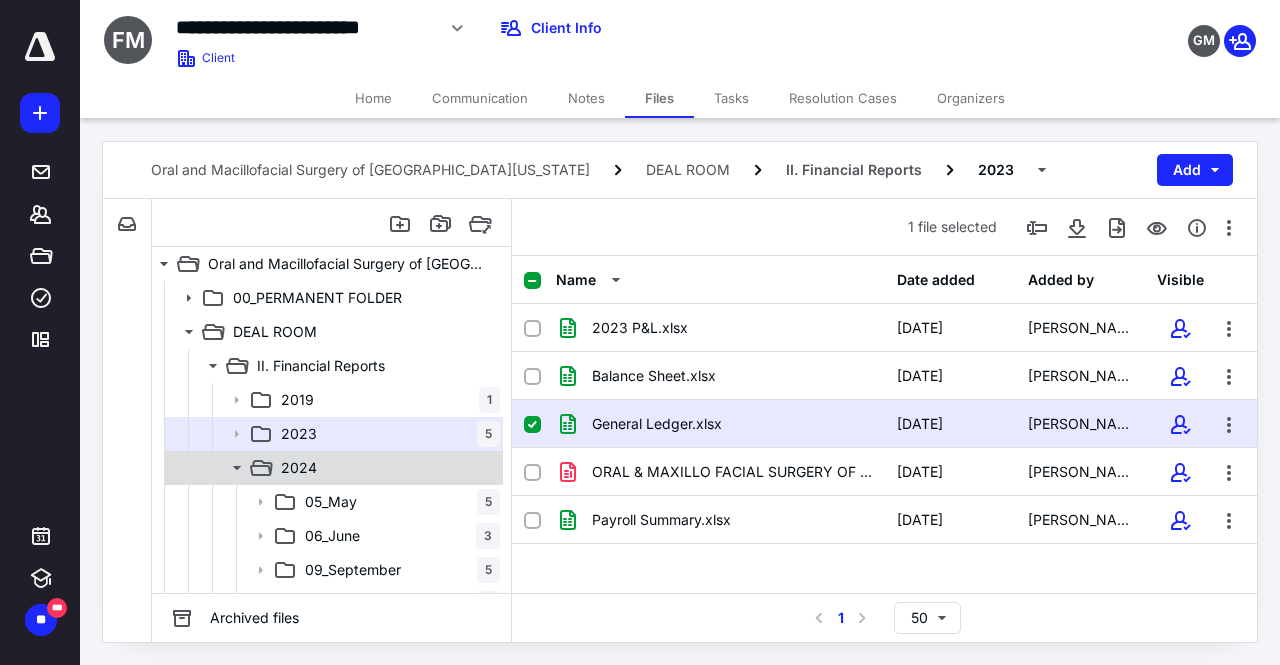click on "2024" at bounding box center (386, 468) 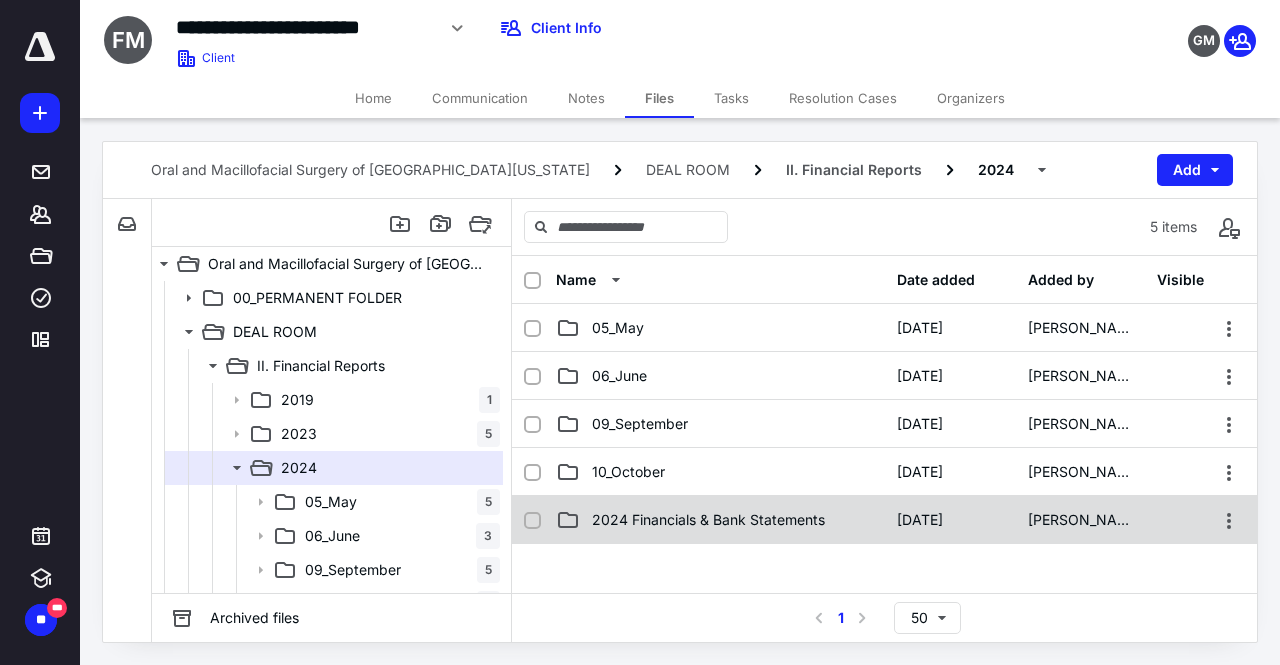 click on "2024 Financials & Bank Statements" at bounding box center [708, 520] 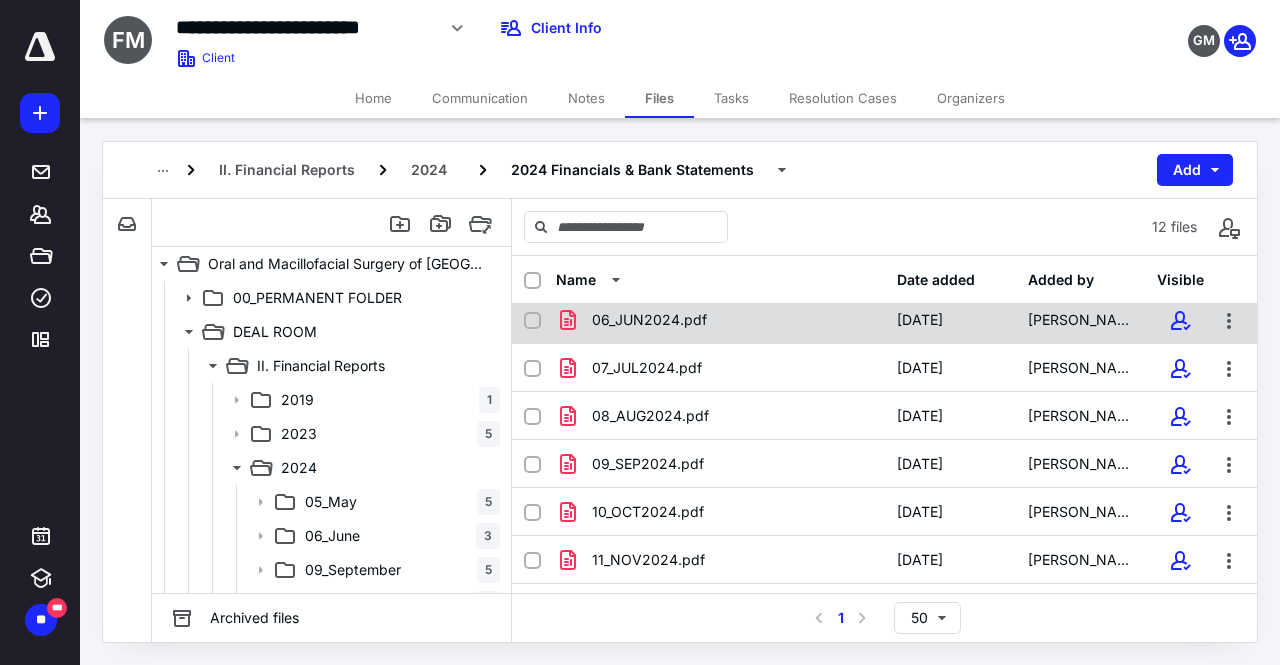 scroll, scrollTop: 281, scrollLeft: 0, axis: vertical 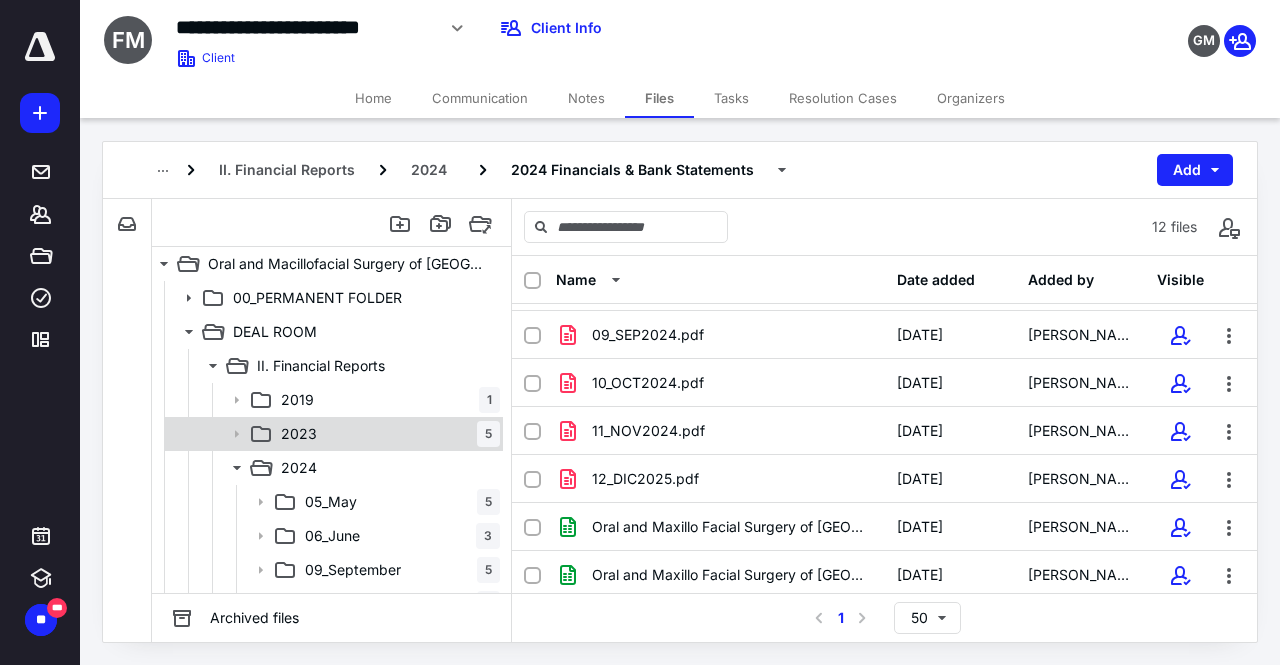 click 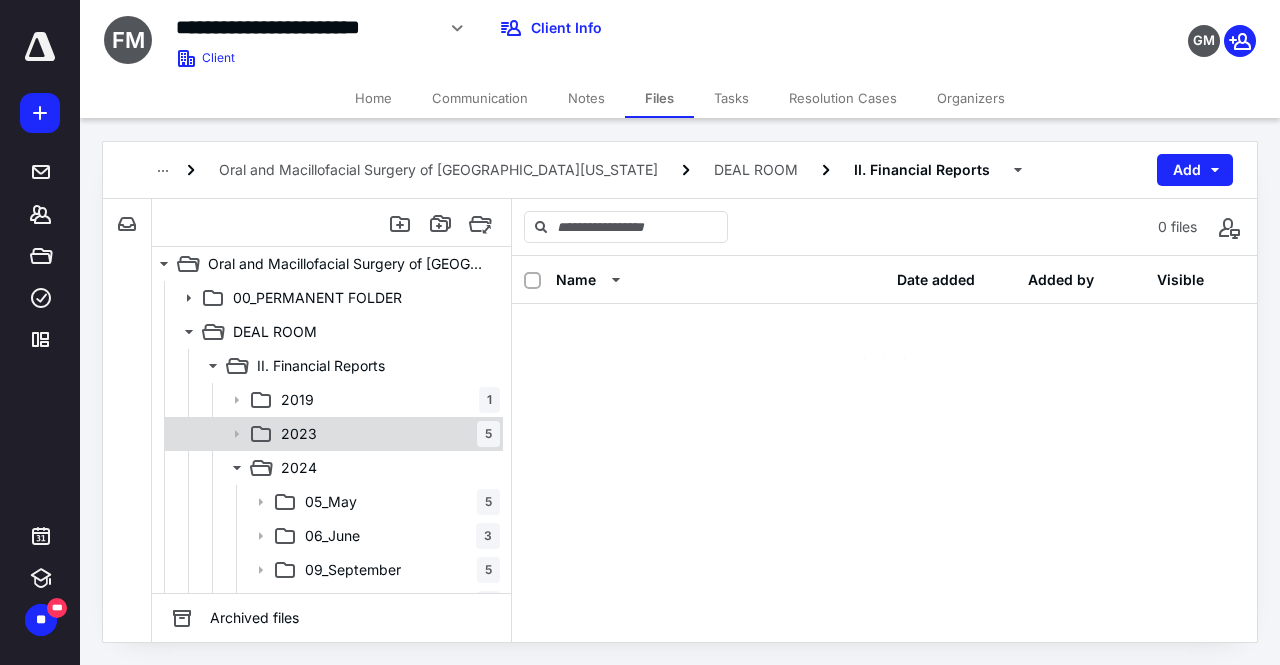 scroll, scrollTop: 0, scrollLeft: 0, axis: both 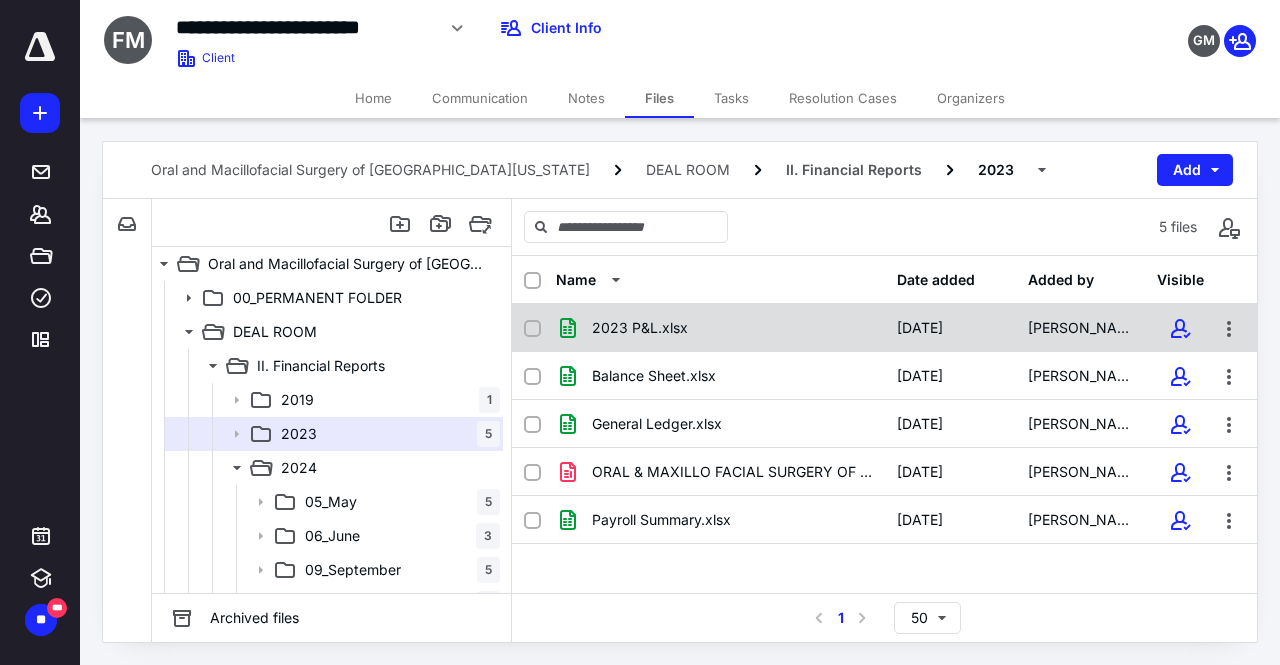 click on "2023 P&L.xlsx" at bounding box center (640, 328) 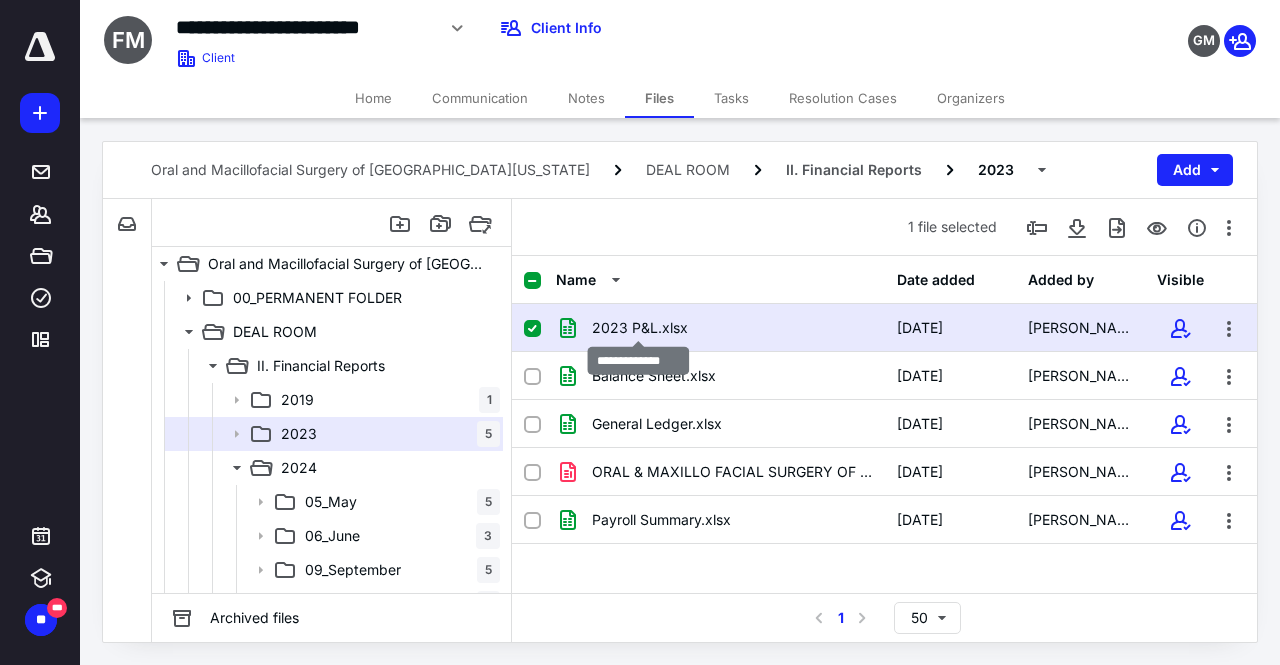 click on "2023 P&L.xlsx" at bounding box center [640, 328] 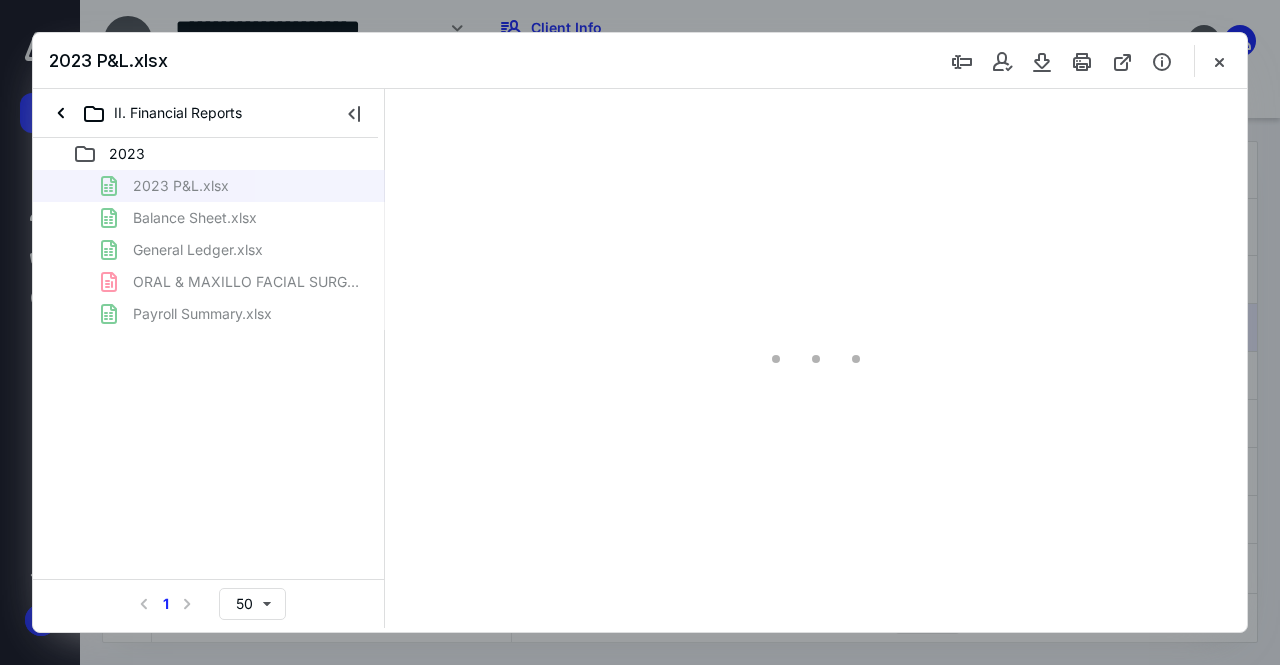 scroll, scrollTop: 0, scrollLeft: 0, axis: both 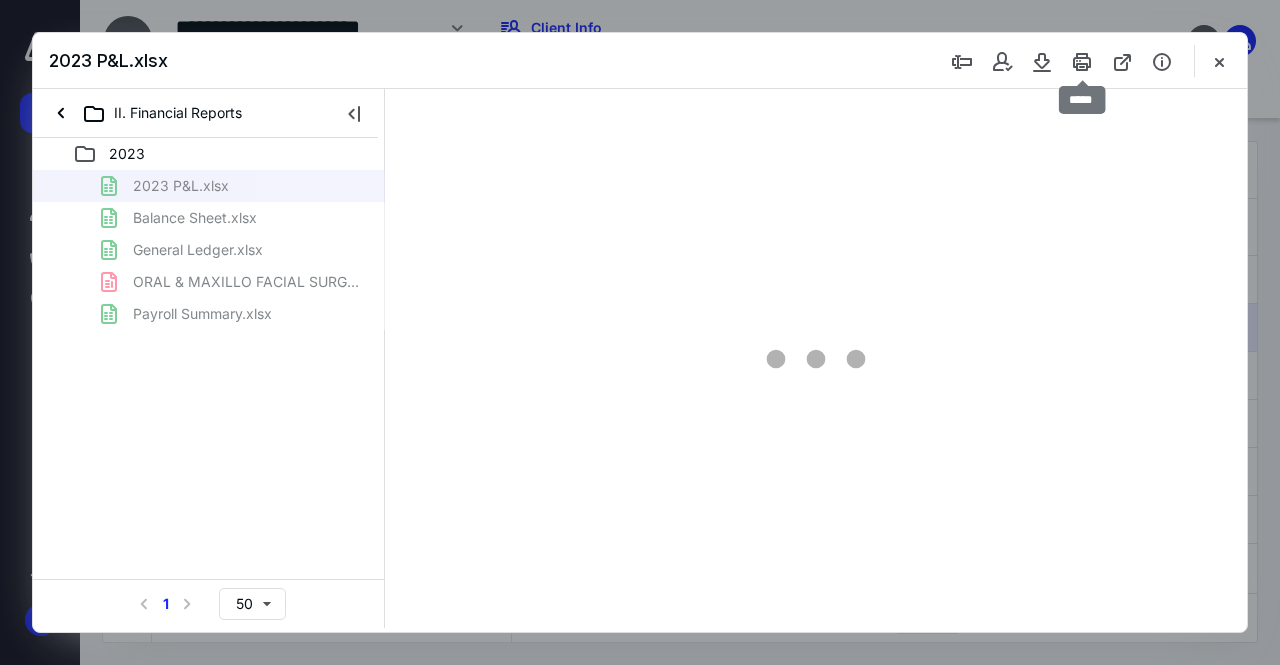 type on "36" 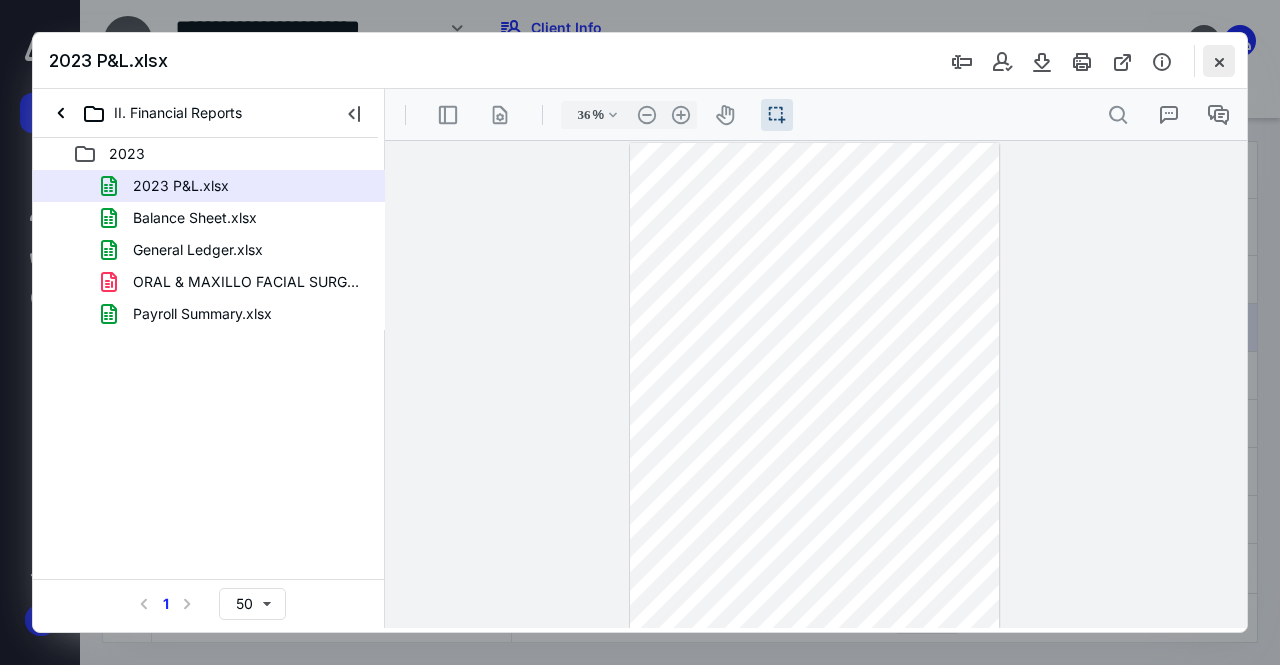click at bounding box center [1219, 61] 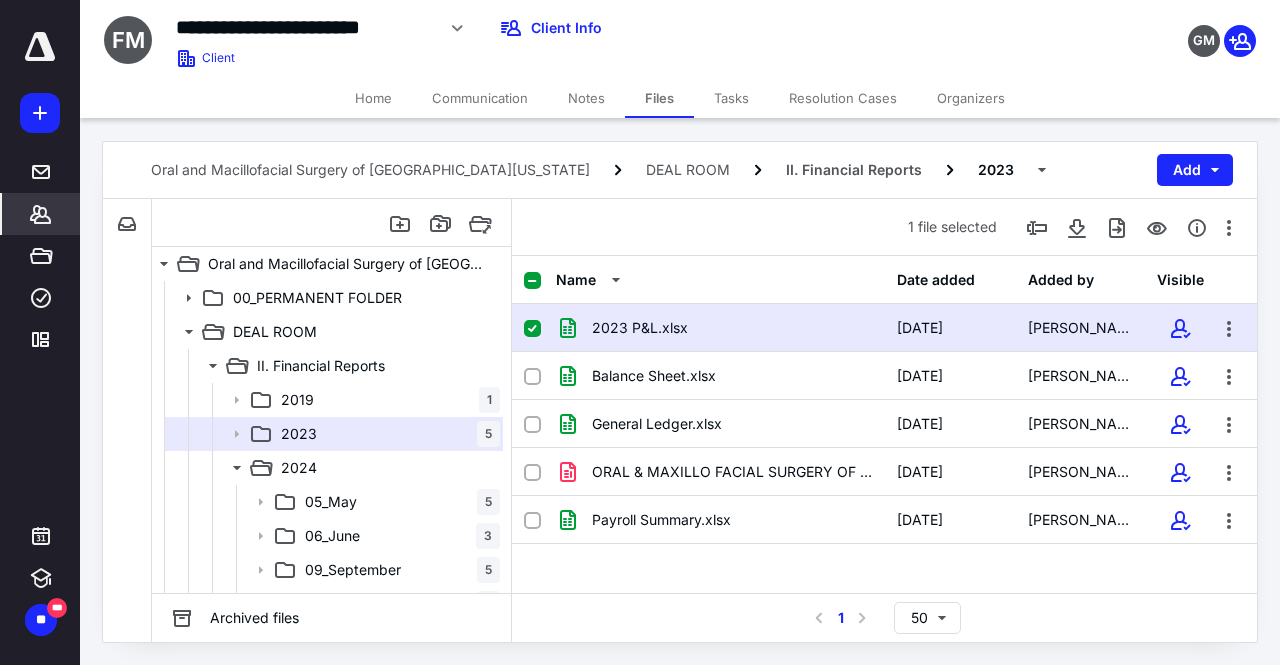 click on "*******" at bounding box center [41, 214] 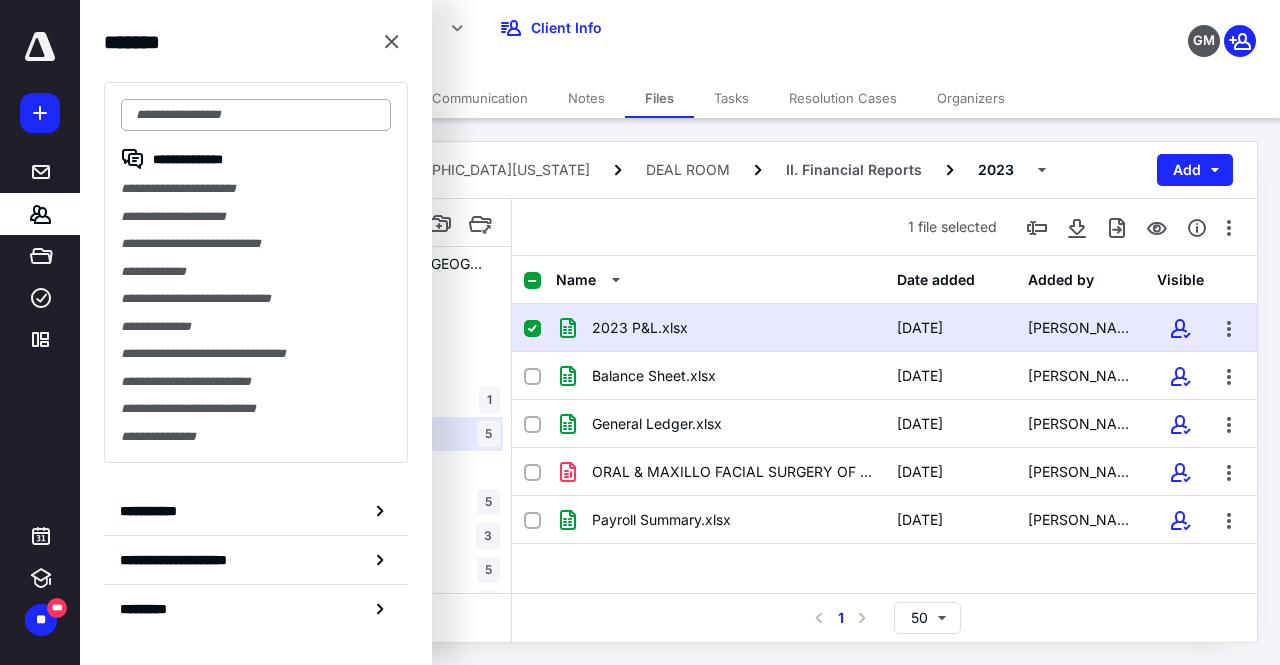click at bounding box center (256, 115) 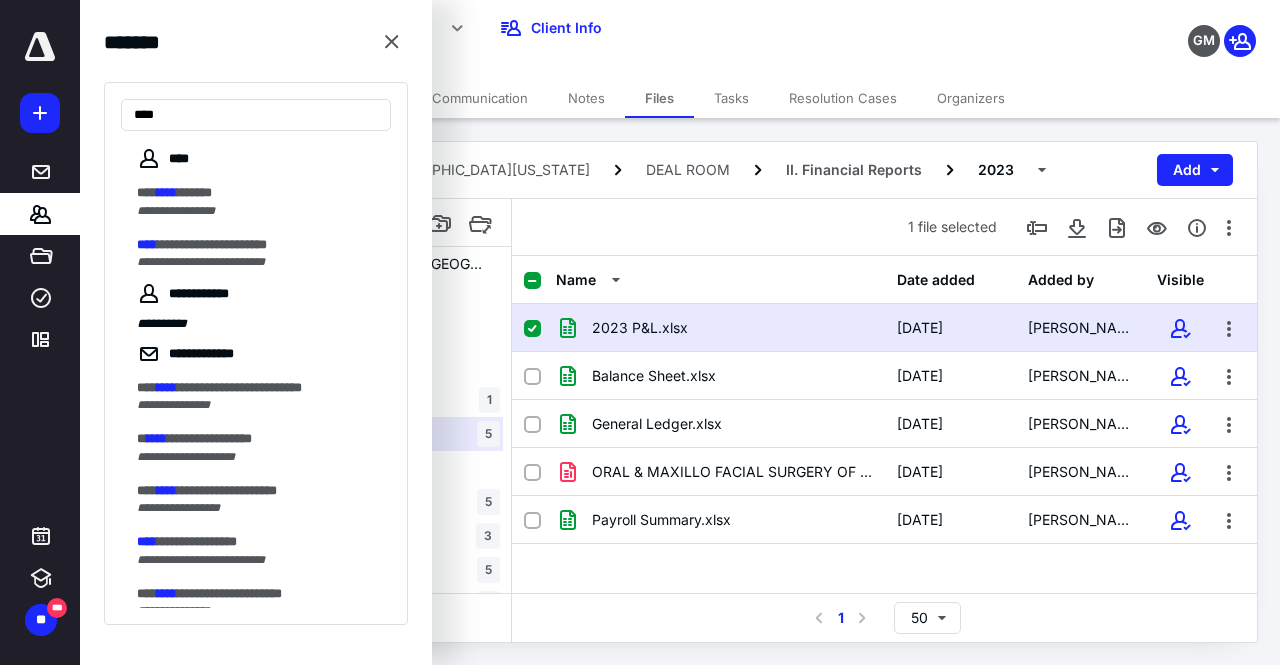 type on "****" 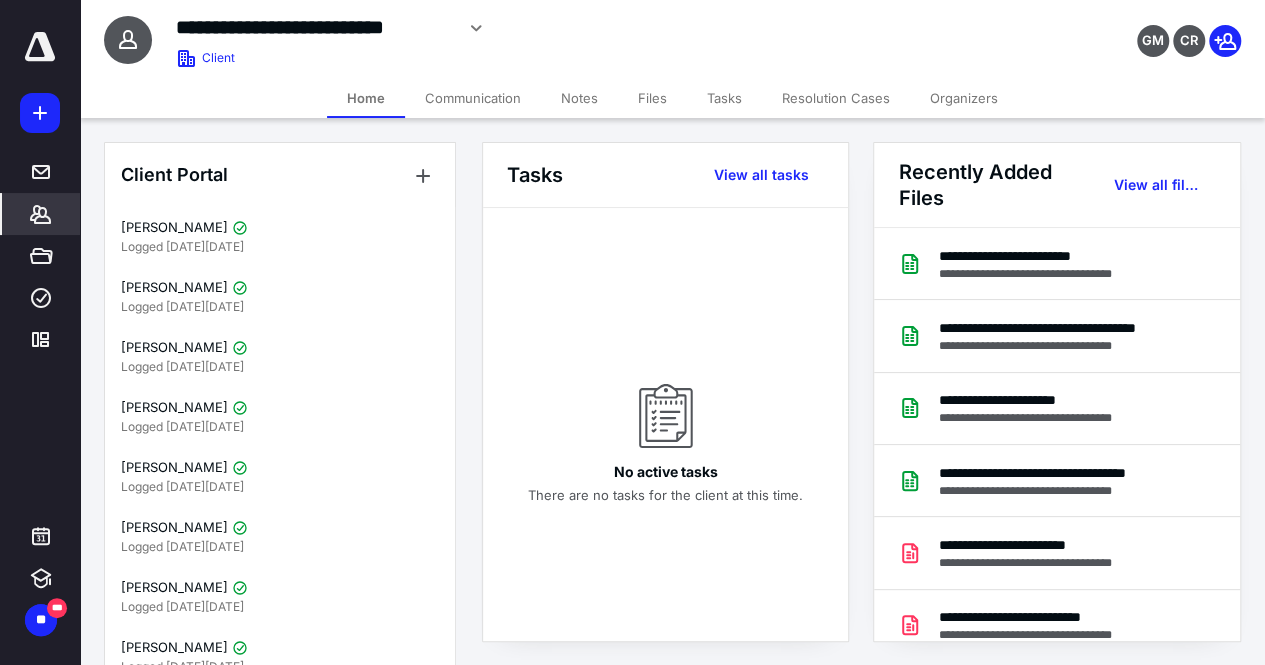 click on "Files" at bounding box center [652, 98] 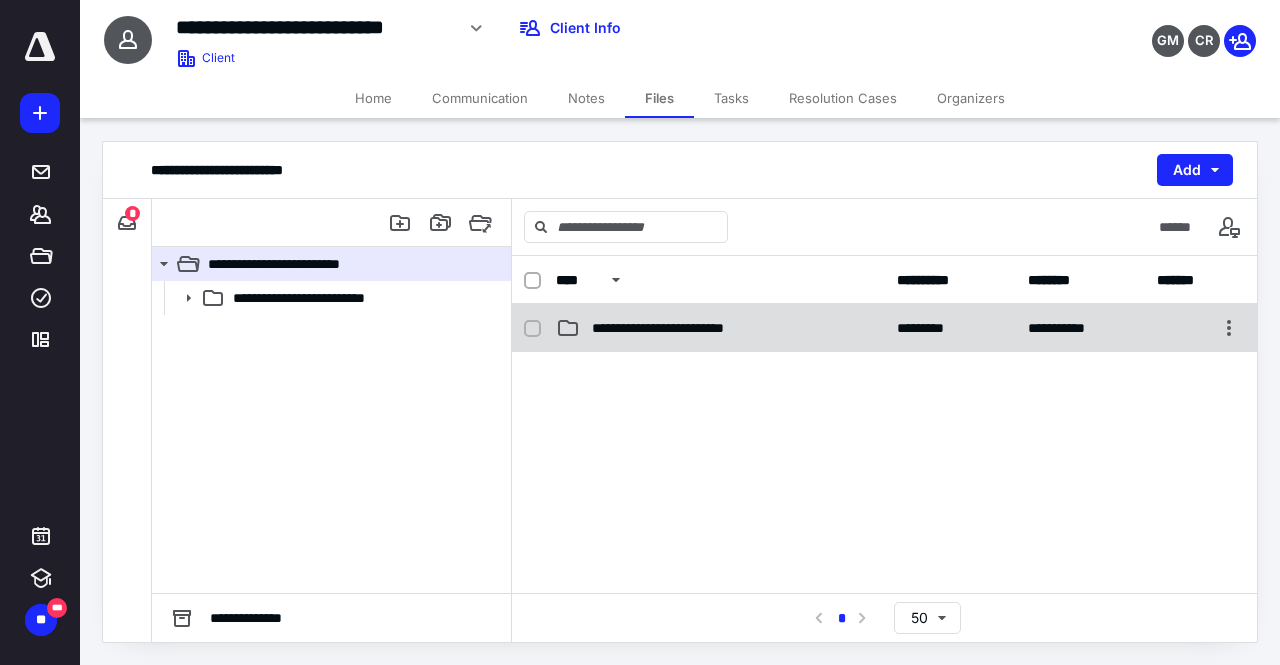 click on "**********" at bounding box center [703, 328] 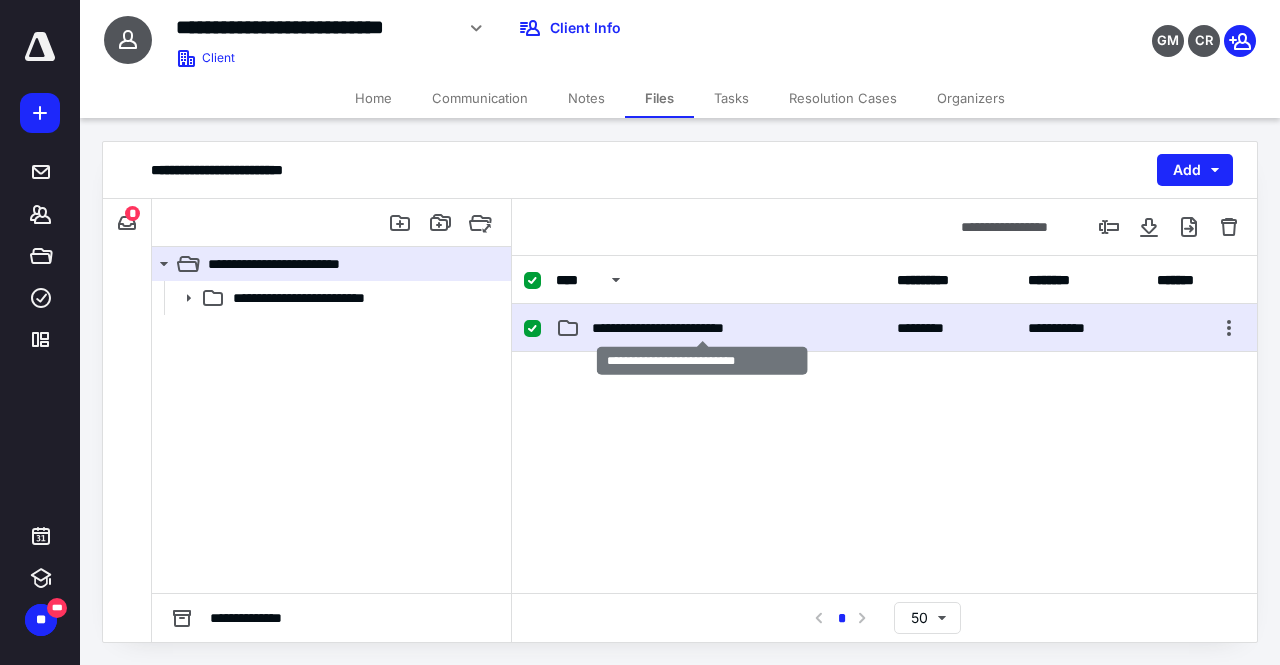 click on "**********" at bounding box center (703, 328) 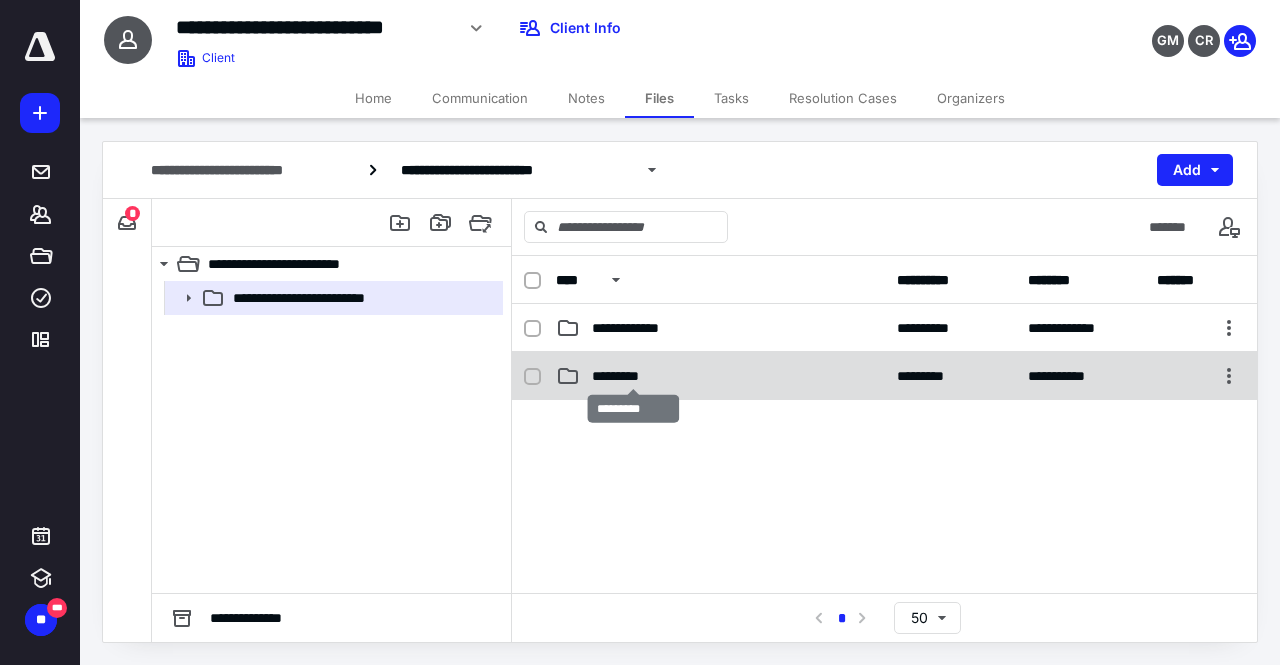 click on "*********" at bounding box center [633, 376] 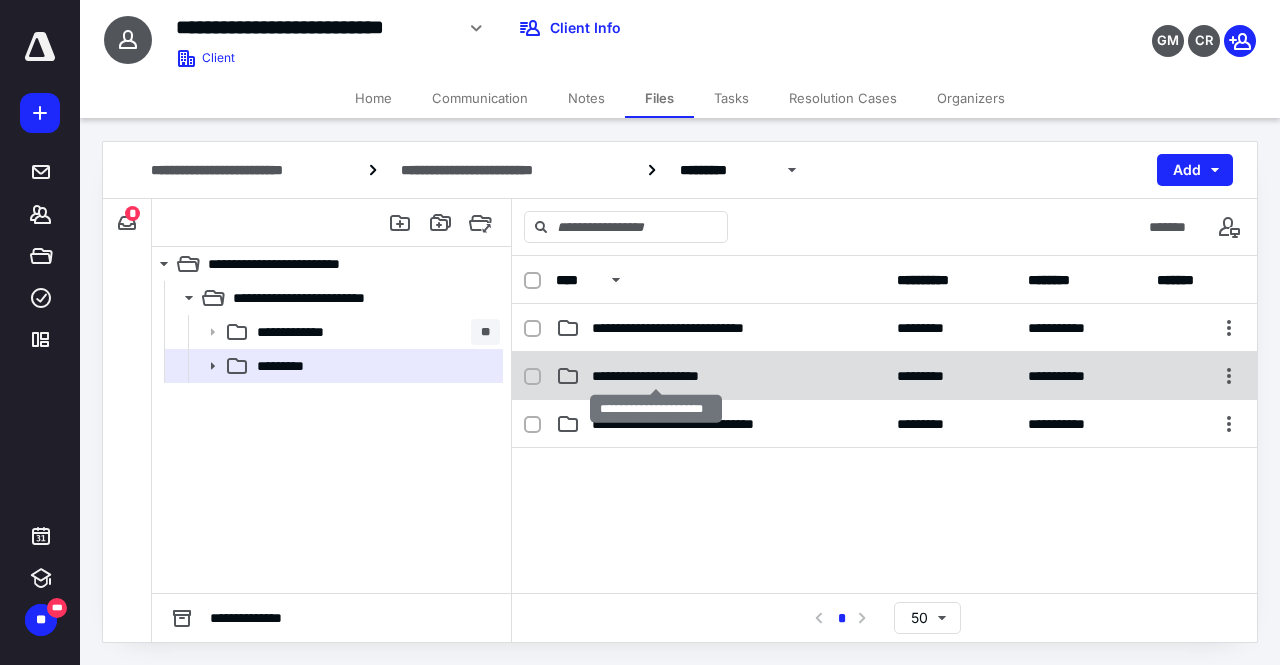 click on "**********" at bounding box center [656, 376] 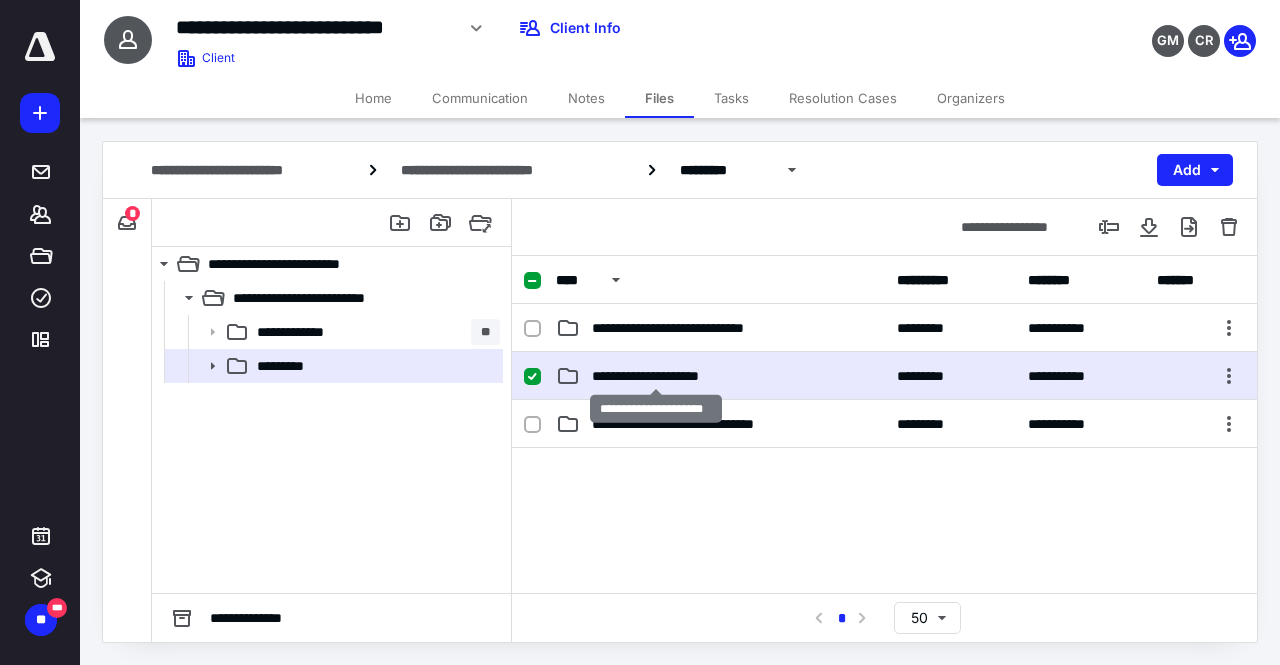 click on "**********" at bounding box center (656, 376) 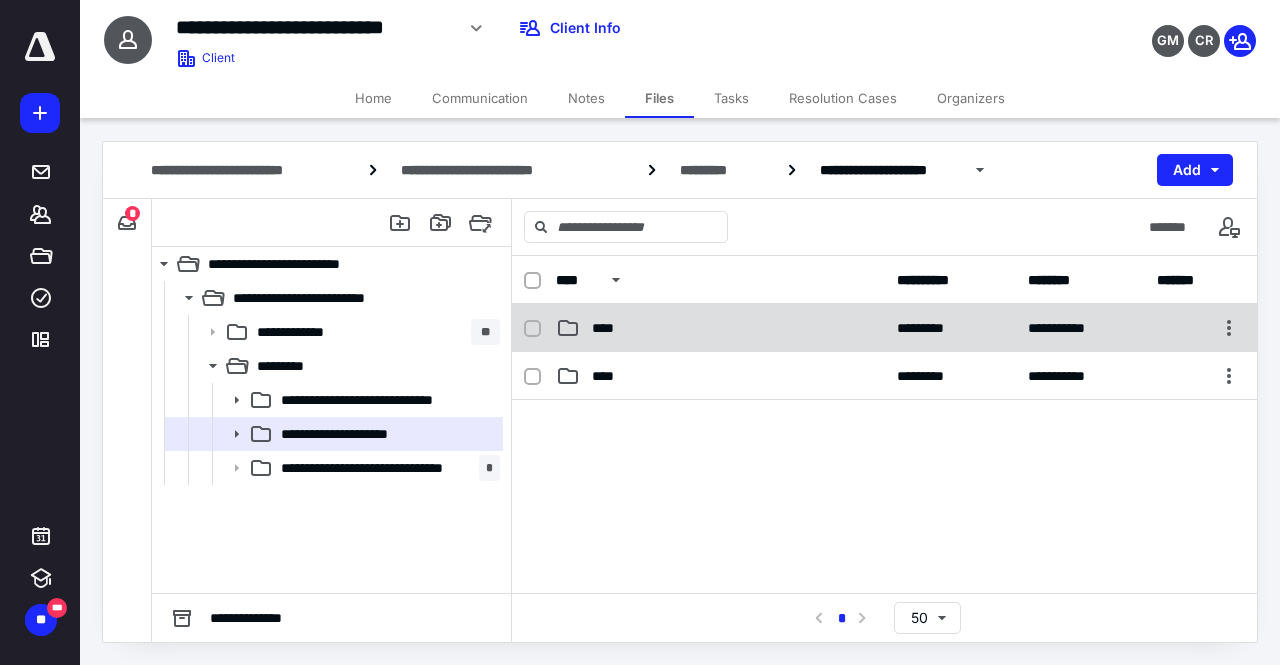 click on "****" at bounding box center [609, 328] 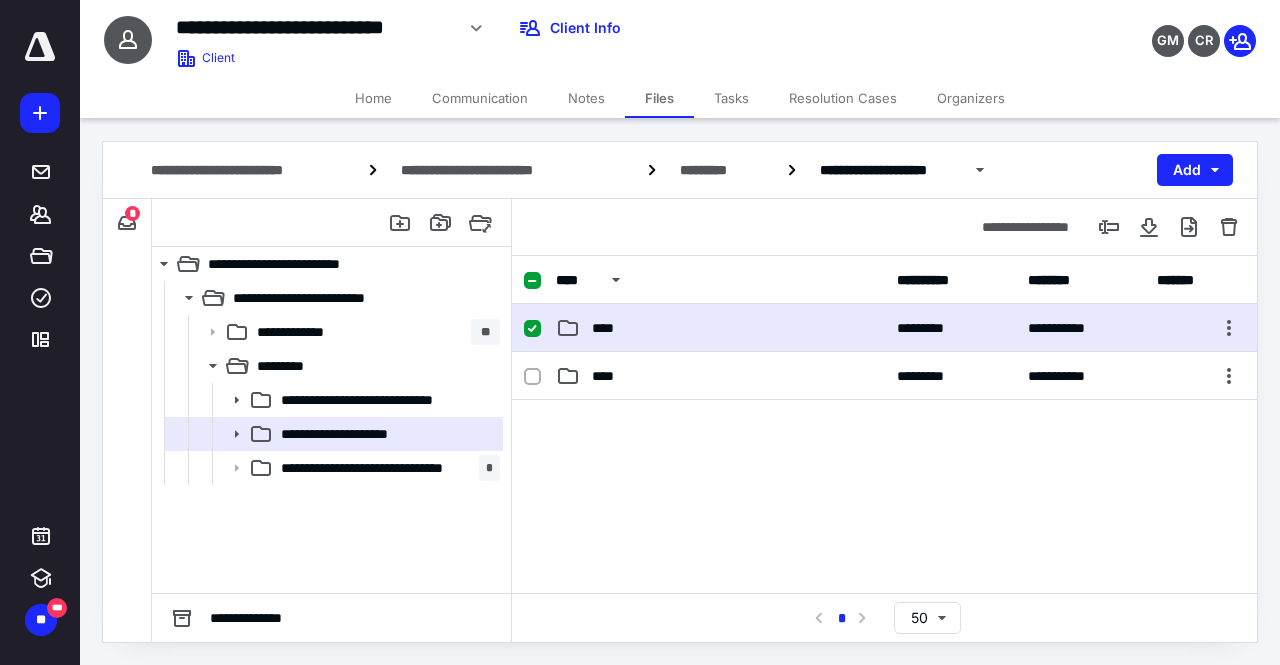 click on "****" at bounding box center [609, 328] 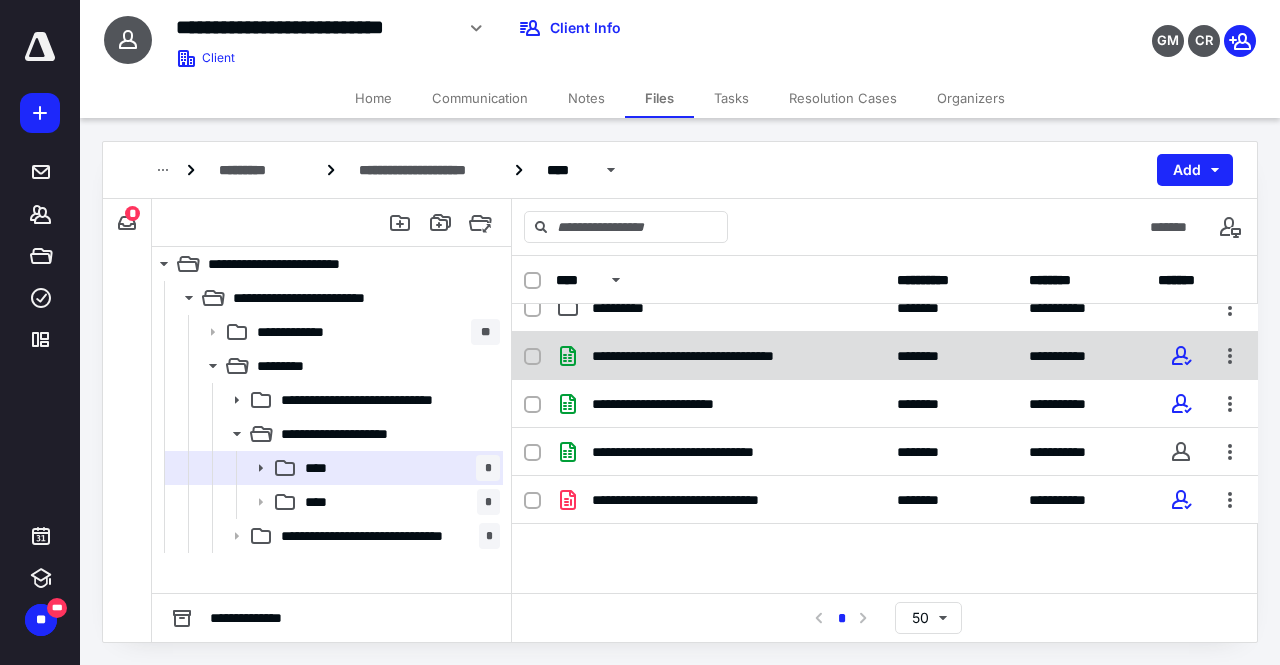 scroll, scrollTop: 0, scrollLeft: 0, axis: both 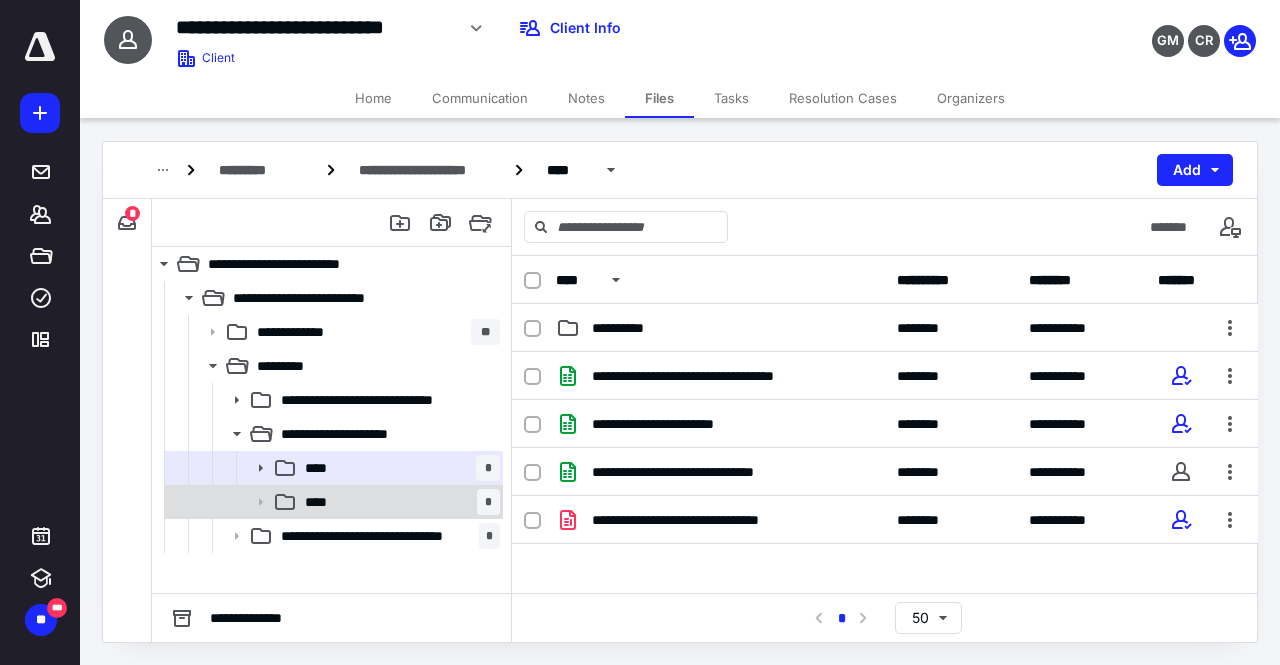 click on "**** *" at bounding box center [398, 502] 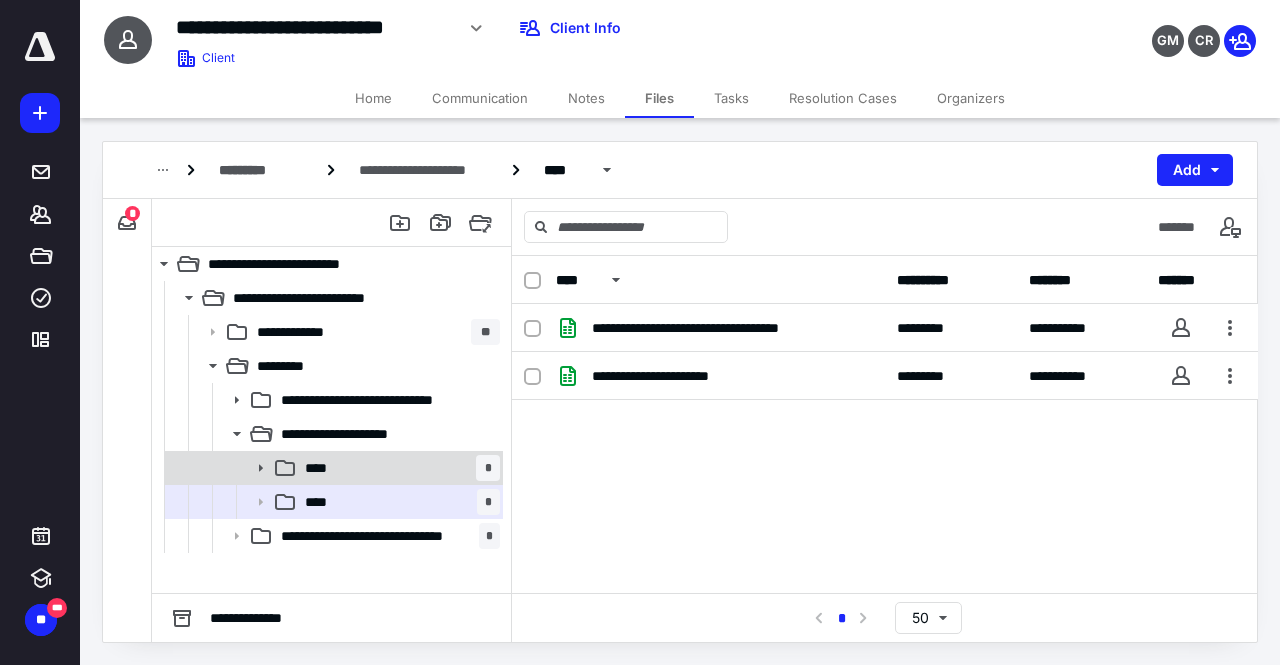 click on "****" at bounding box center [322, 468] 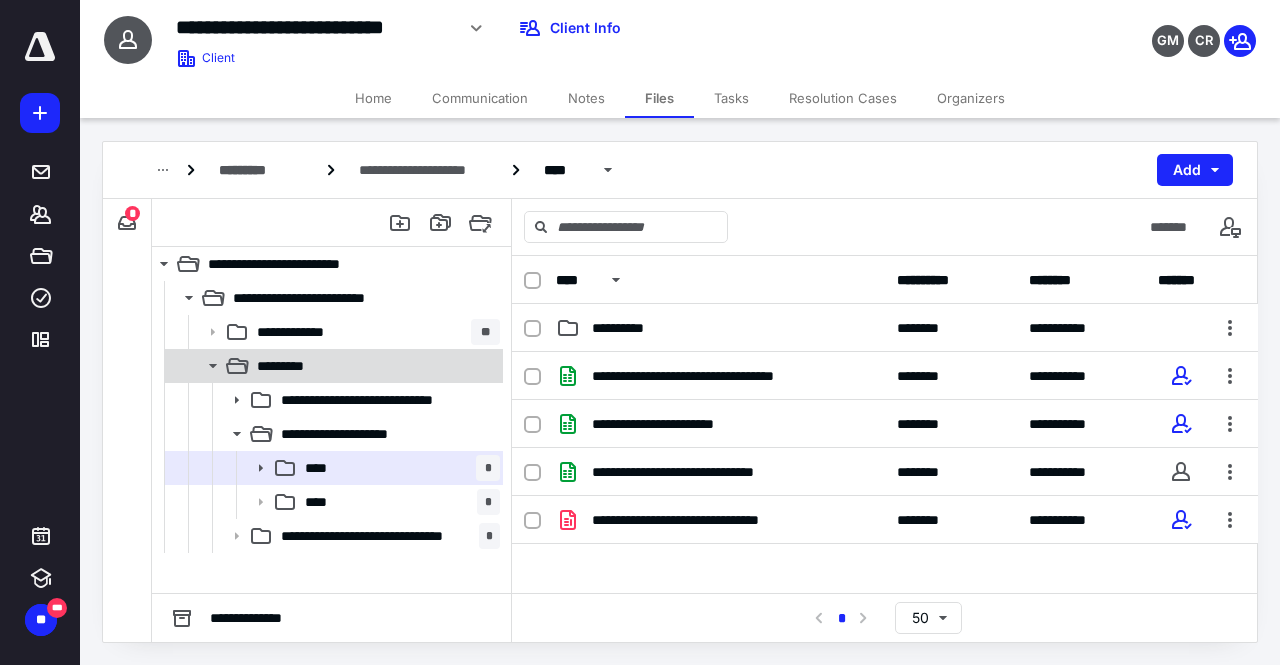 click 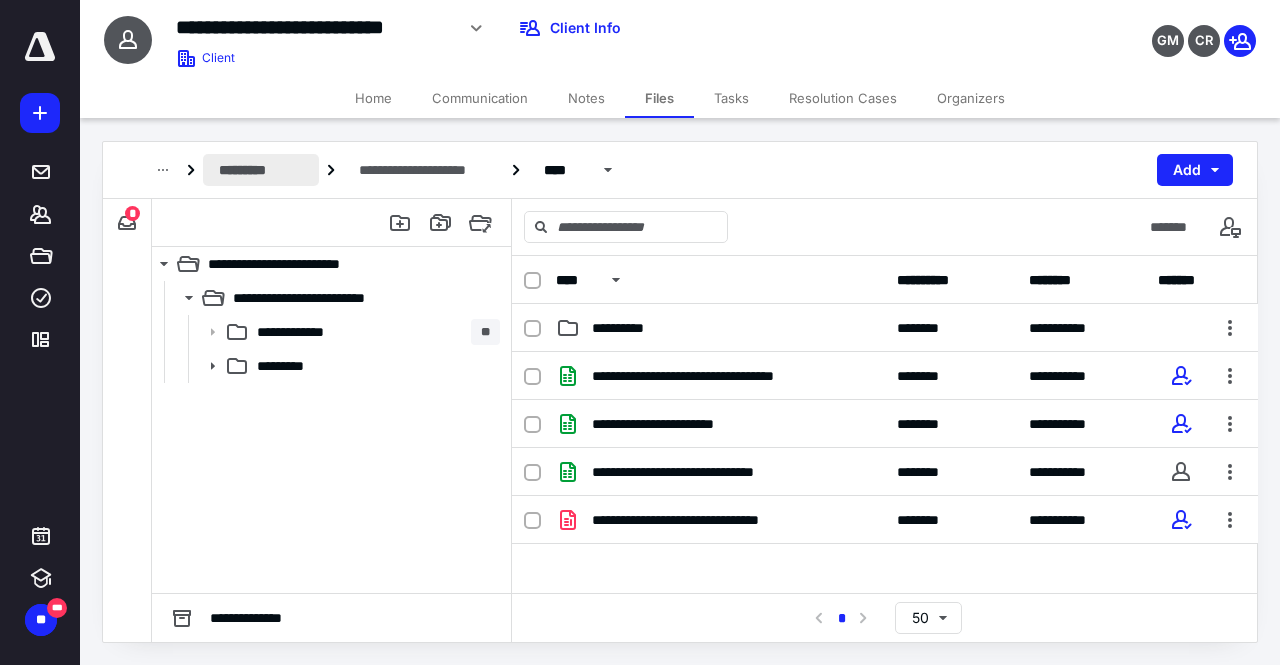 click on "*********" at bounding box center [261, 170] 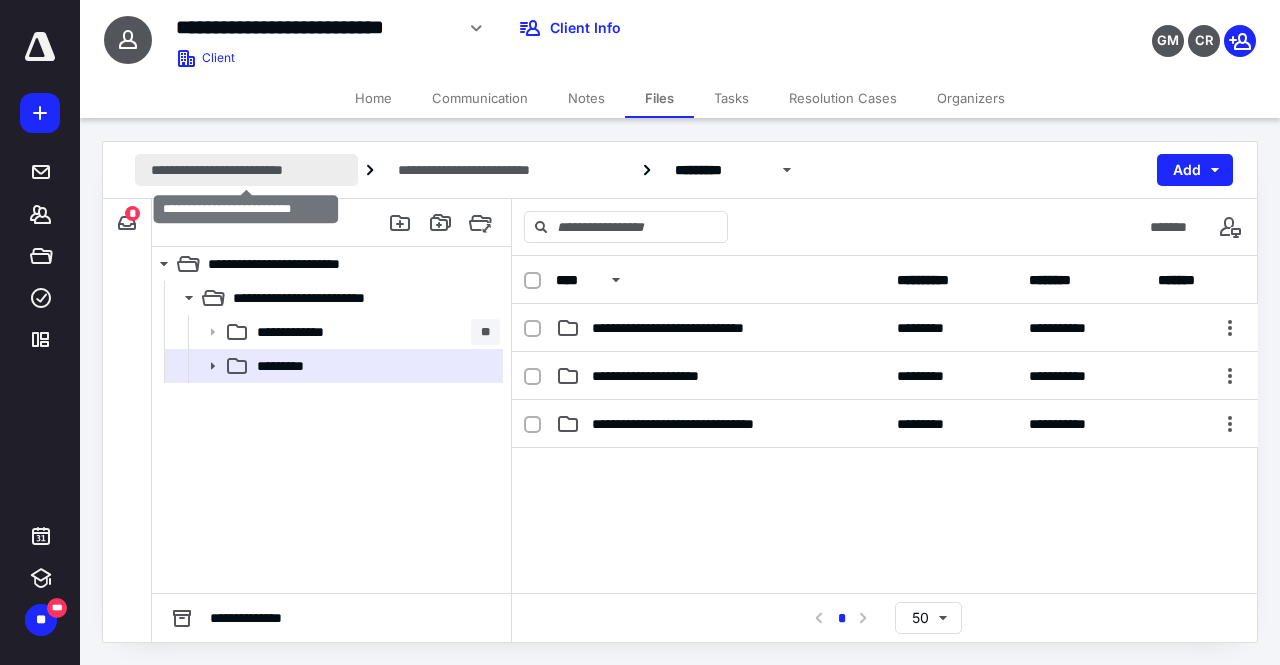 click on "**********" at bounding box center (246, 170) 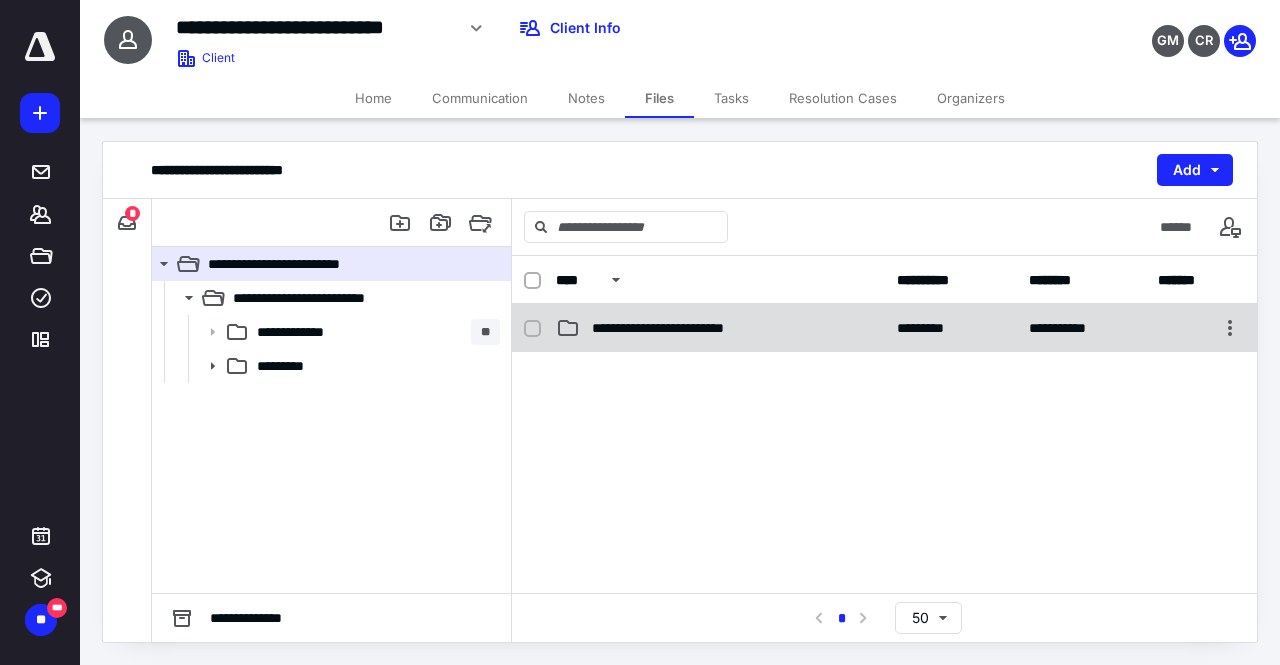 click on "**********" at bounding box center (703, 328) 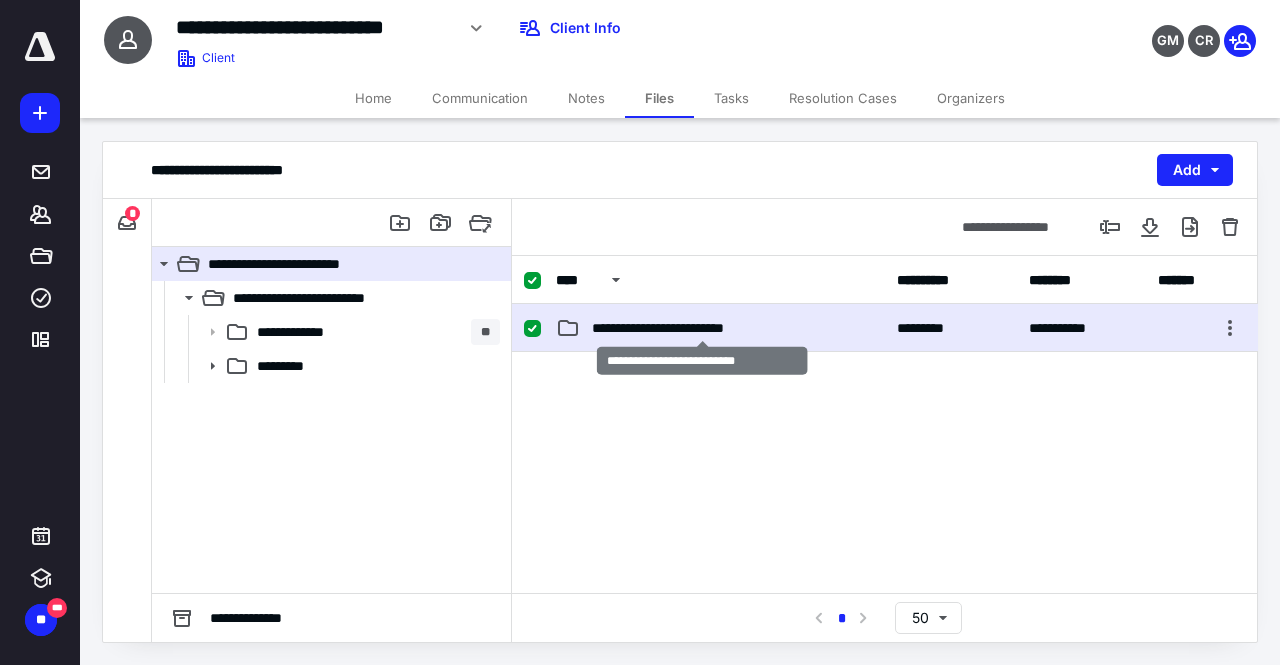 click on "**********" at bounding box center [703, 328] 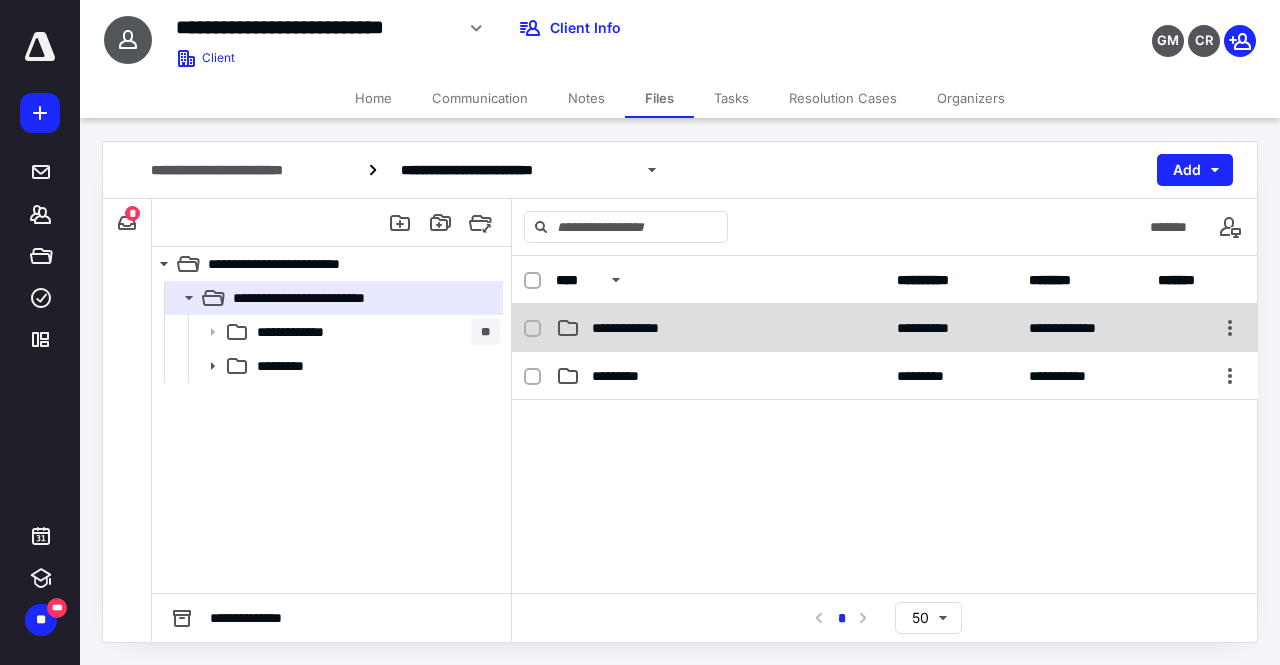 click on "**********" at bounding box center [641, 328] 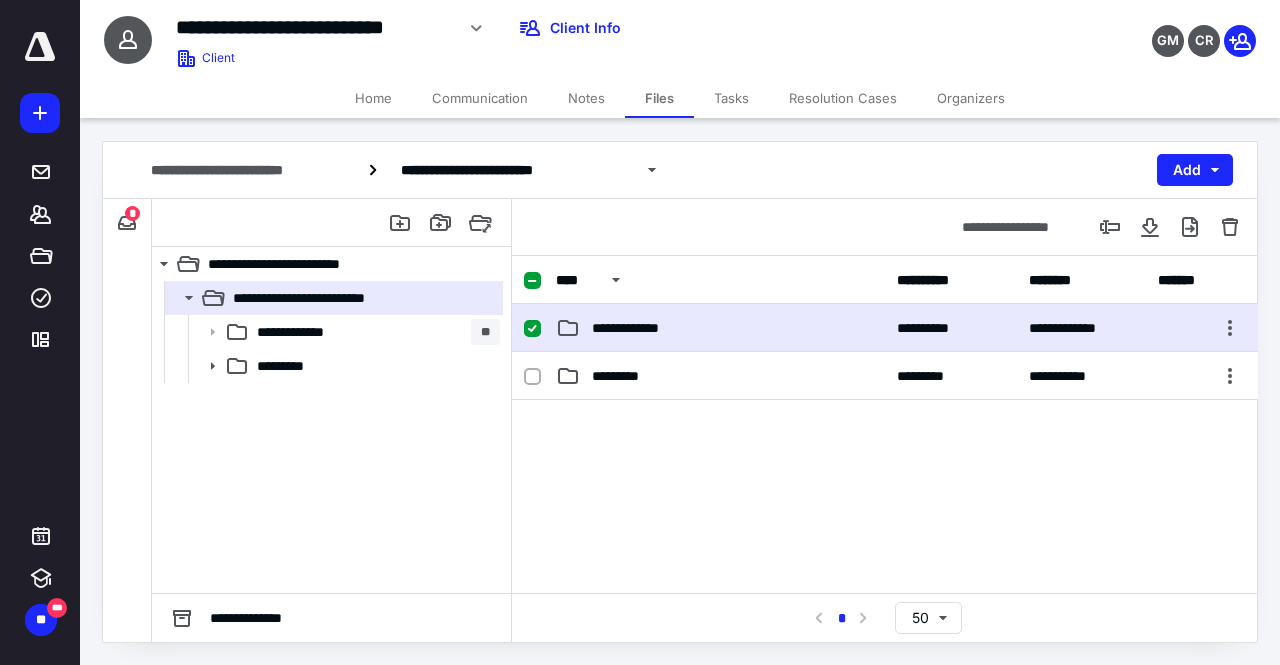 click on "**********" at bounding box center [641, 328] 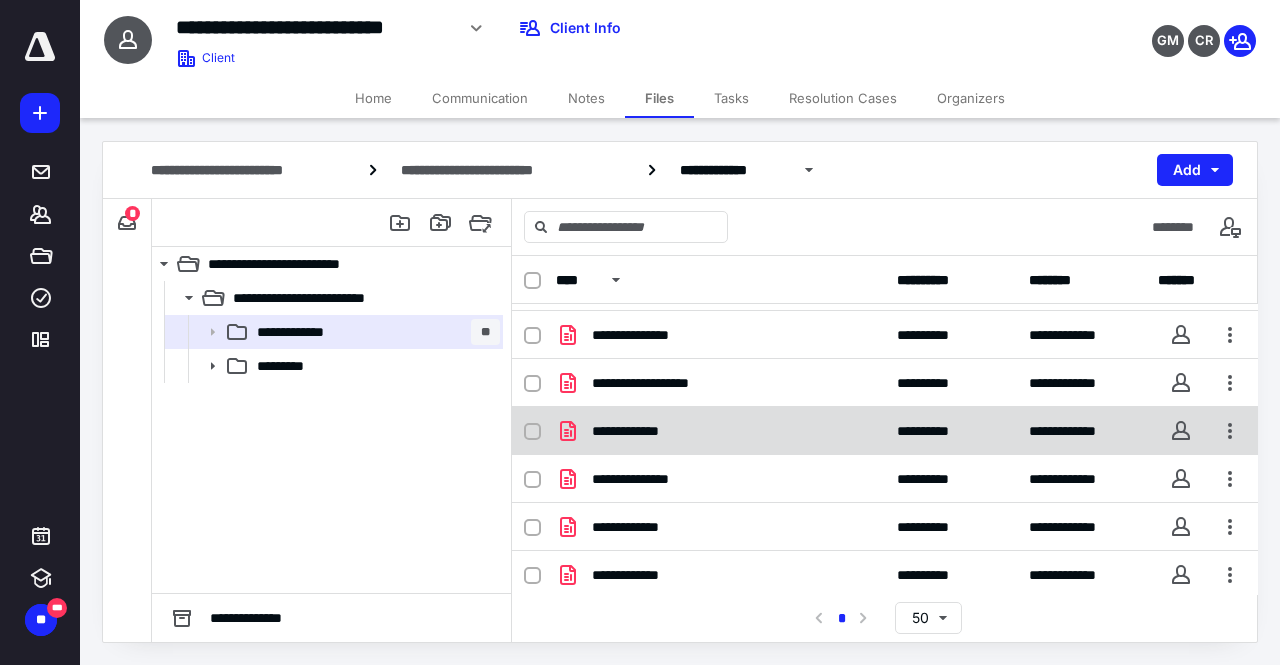 scroll, scrollTop: 0, scrollLeft: 0, axis: both 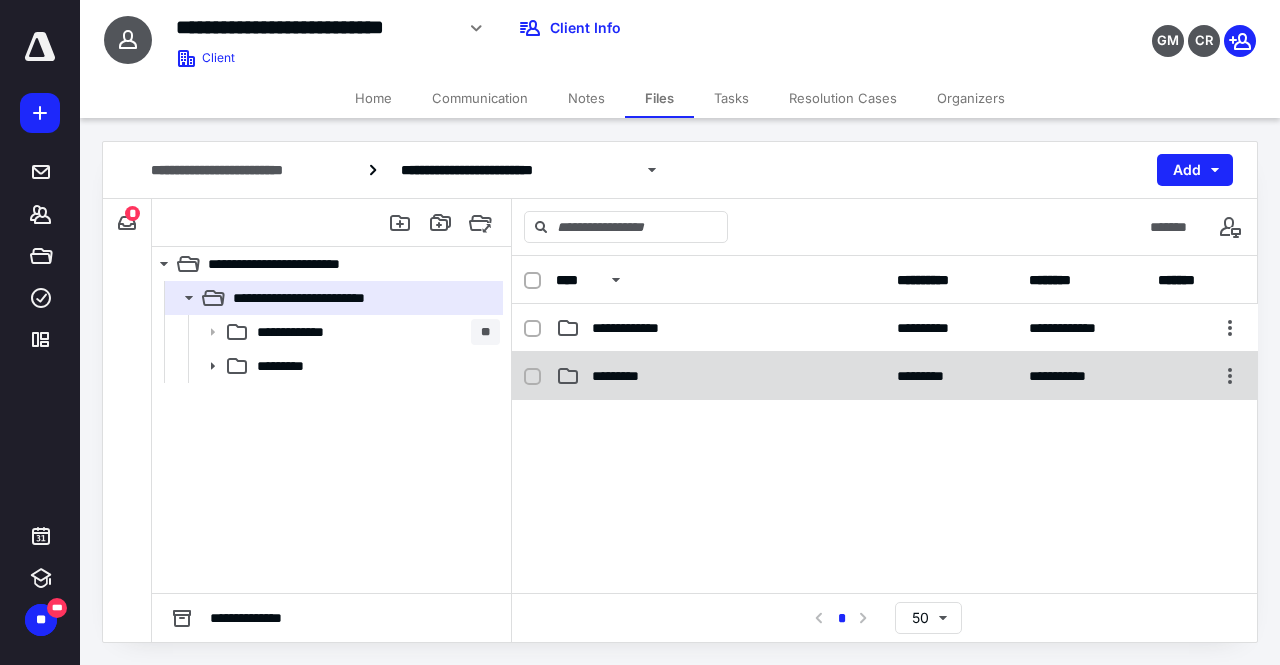 click on "**********" at bounding box center [885, 376] 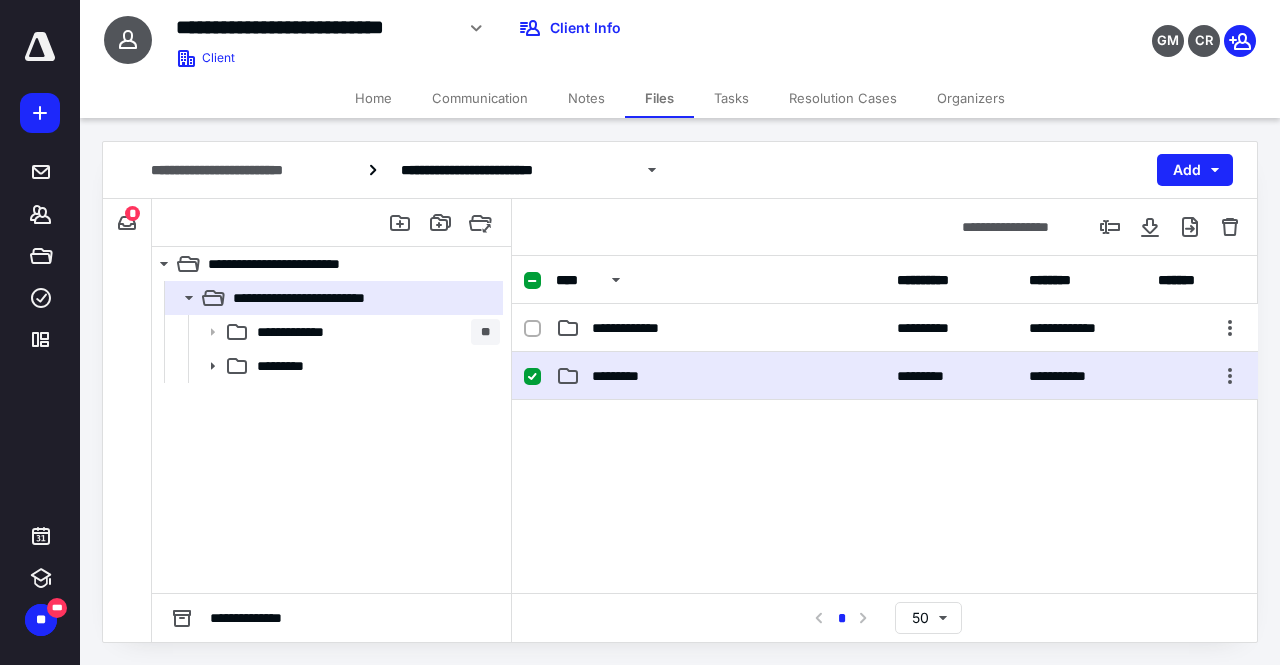 click on "**********" at bounding box center [885, 376] 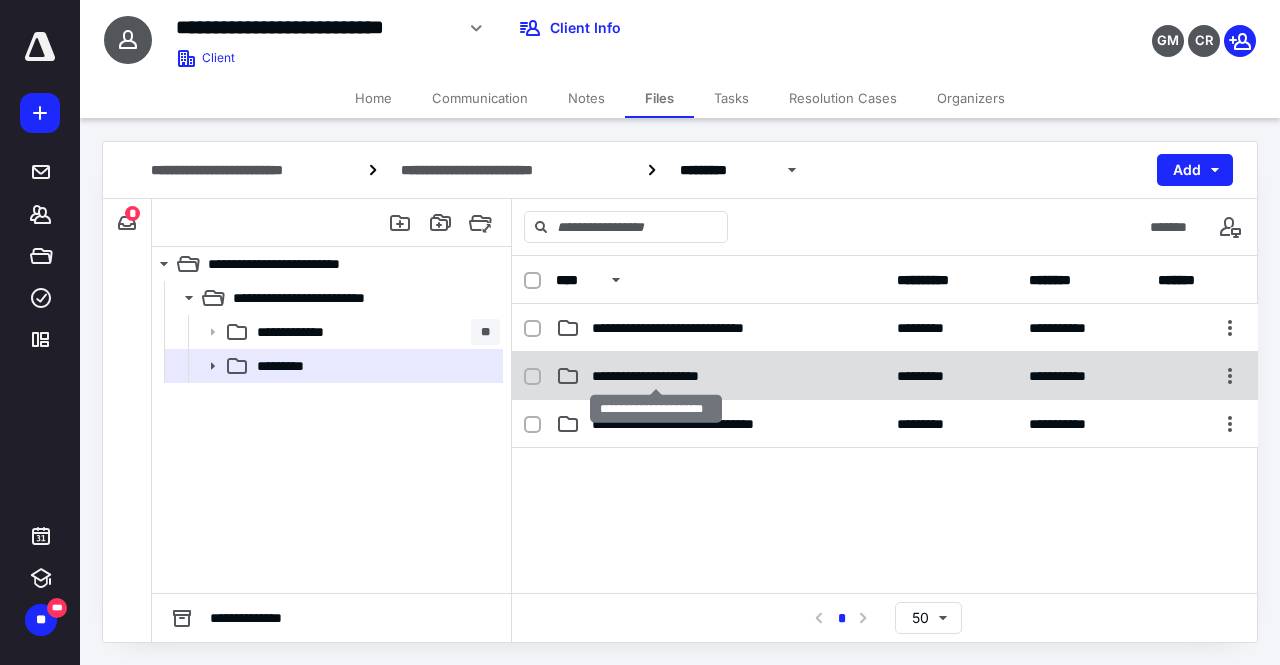click on "**********" at bounding box center [656, 376] 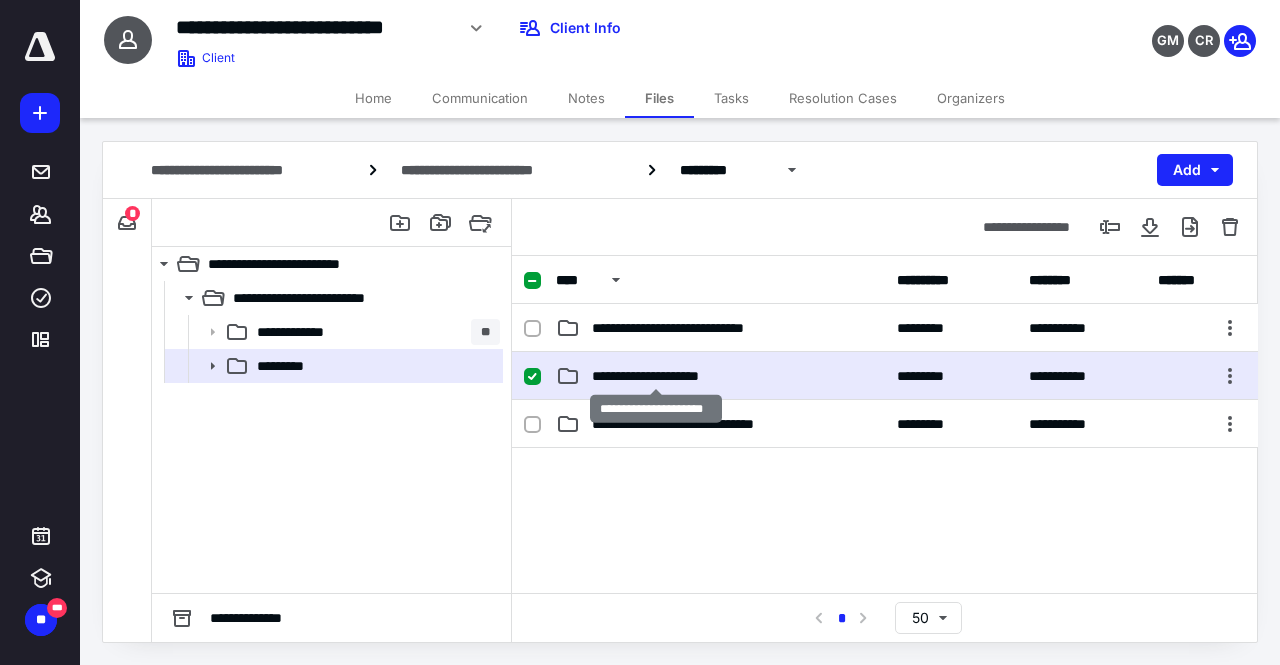 click on "**********" at bounding box center (656, 376) 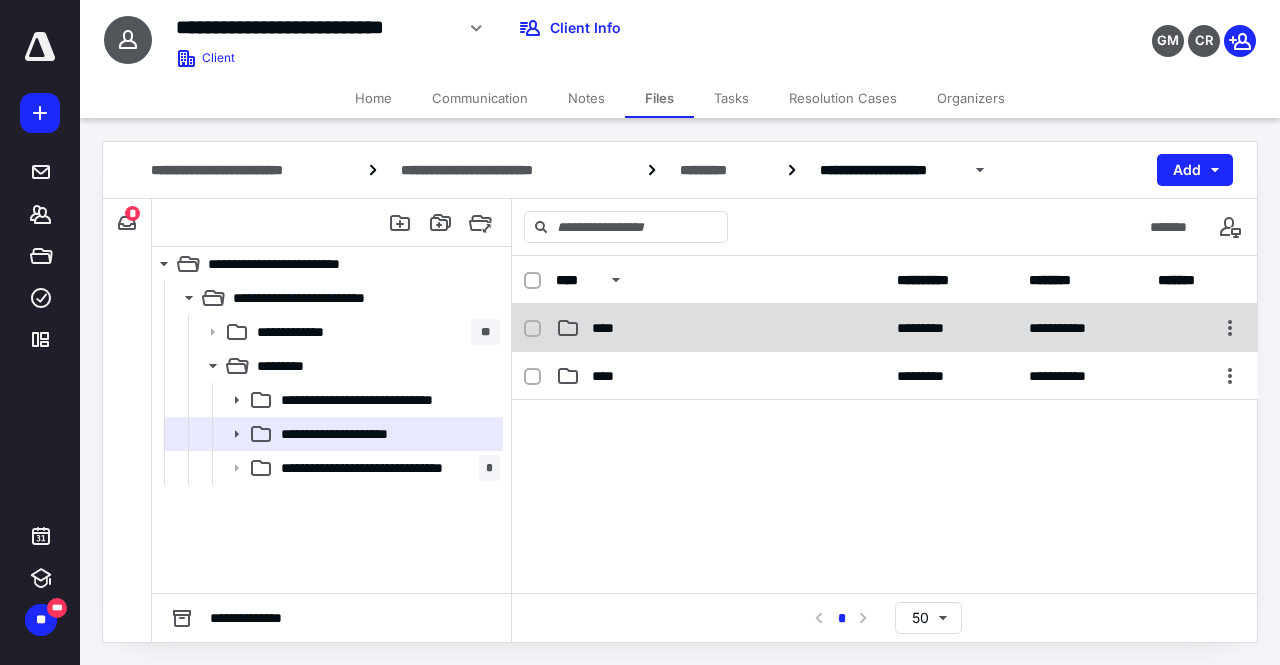 click on "****" at bounding box center (720, 328) 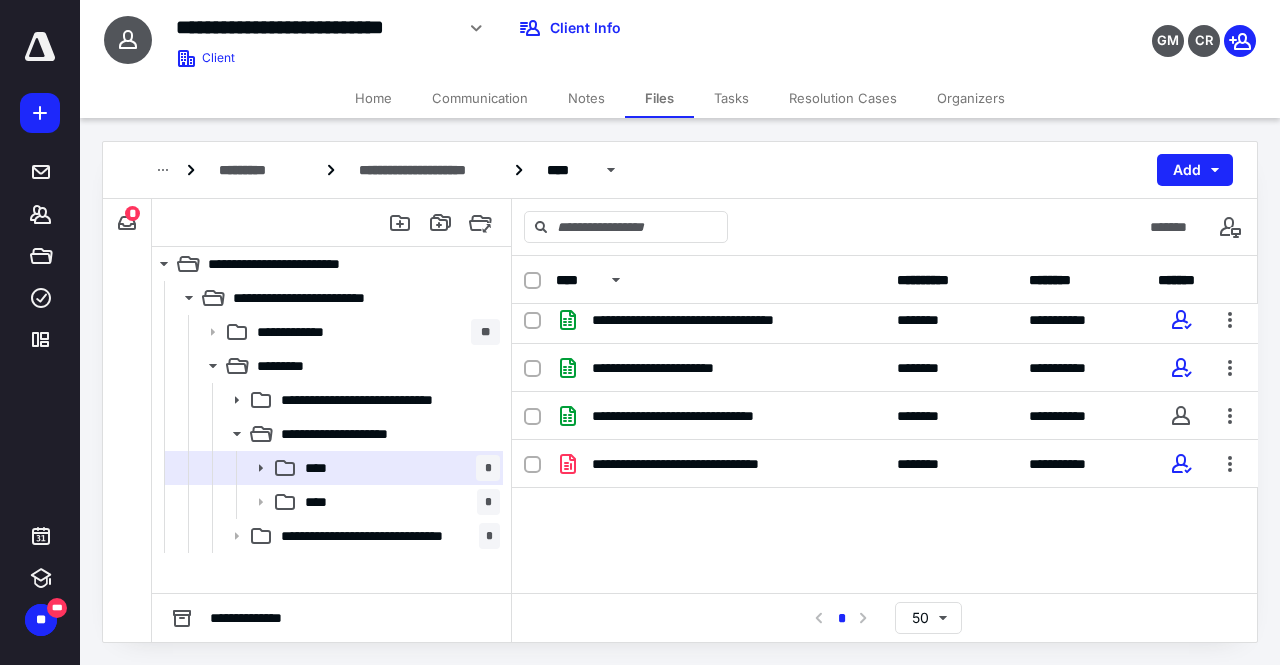 scroll, scrollTop: 0, scrollLeft: 0, axis: both 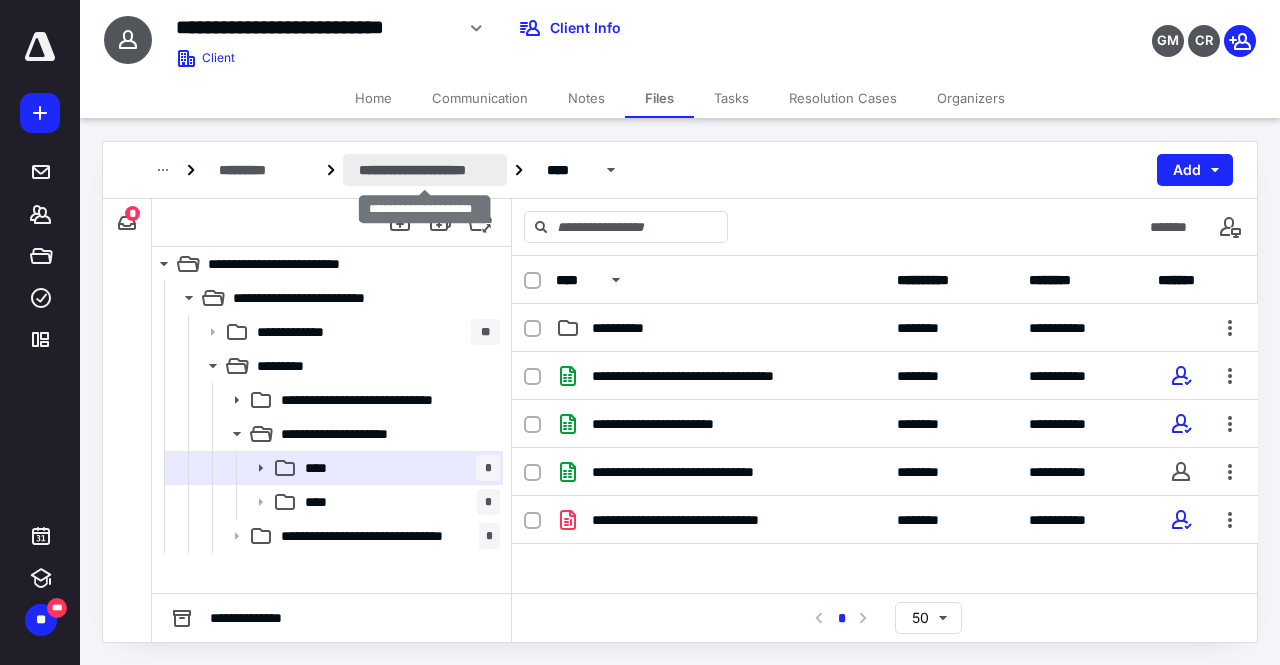 click on "**********" at bounding box center [425, 170] 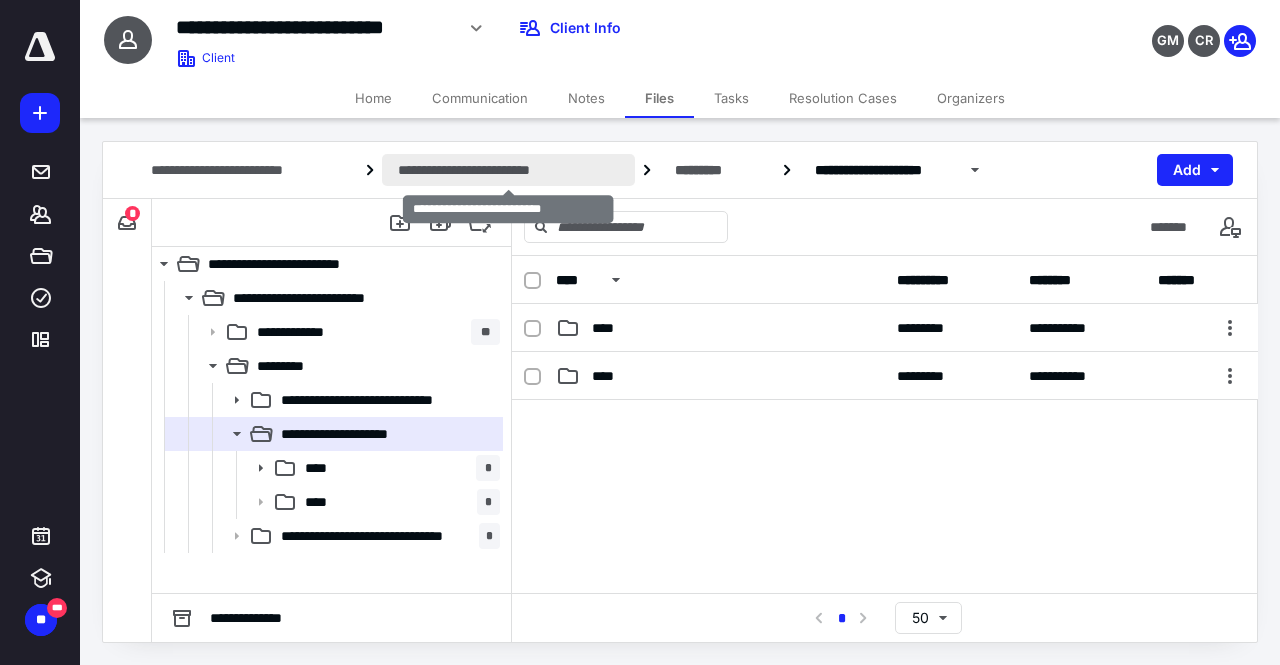 click on "**********" at bounding box center [509, 170] 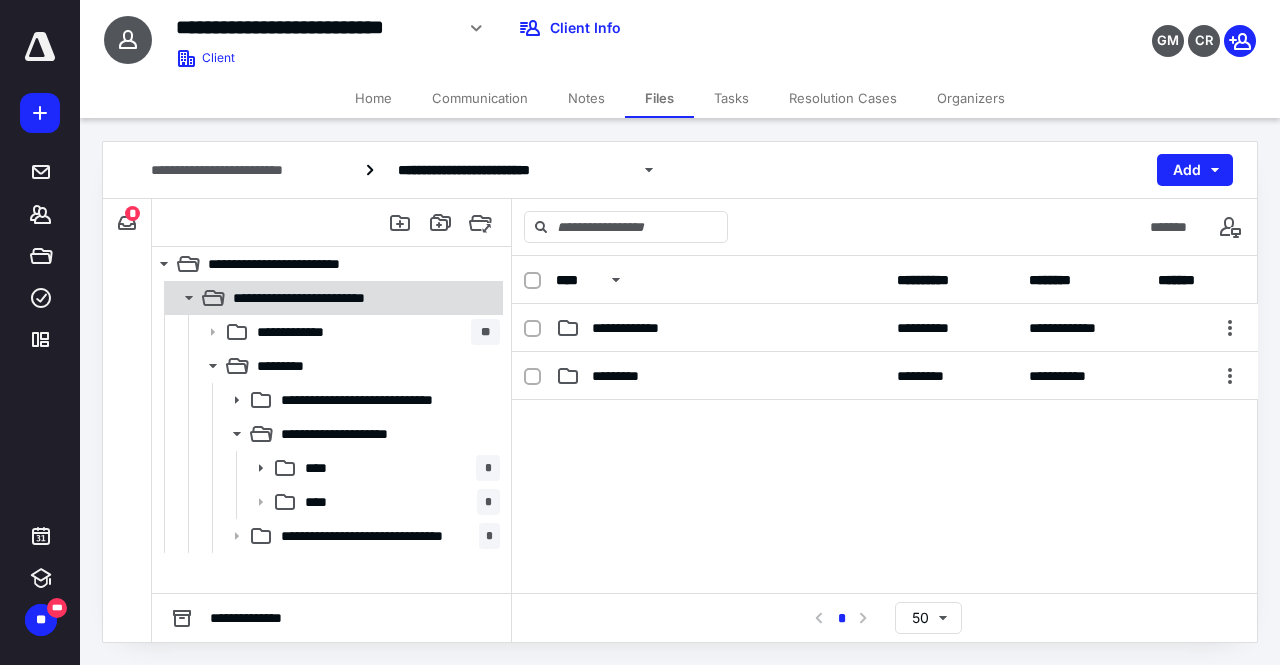 click 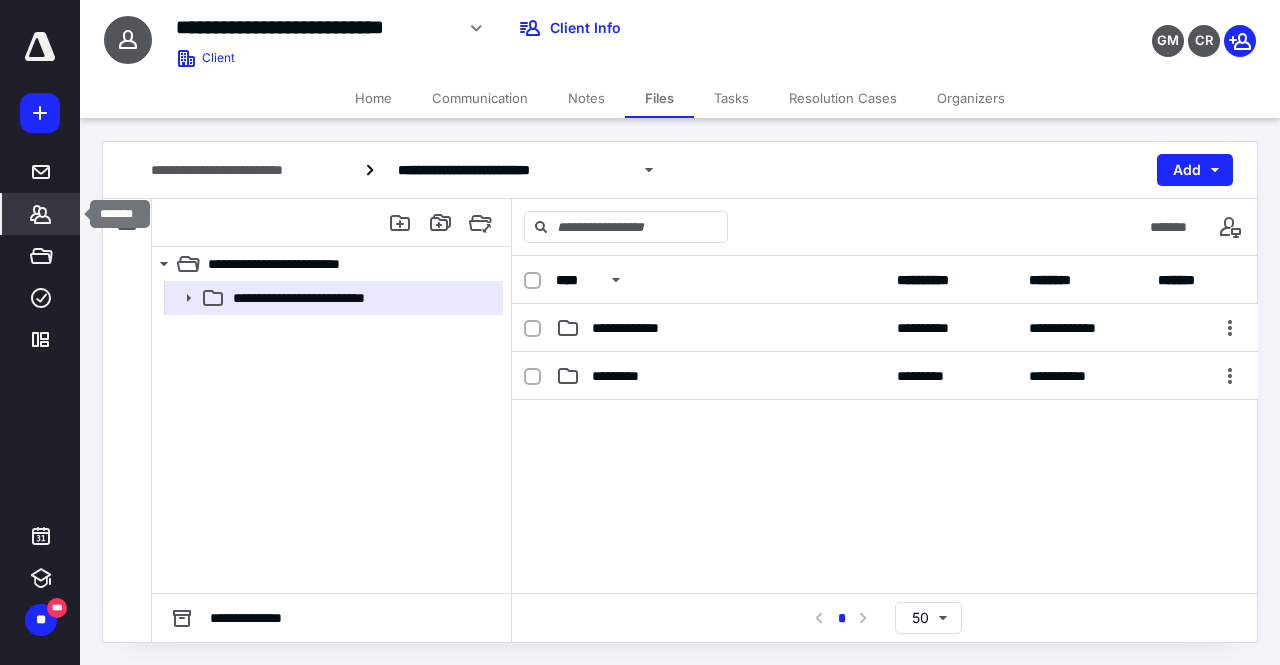 click on "*******" at bounding box center [41, 214] 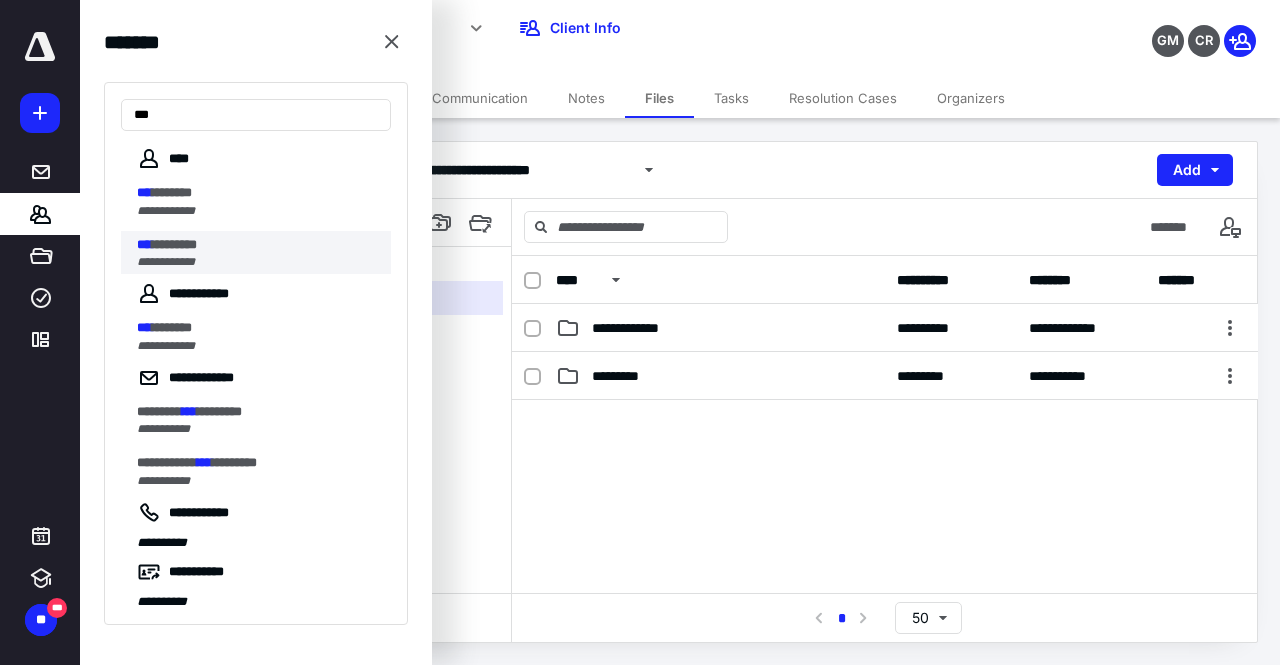 type on "***" 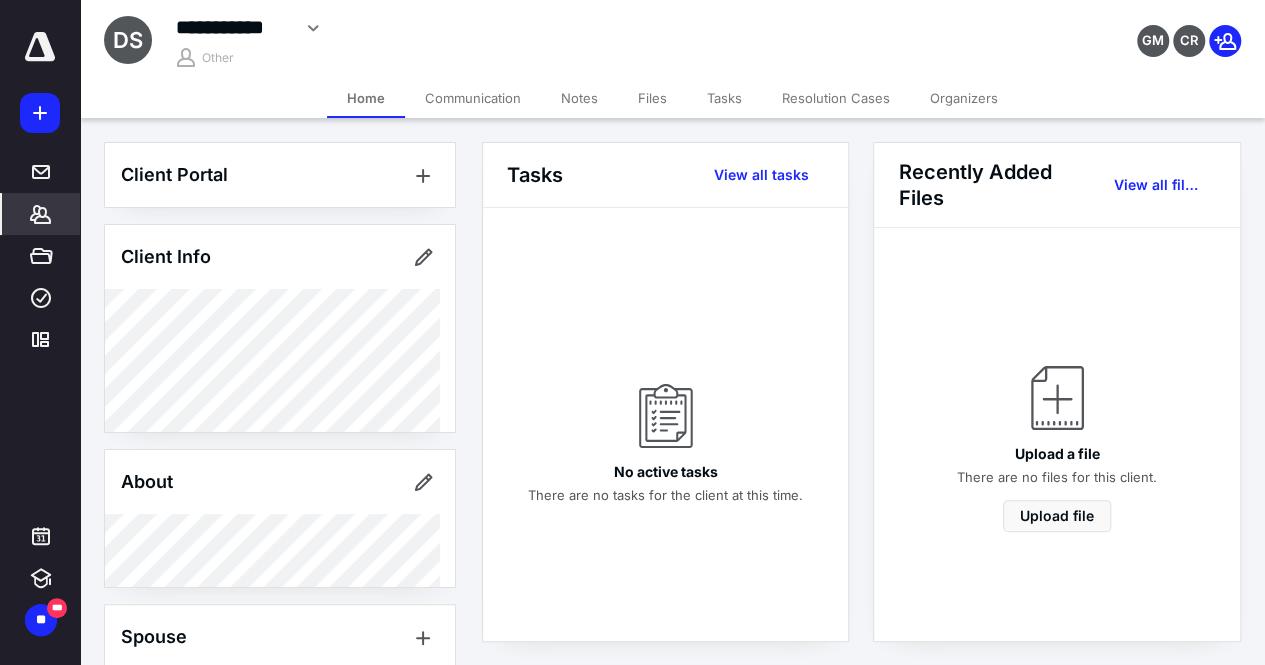 click on "Files" at bounding box center [652, 98] 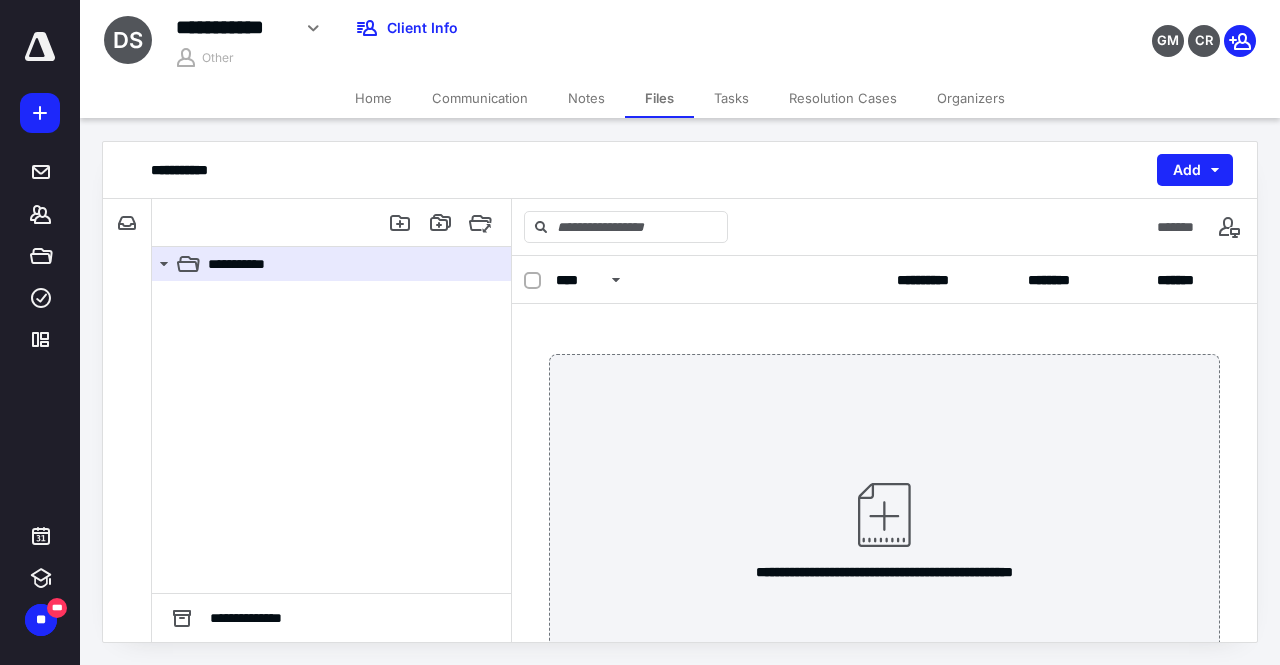 click on "Tasks" at bounding box center [731, 98] 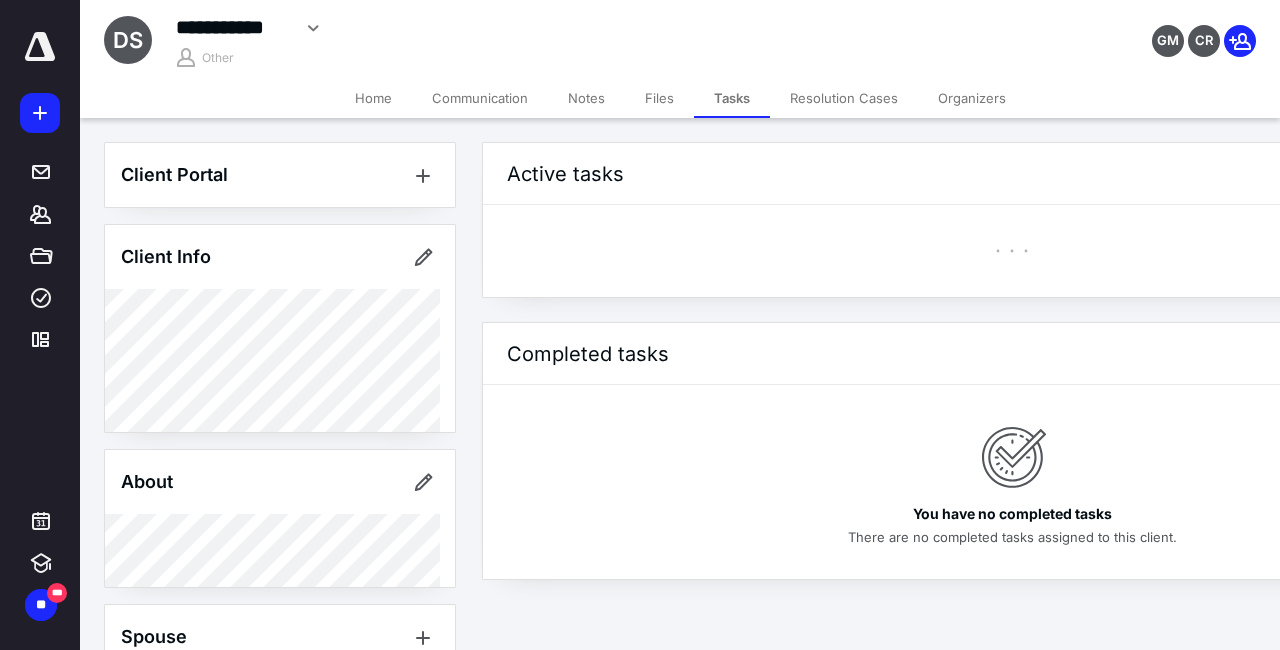 click on "Files" at bounding box center [659, 98] 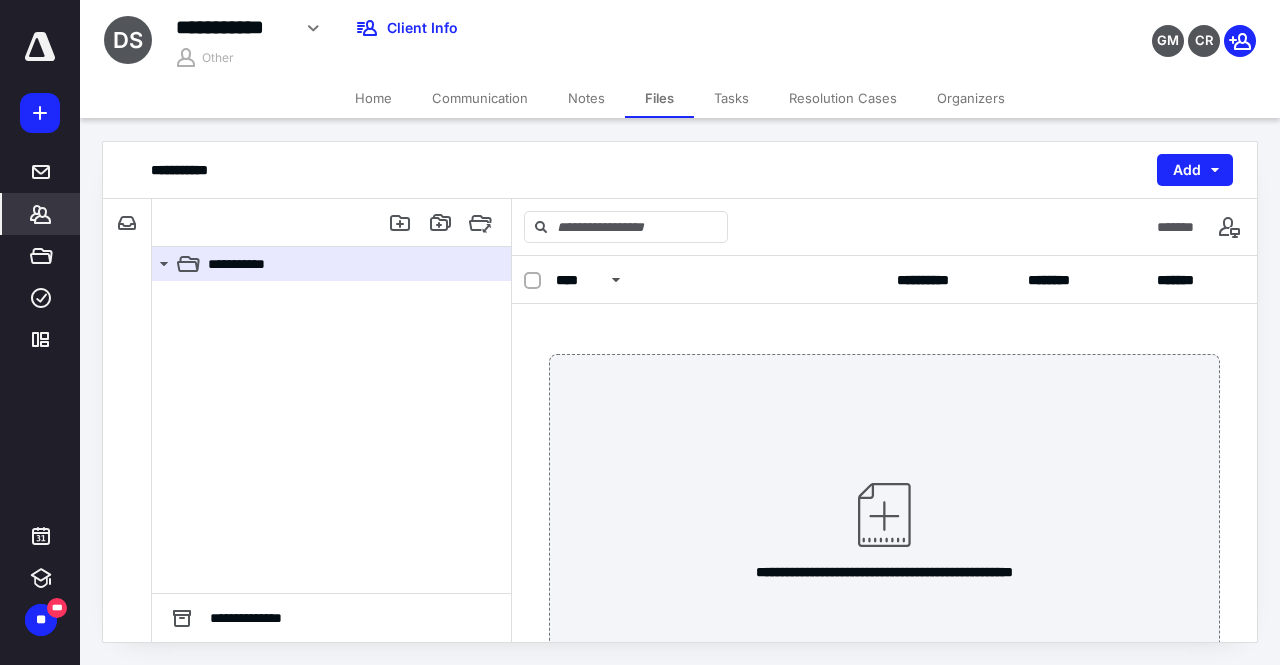 click 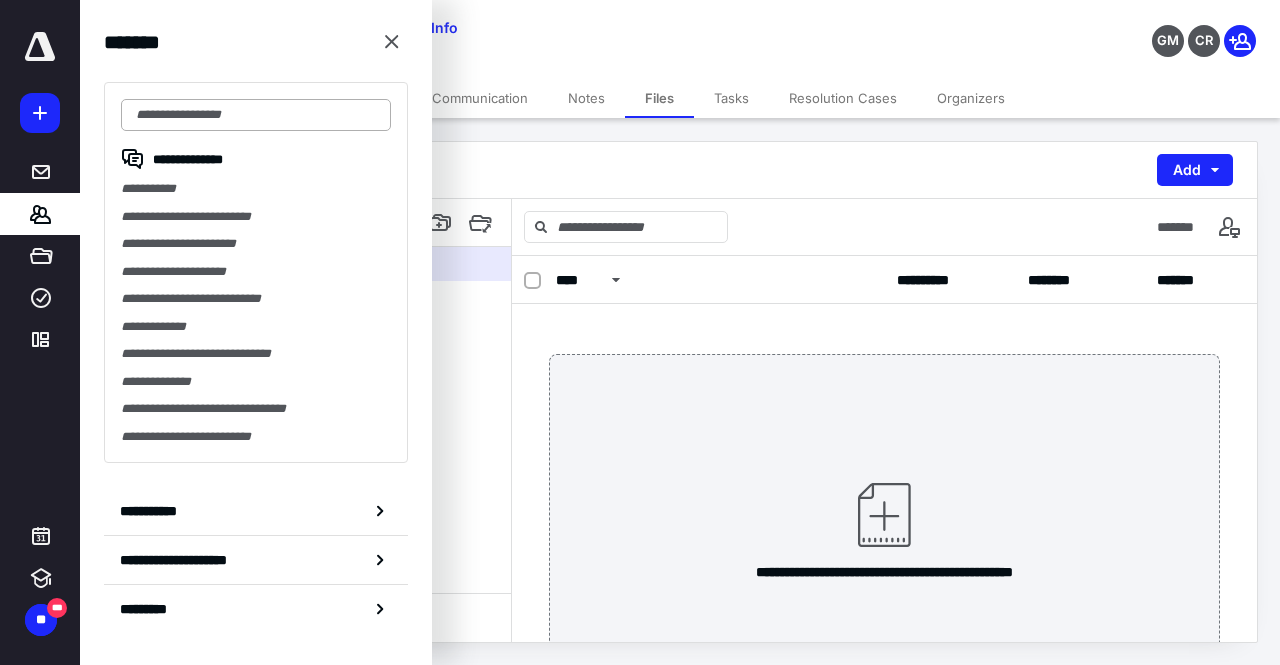 click at bounding box center [256, 115] 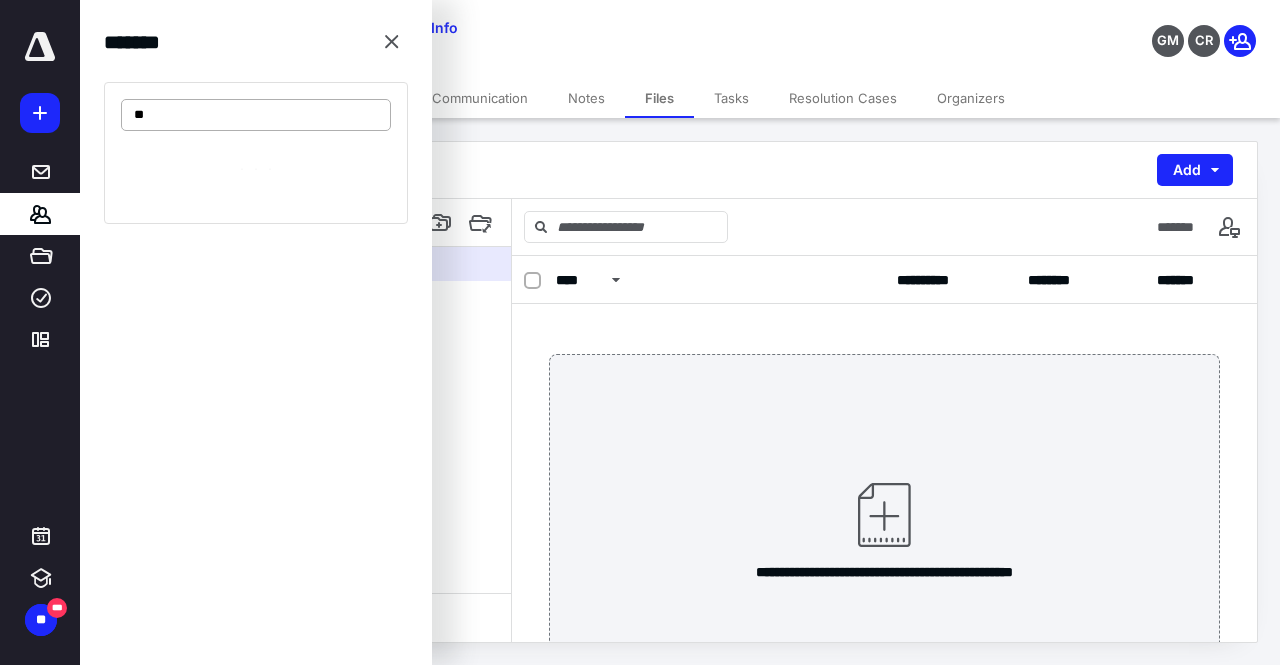 type on "*" 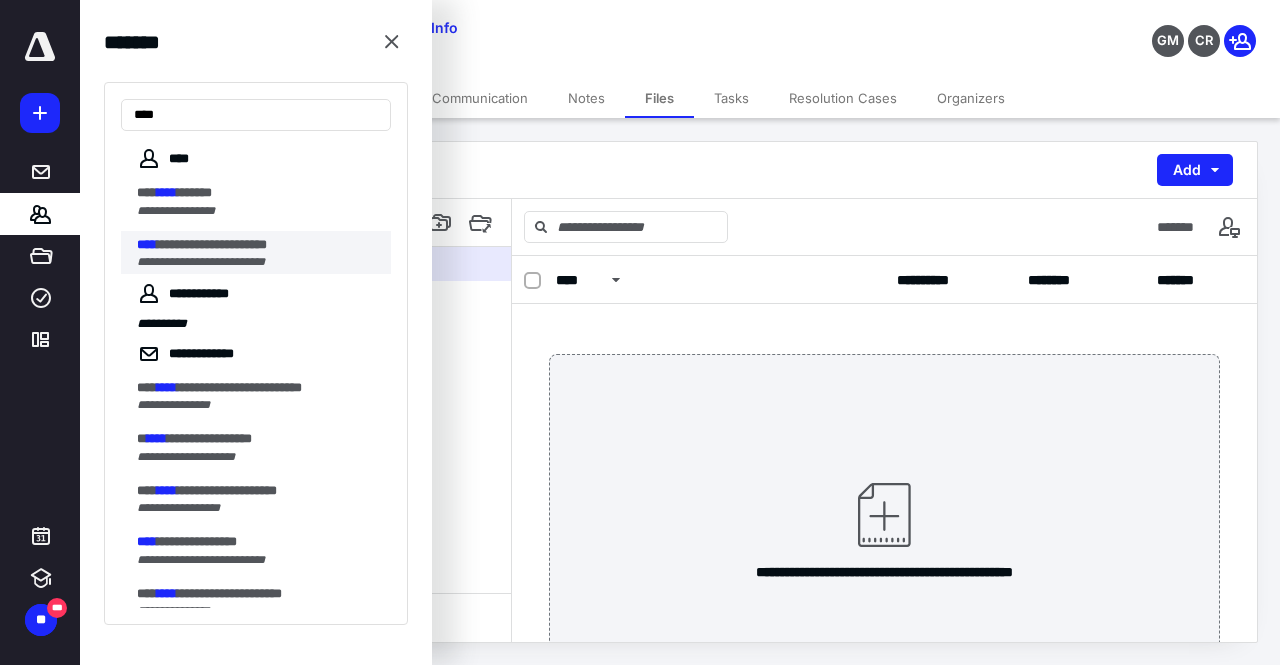 type on "****" 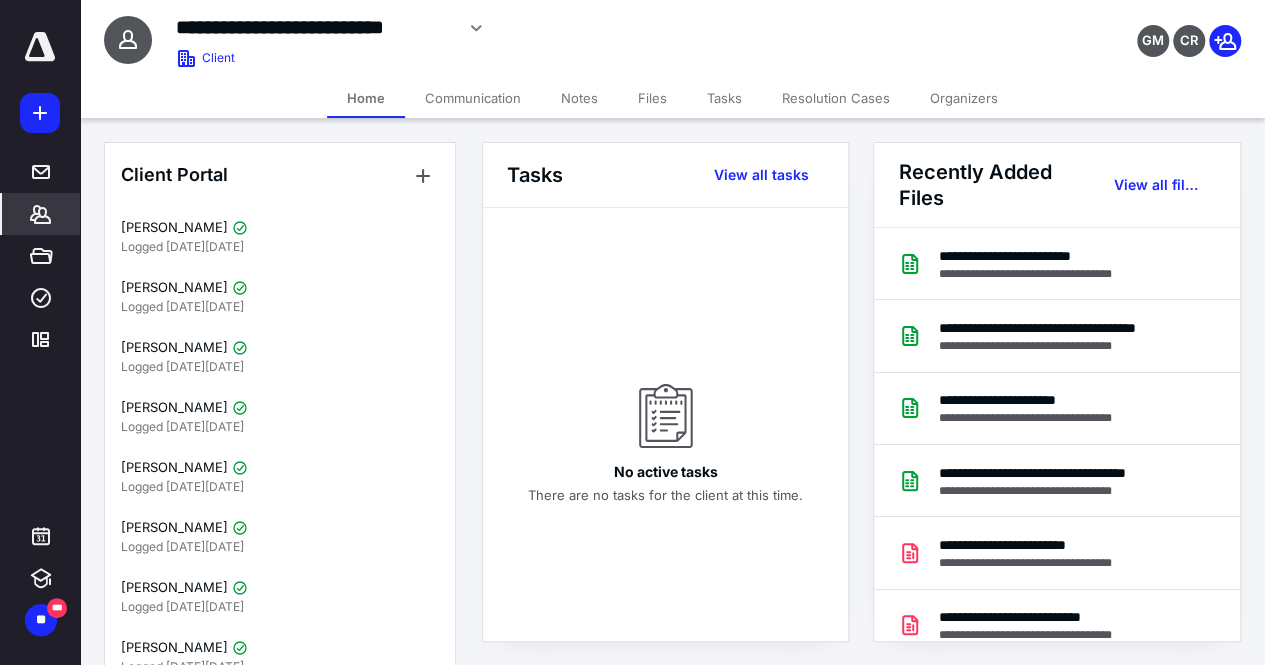 click on "Files" at bounding box center (652, 98) 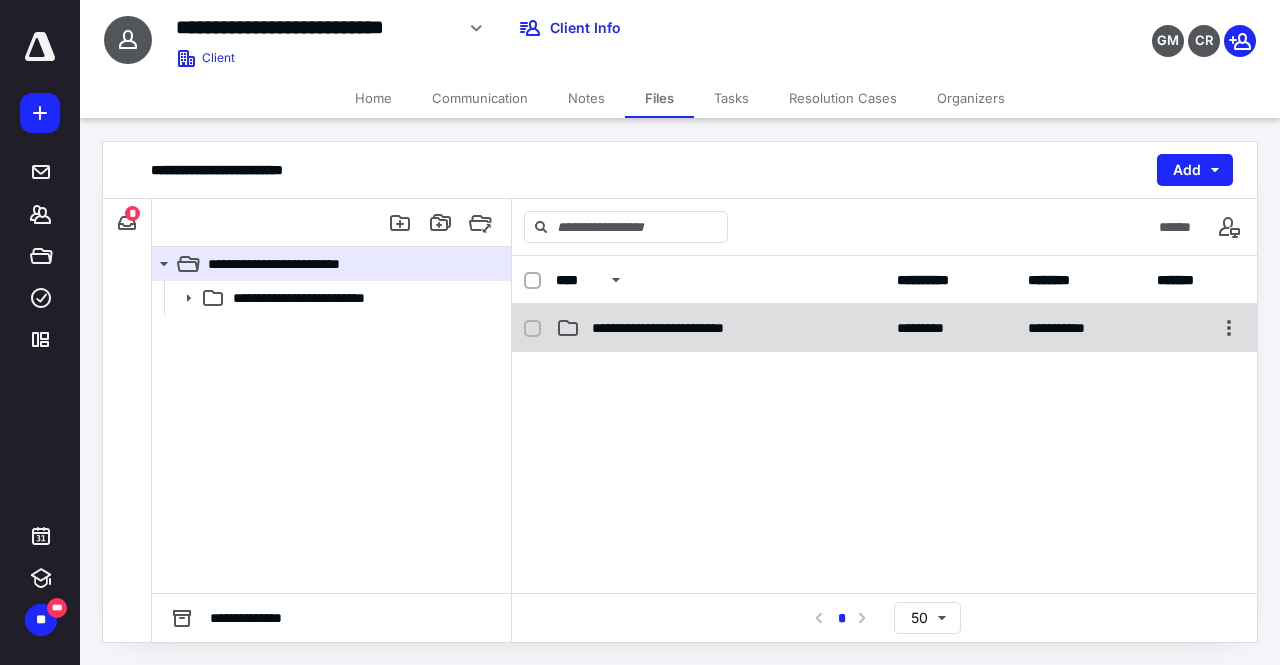 click on "**********" at bounding box center (703, 328) 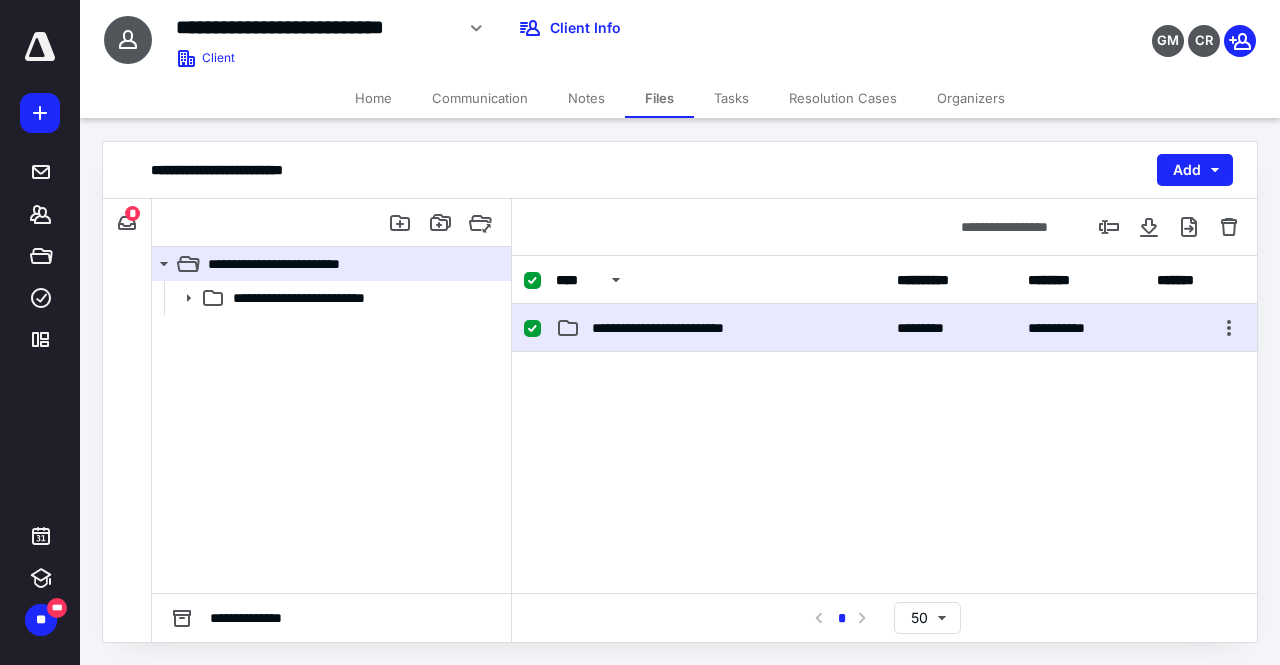 click on "**********" at bounding box center (703, 328) 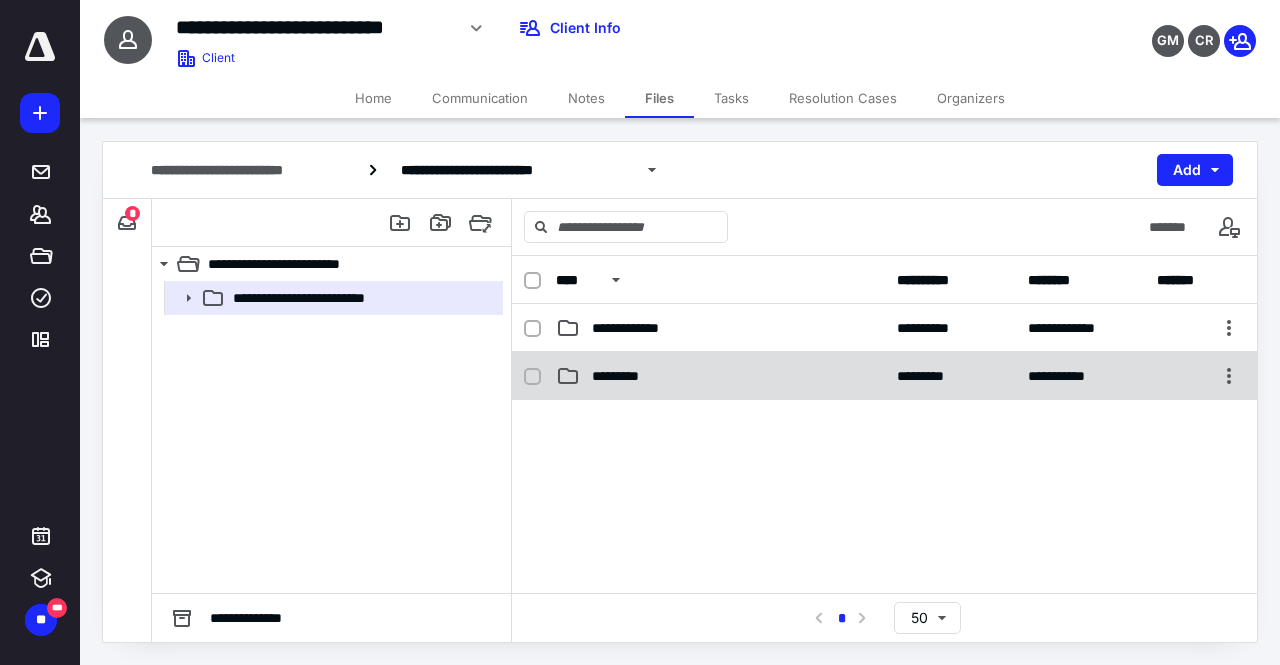 click on "*********" at bounding box center (633, 376) 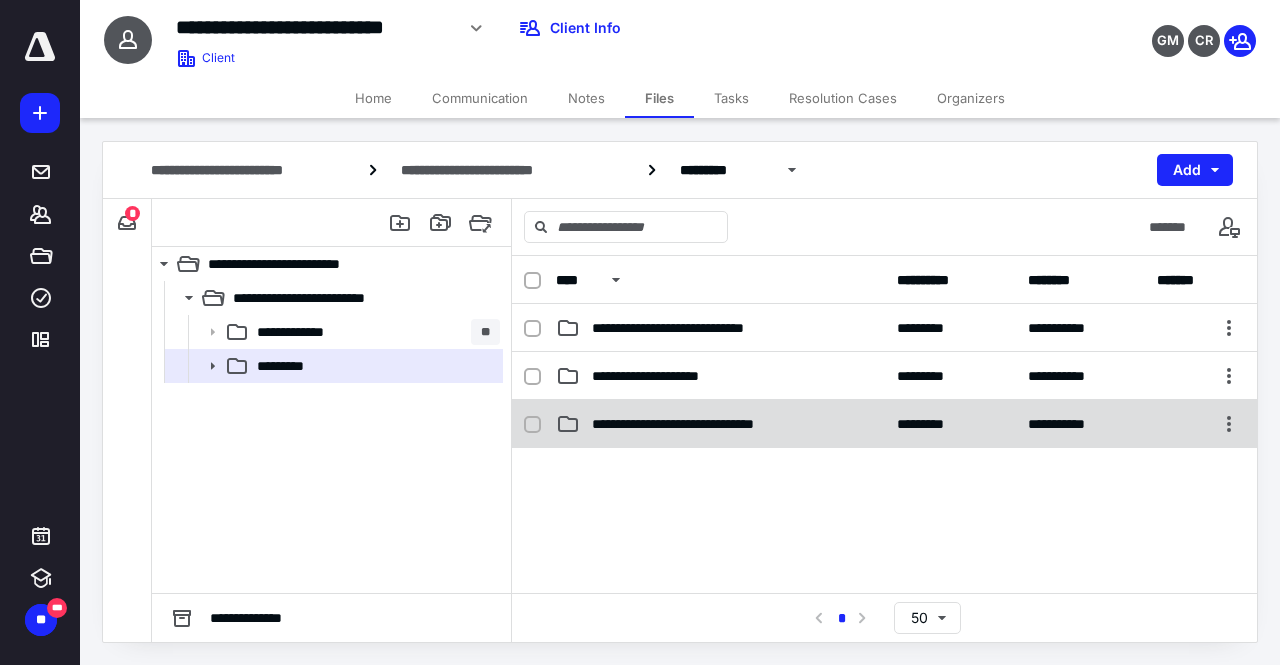 click on "**********" at bounding box center [720, 424] 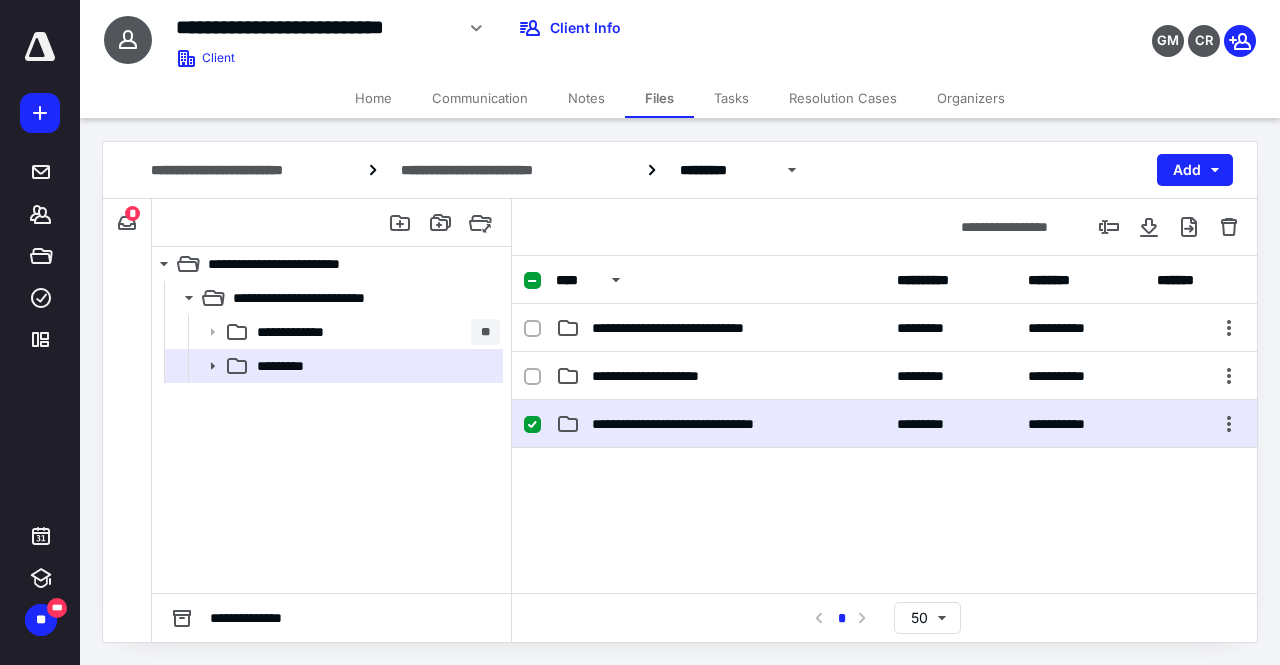 click on "**********" at bounding box center [720, 424] 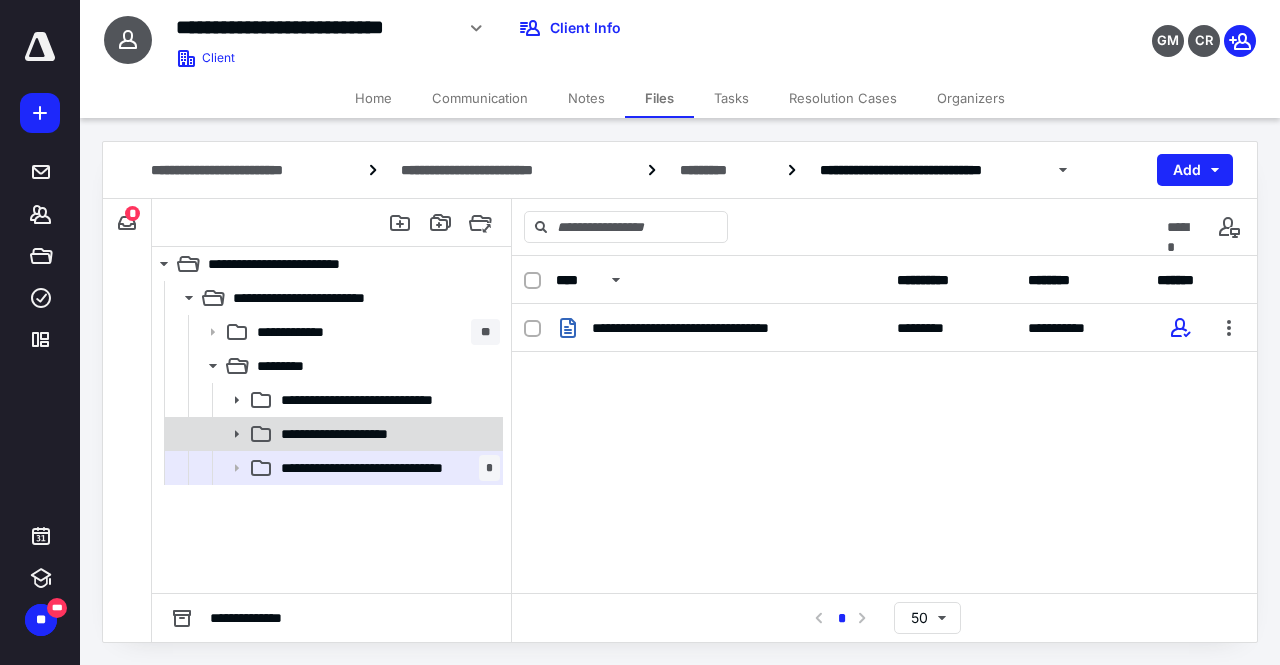 click on "**********" at bounding box center (345, 434) 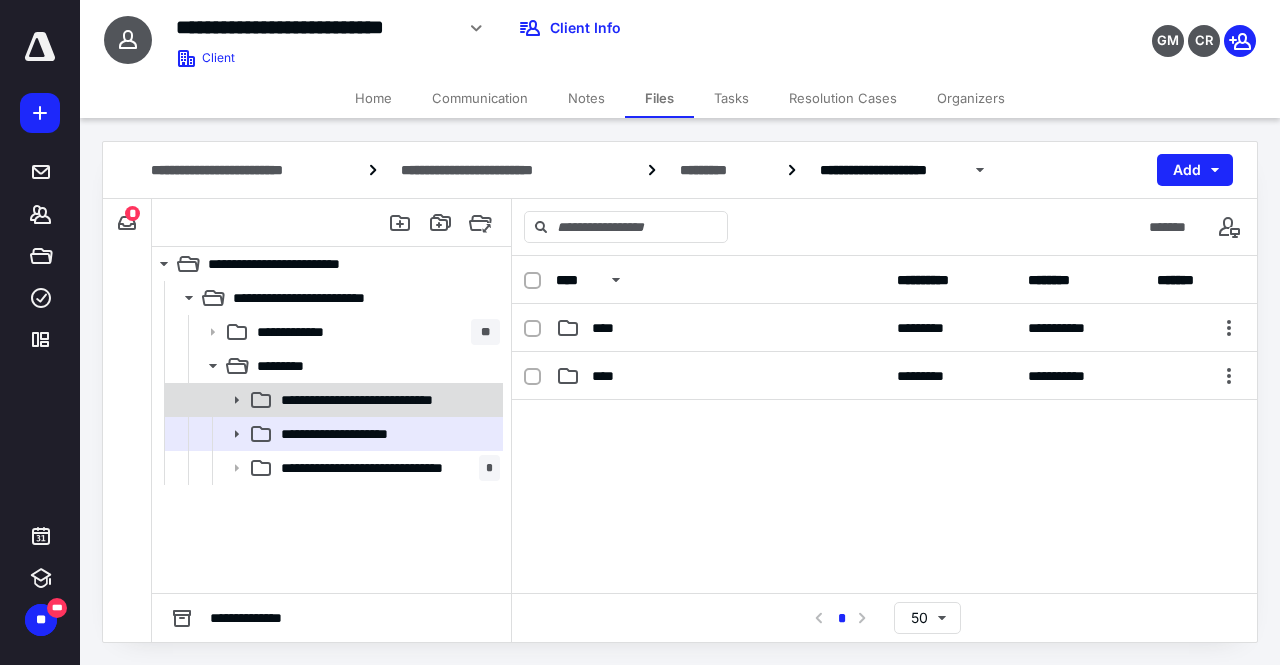 click on "**********" at bounding box center (387, 400) 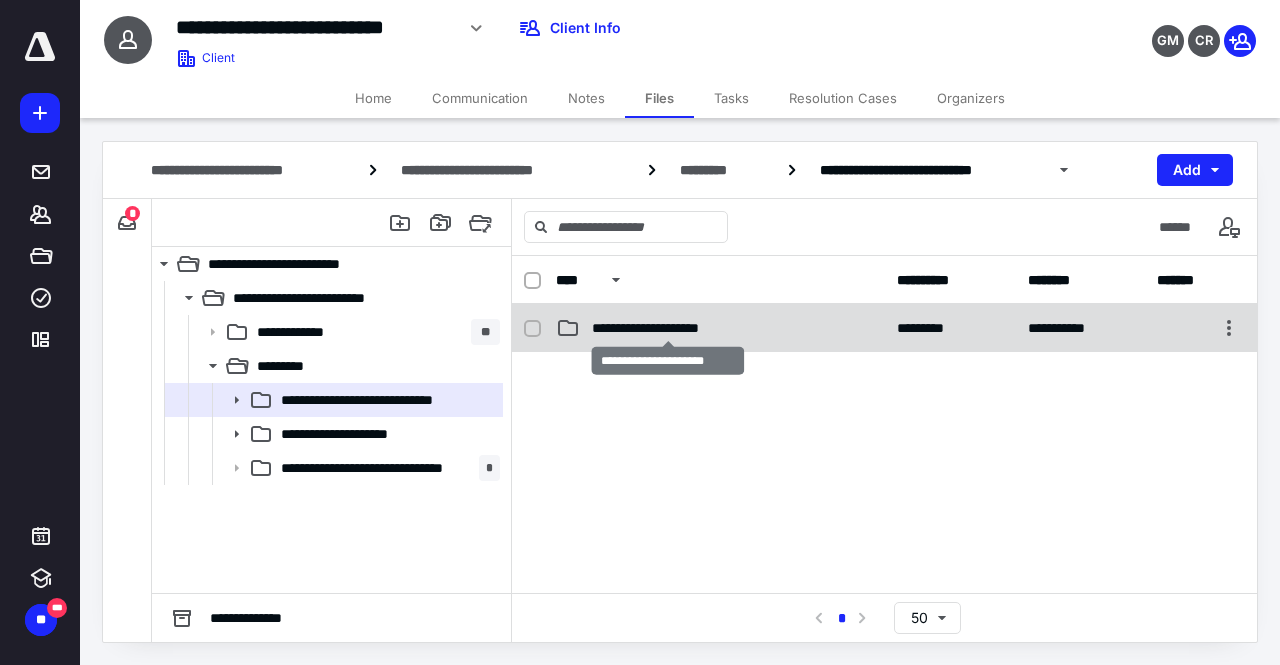 click on "**********" at bounding box center (669, 328) 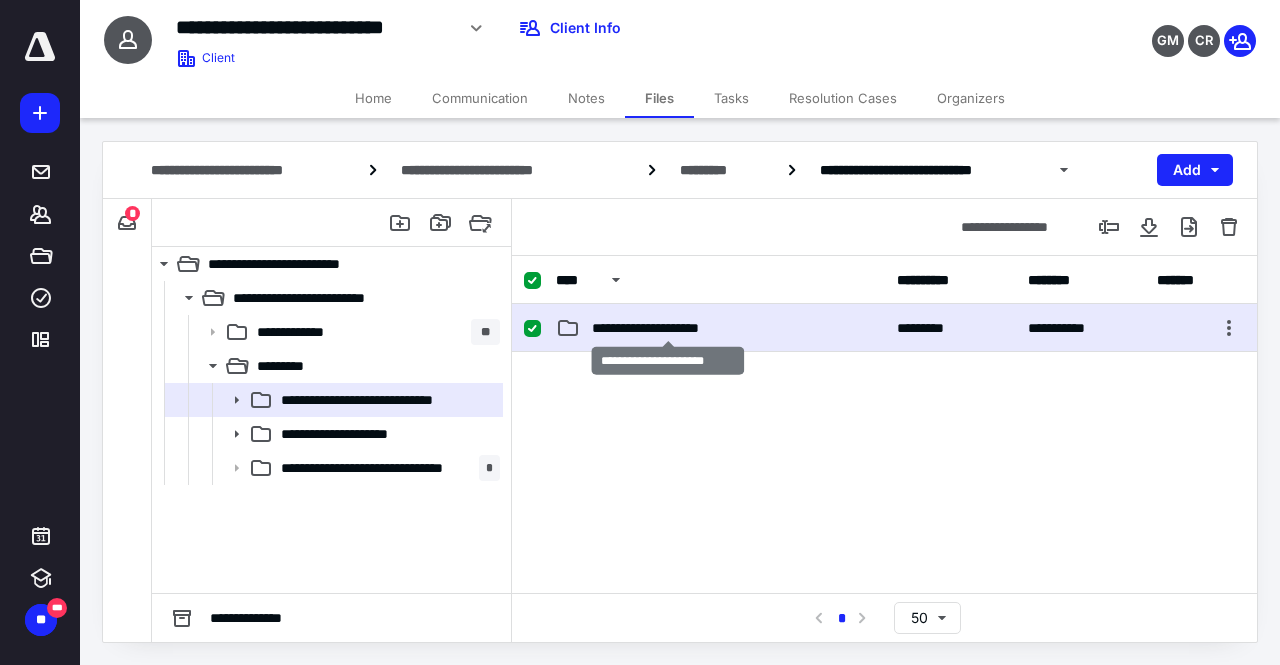 click on "**********" at bounding box center (669, 328) 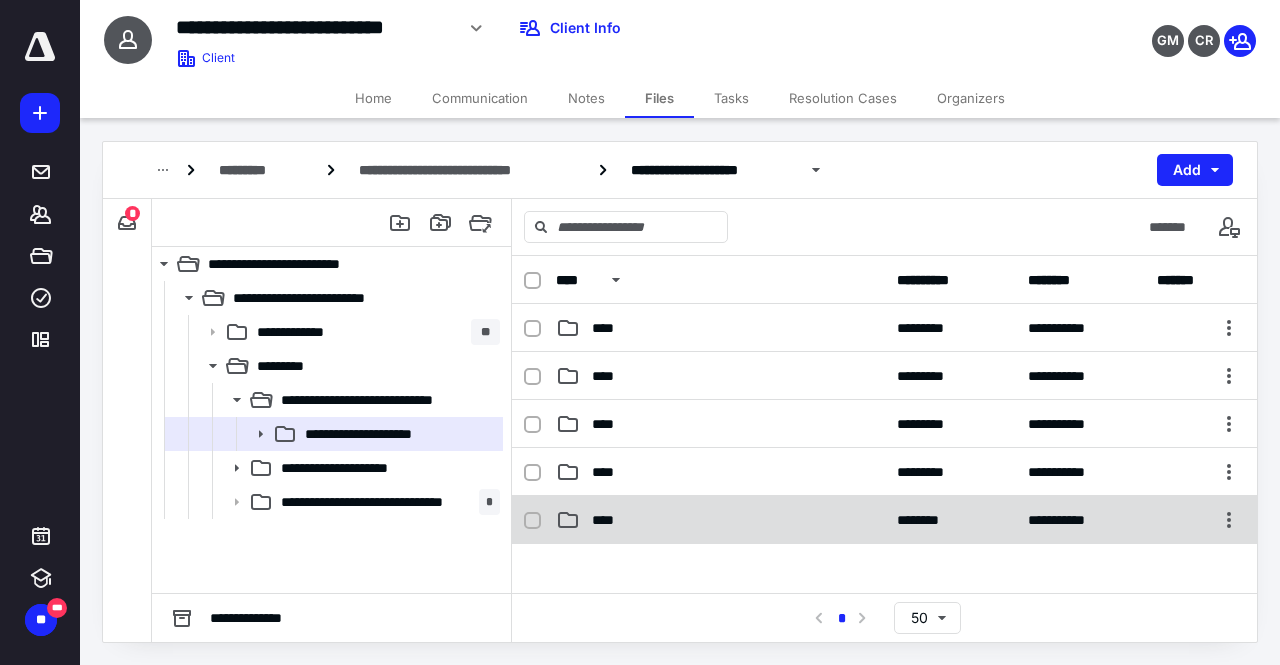 click on "****" at bounding box center [609, 520] 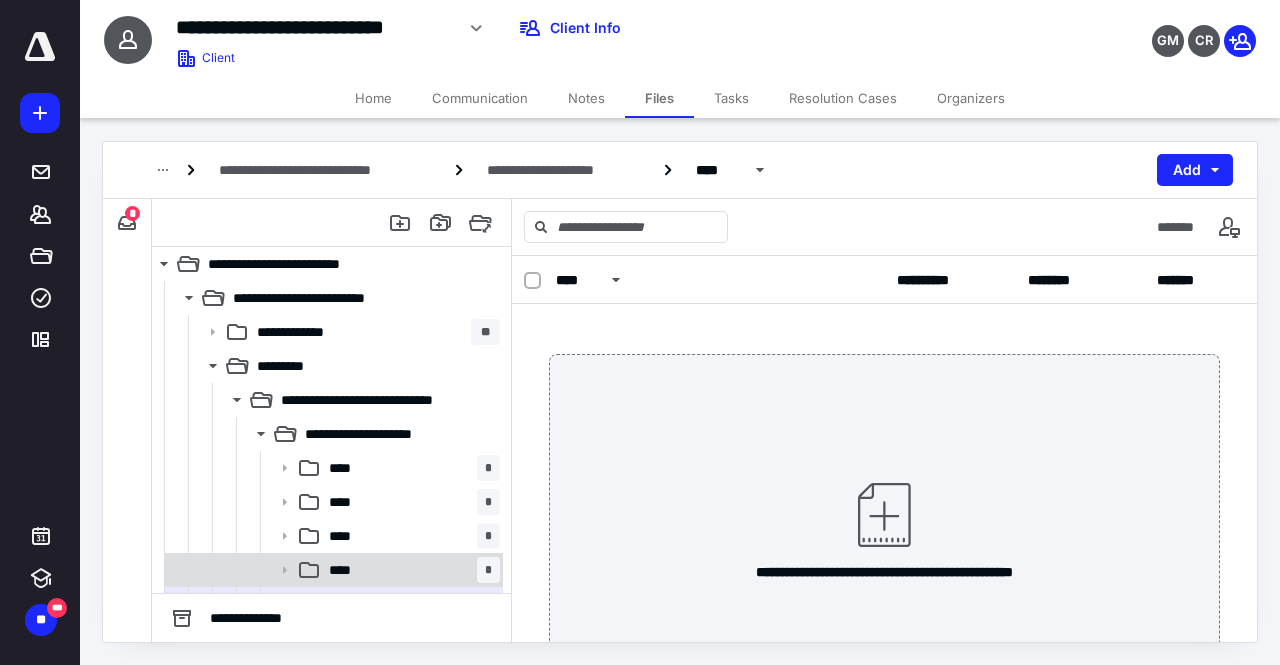 click on "****" at bounding box center [346, 570] 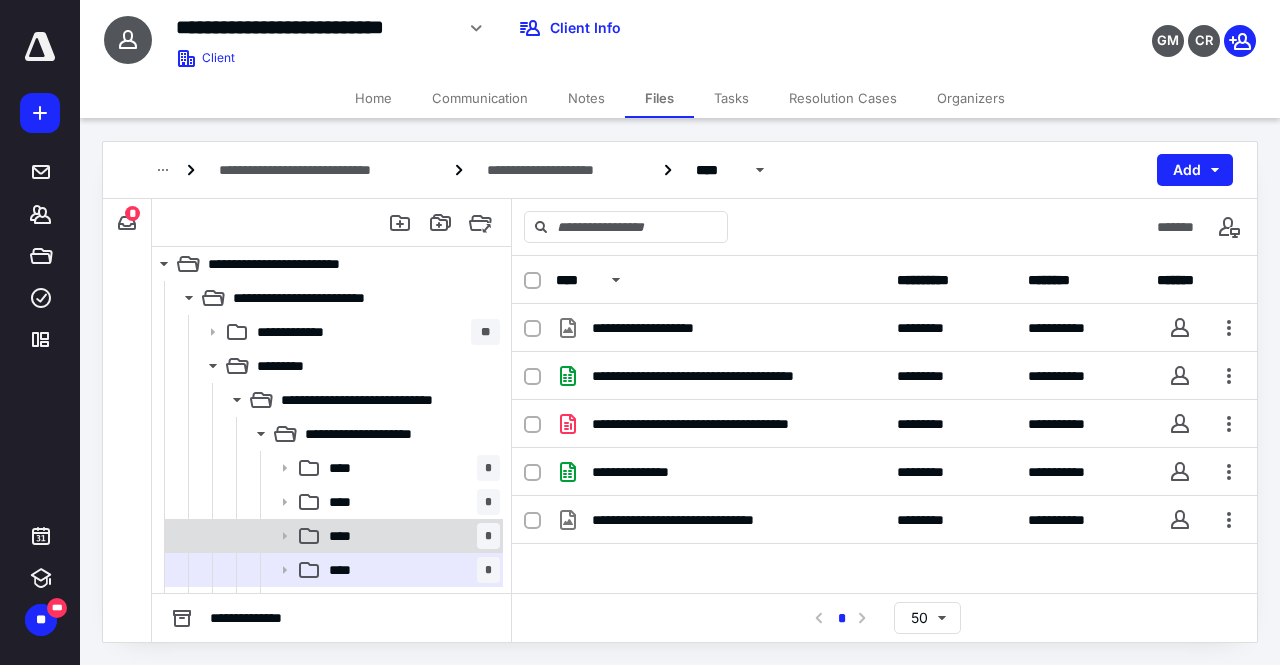 click on "**** *" at bounding box center [332, 536] 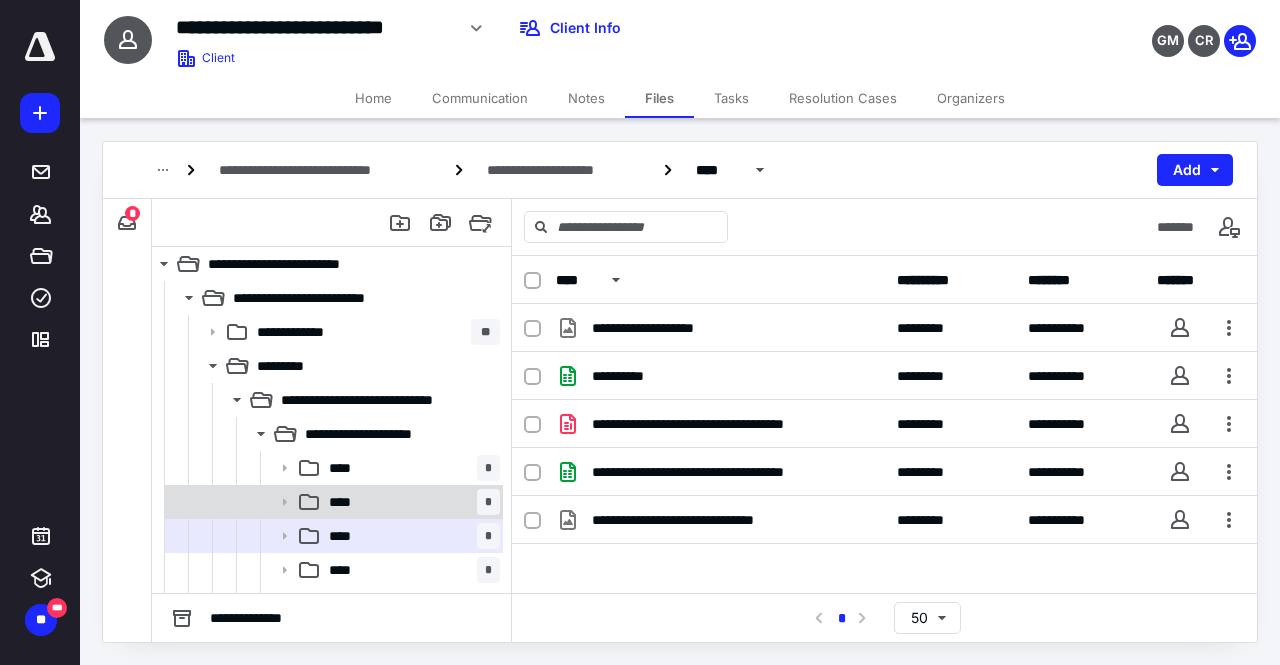 click on "****" at bounding box center (346, 502) 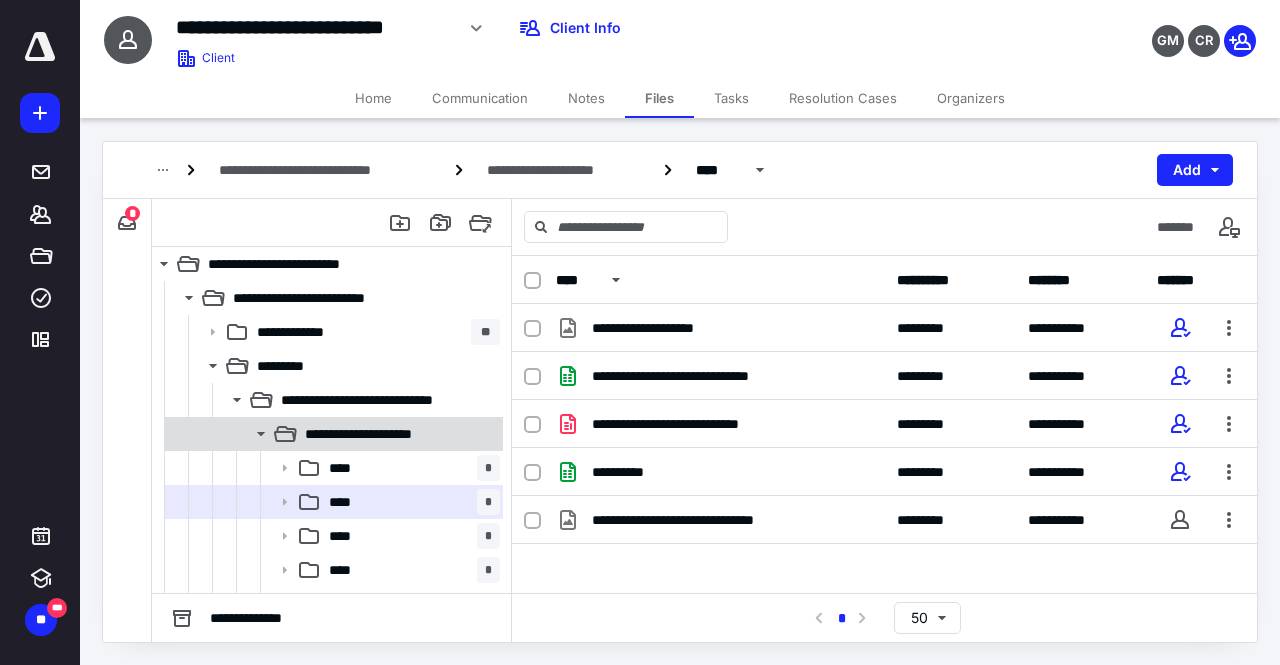 click 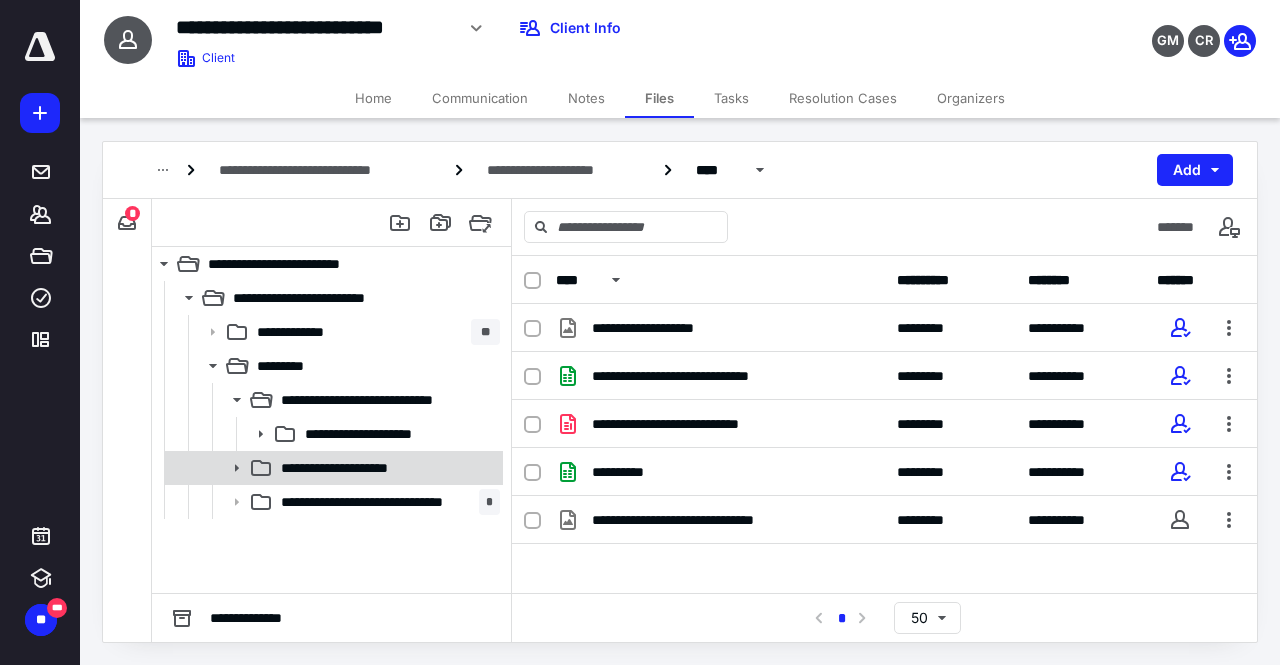 click 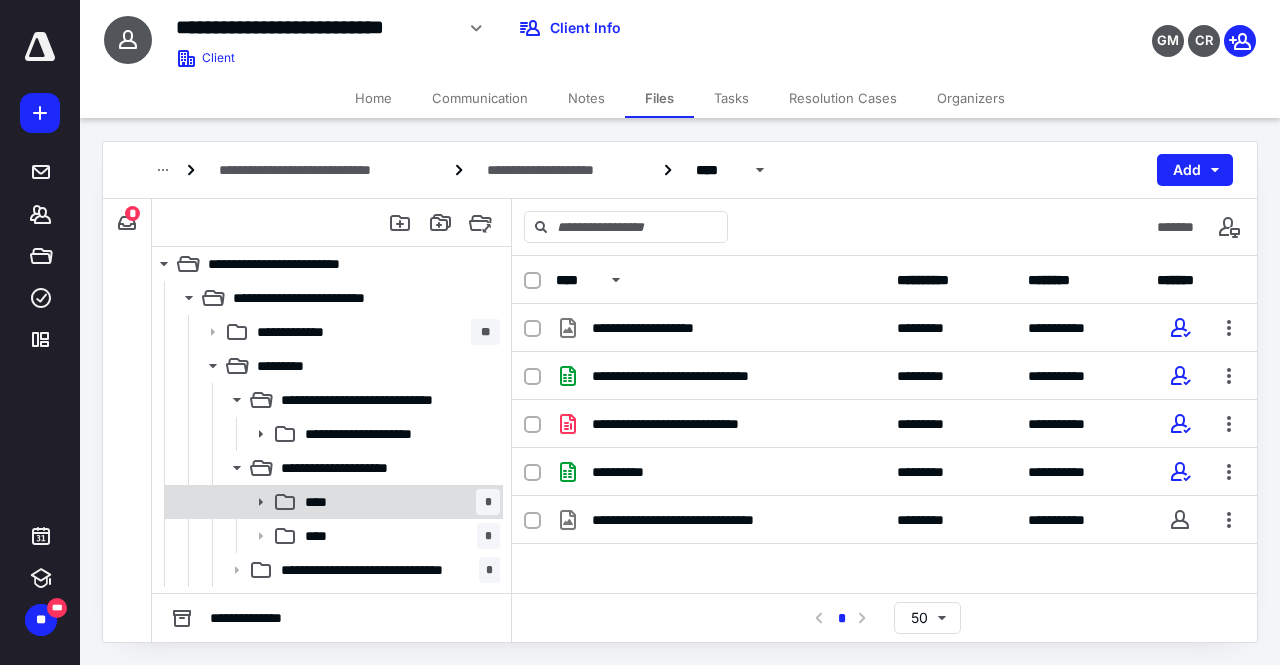 click on "****" at bounding box center (322, 502) 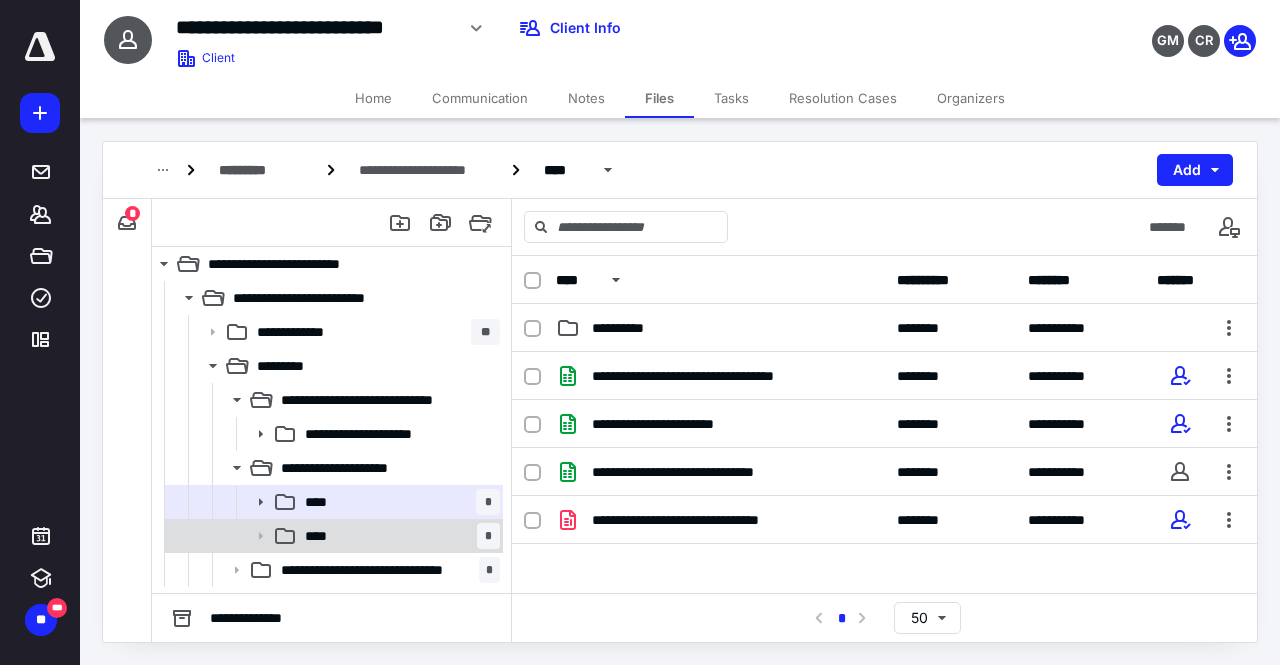 click on "****" at bounding box center [322, 536] 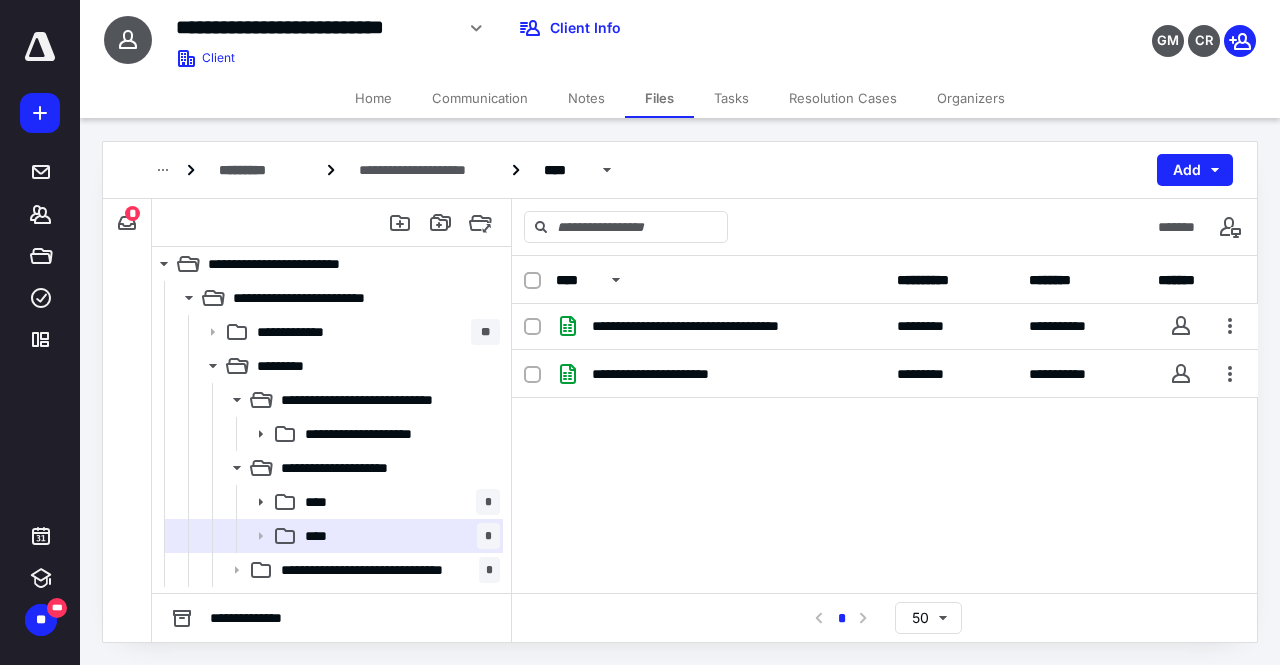 scroll, scrollTop: 0, scrollLeft: 0, axis: both 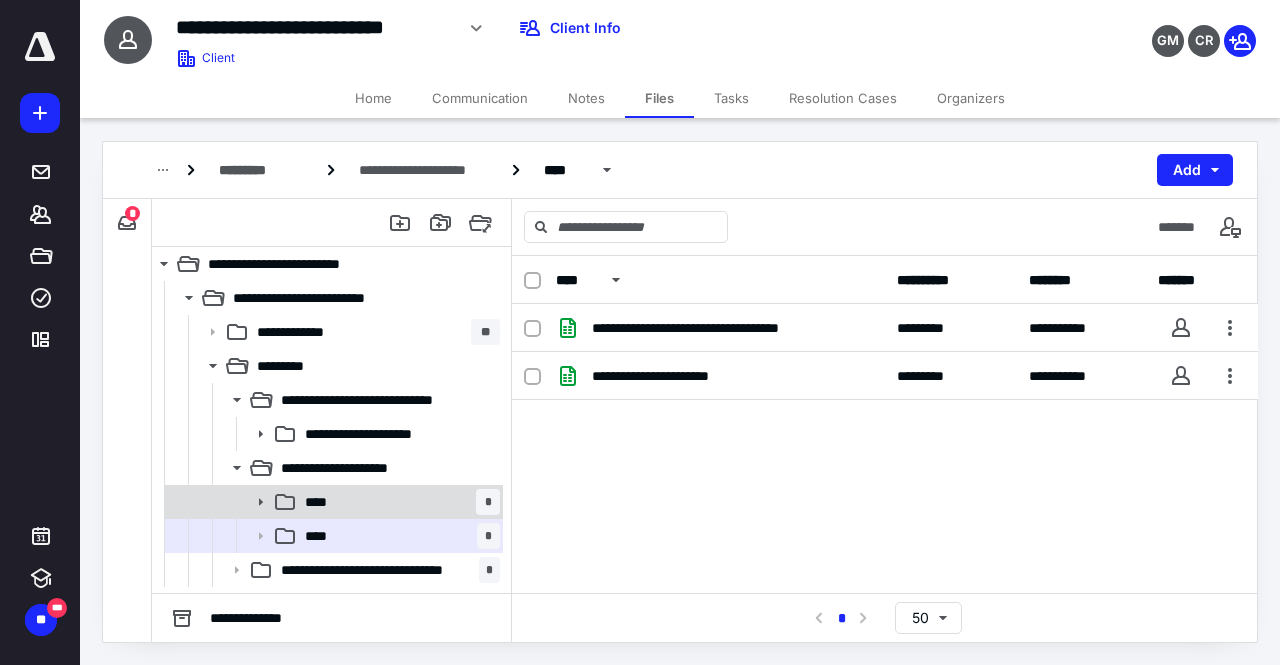 click on "**** *" at bounding box center [398, 502] 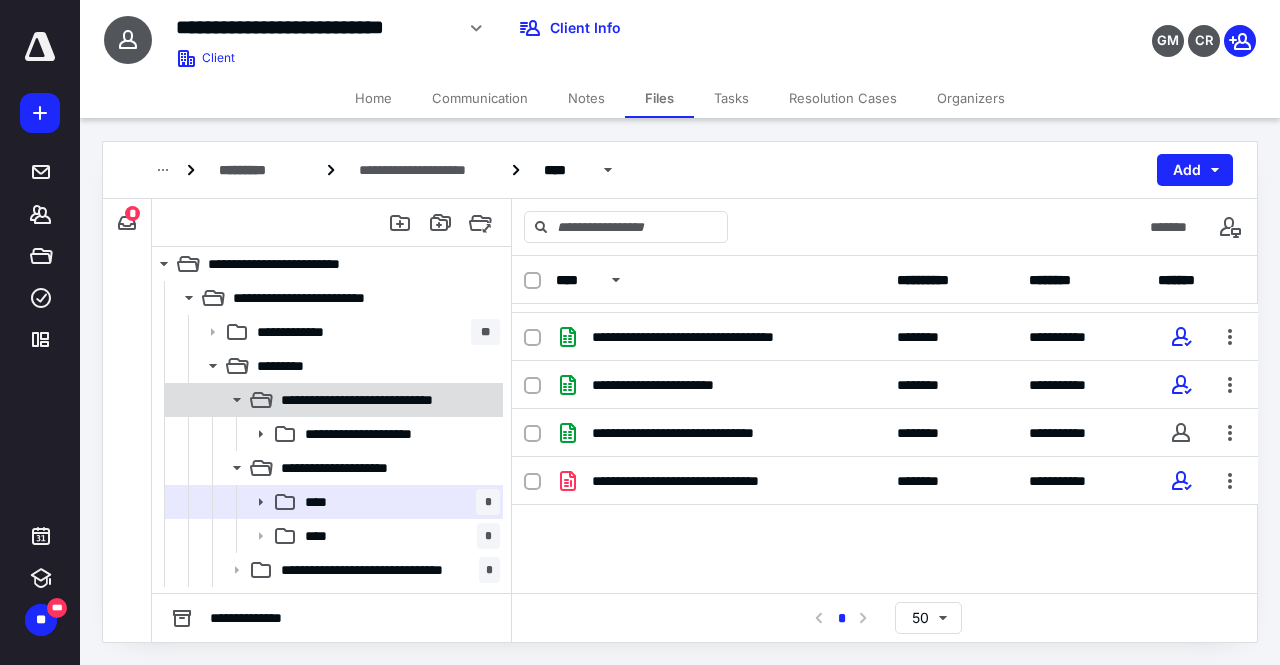 scroll, scrollTop: 56, scrollLeft: 0, axis: vertical 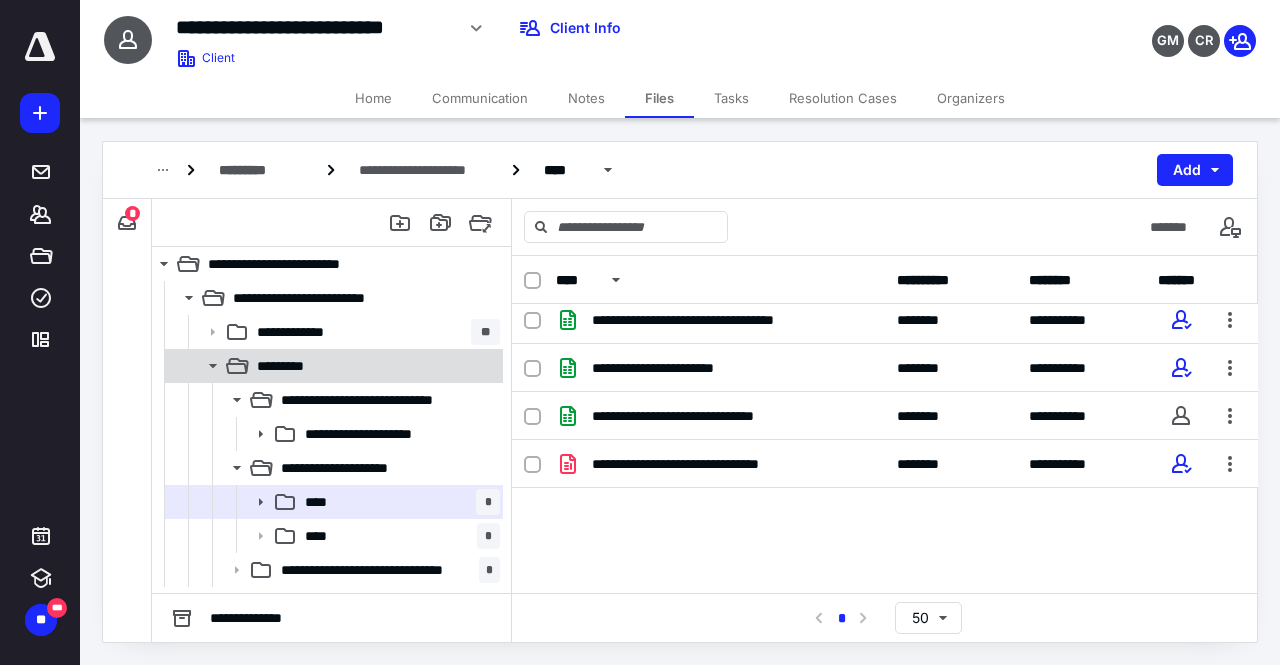 click on "*********" at bounding box center (332, 366) 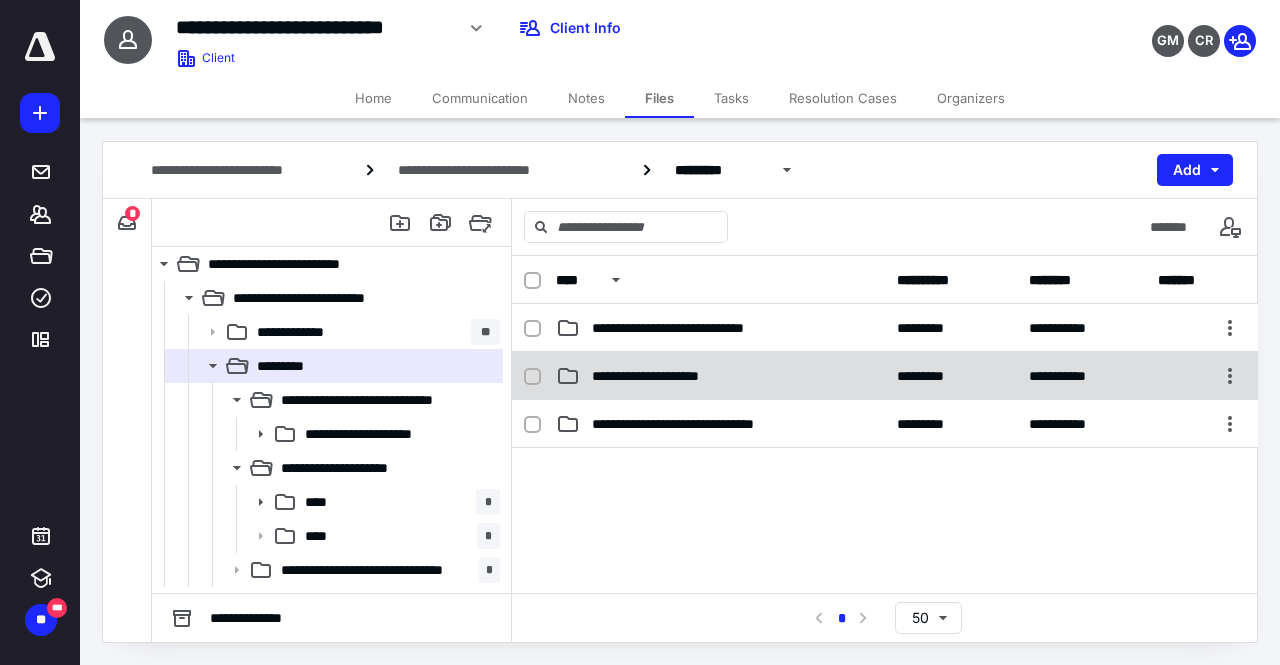 click on "**********" at bounding box center [656, 376] 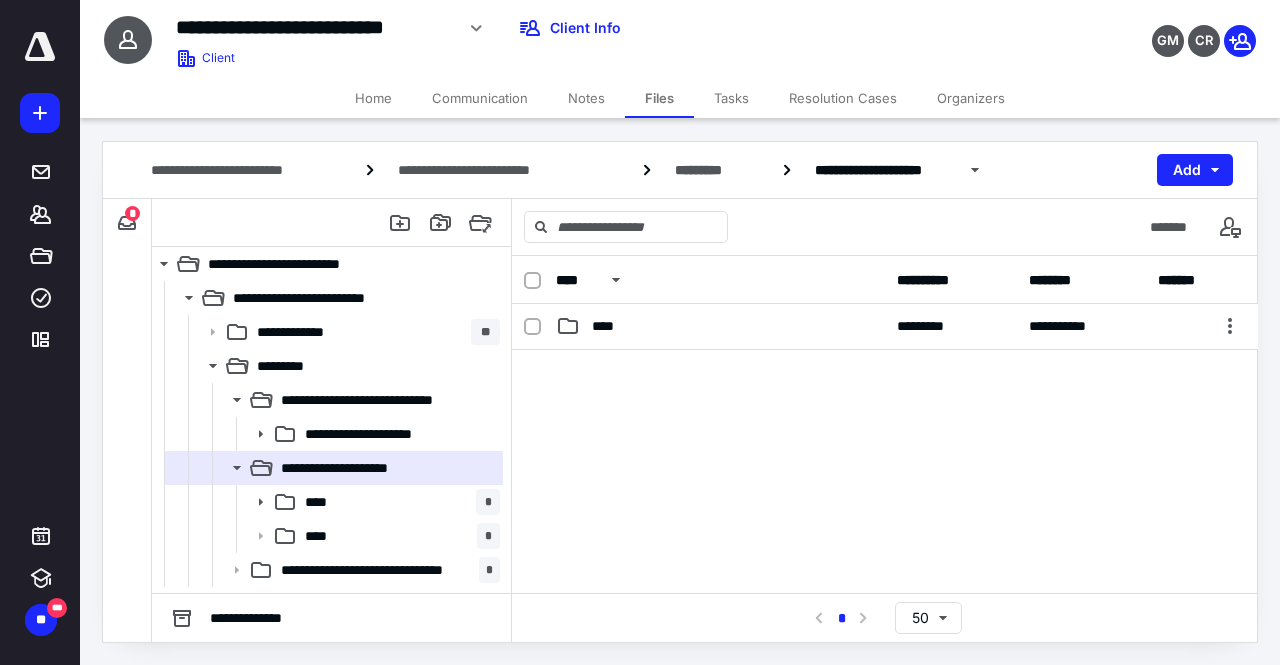scroll, scrollTop: 0, scrollLeft: 0, axis: both 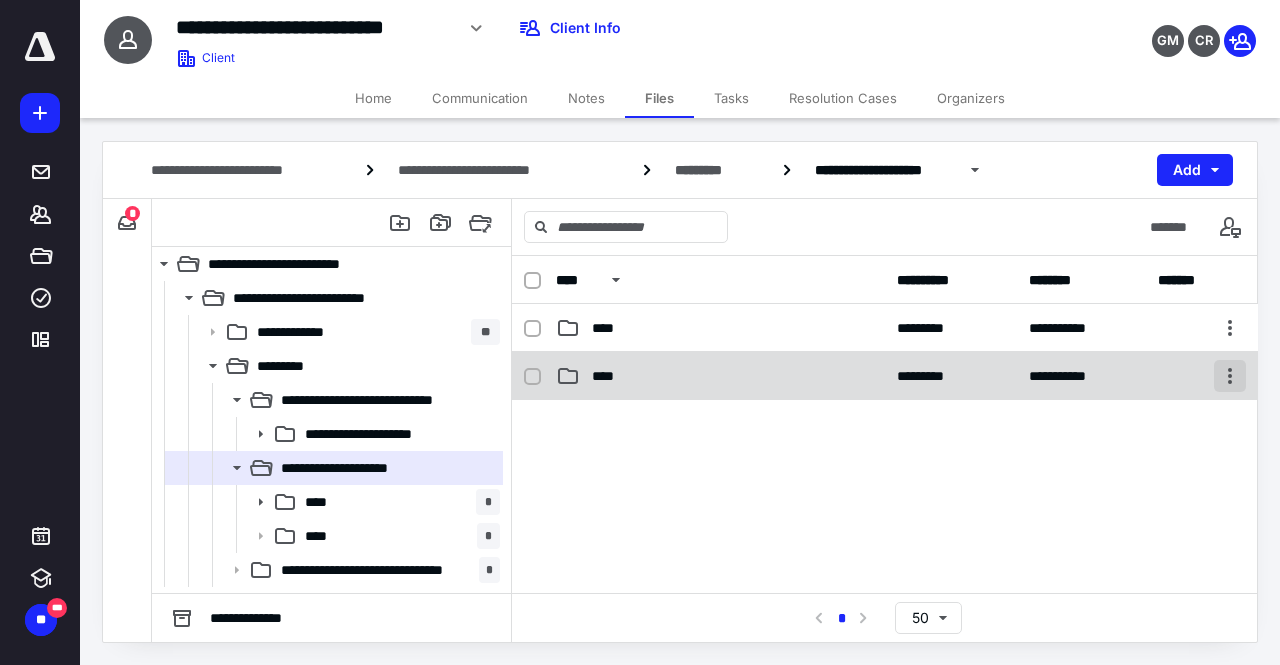 click at bounding box center [1230, 376] 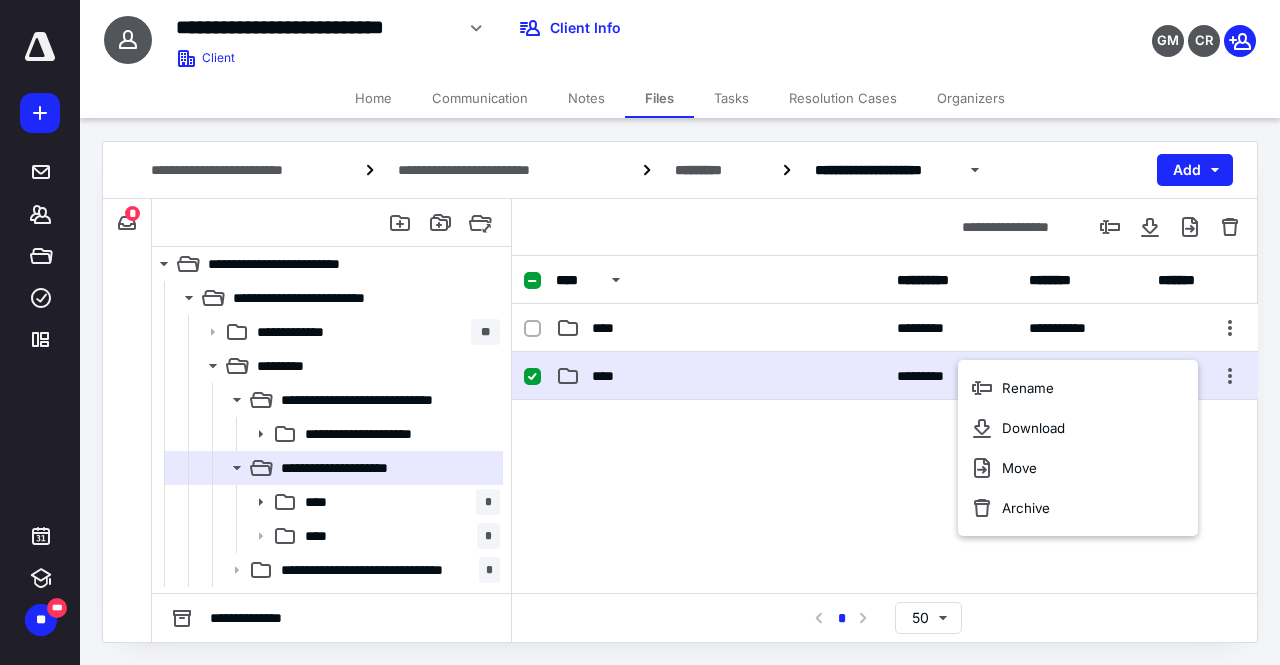 click at bounding box center (885, 550) 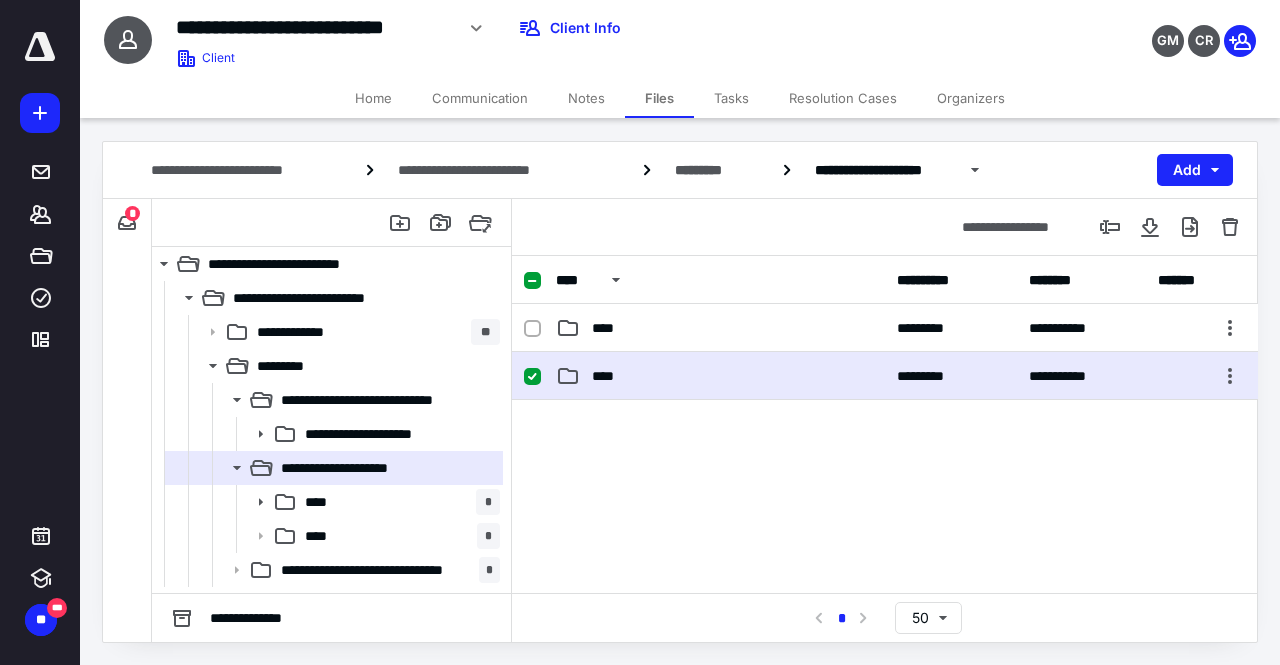 click at bounding box center (532, 377) 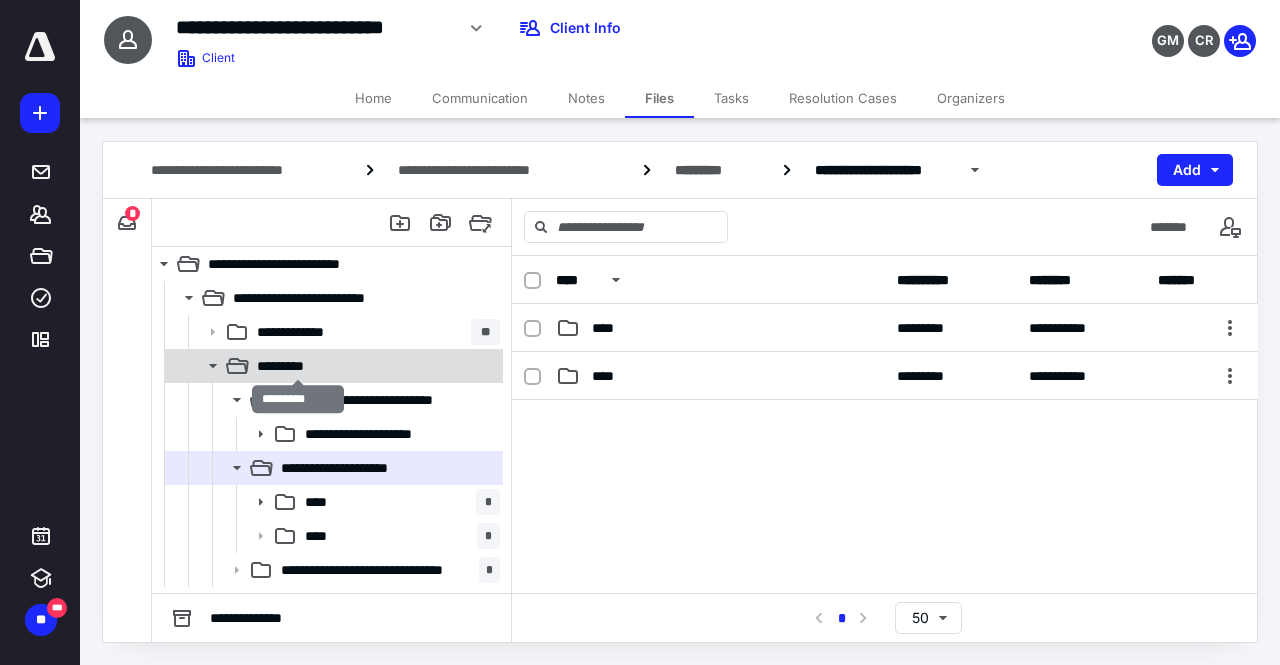 click on "*********" at bounding box center (298, 366) 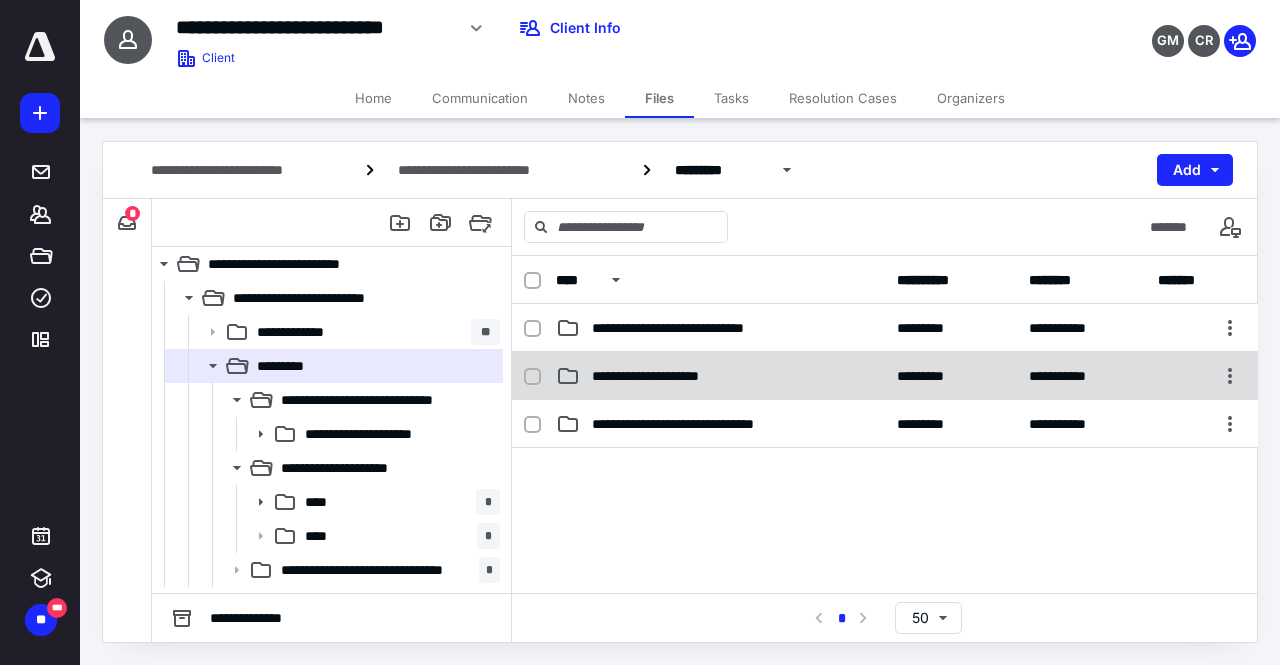 click on "**********" at bounding box center [720, 376] 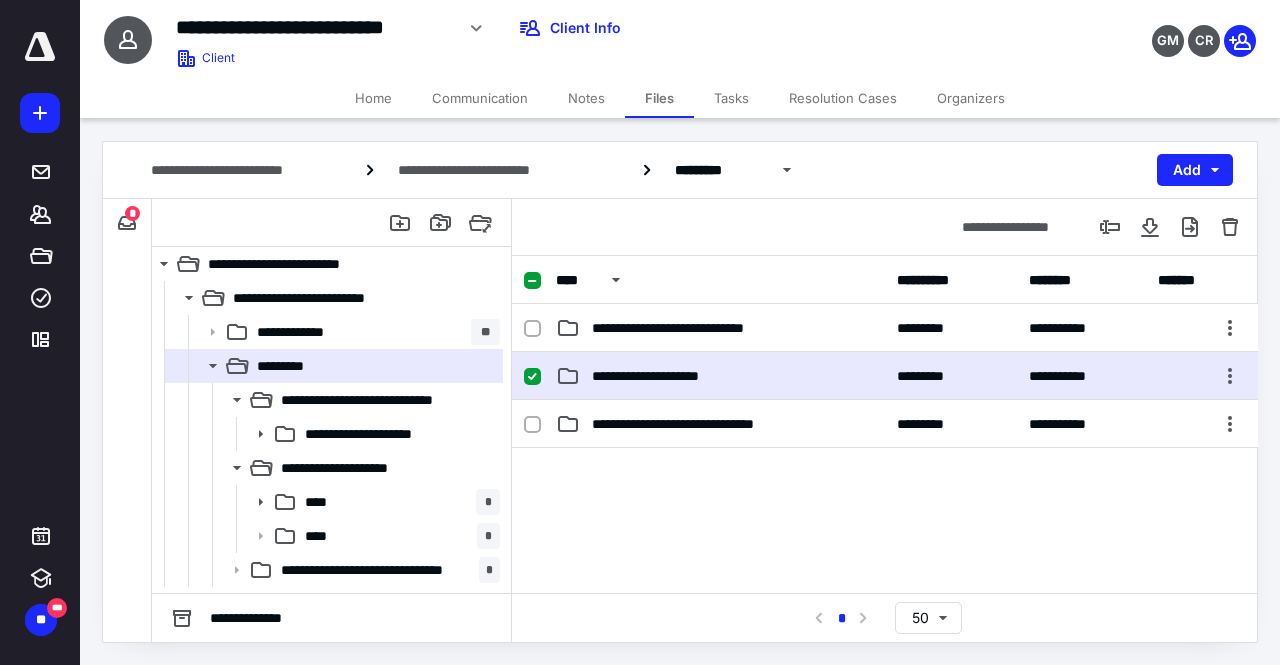 click on "**********" at bounding box center [720, 376] 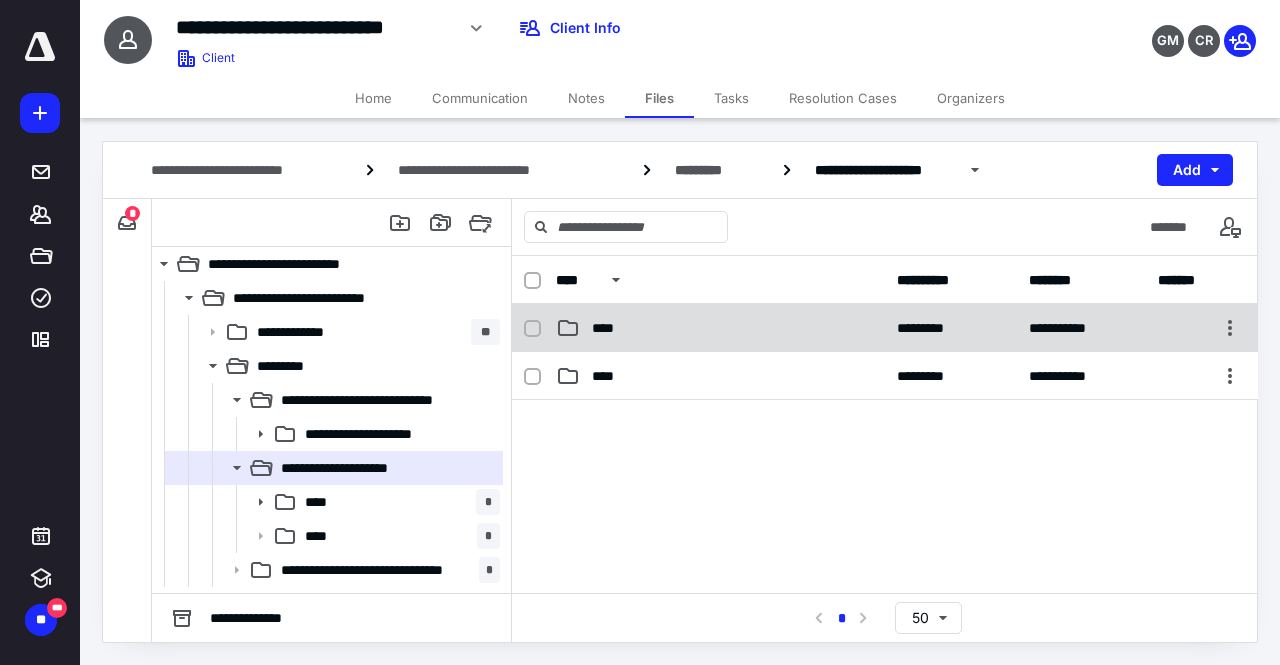 click on "****" at bounding box center (720, 328) 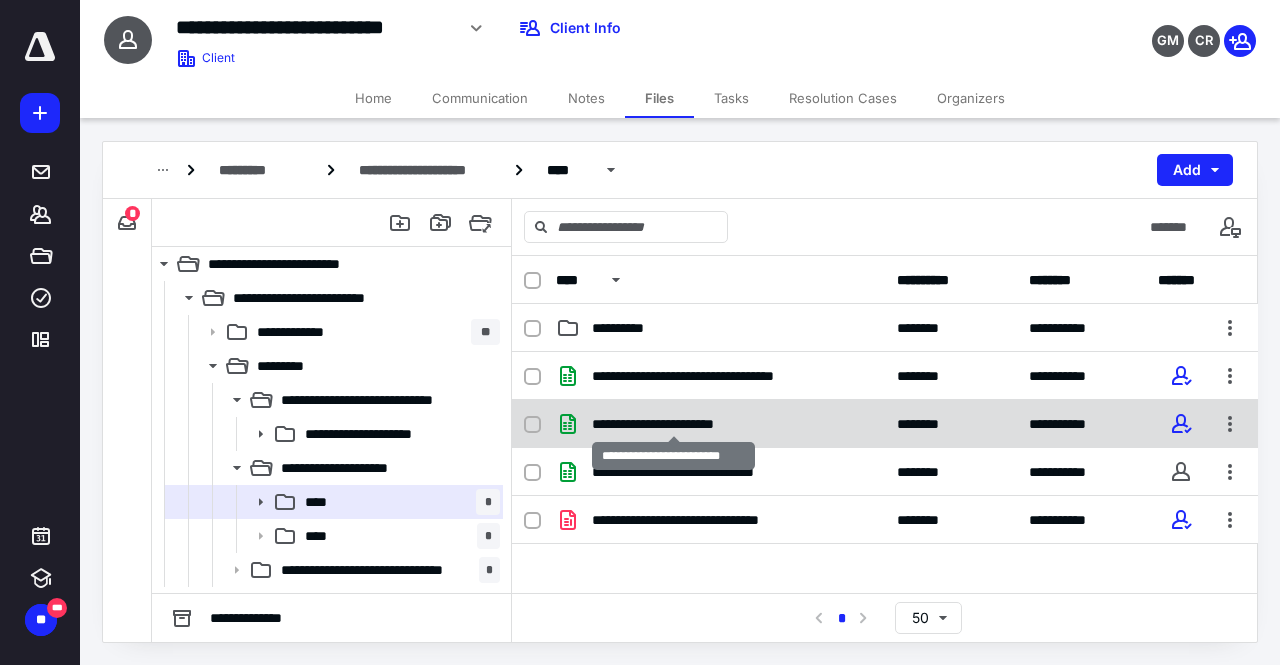 click on "**********" at bounding box center (674, 424) 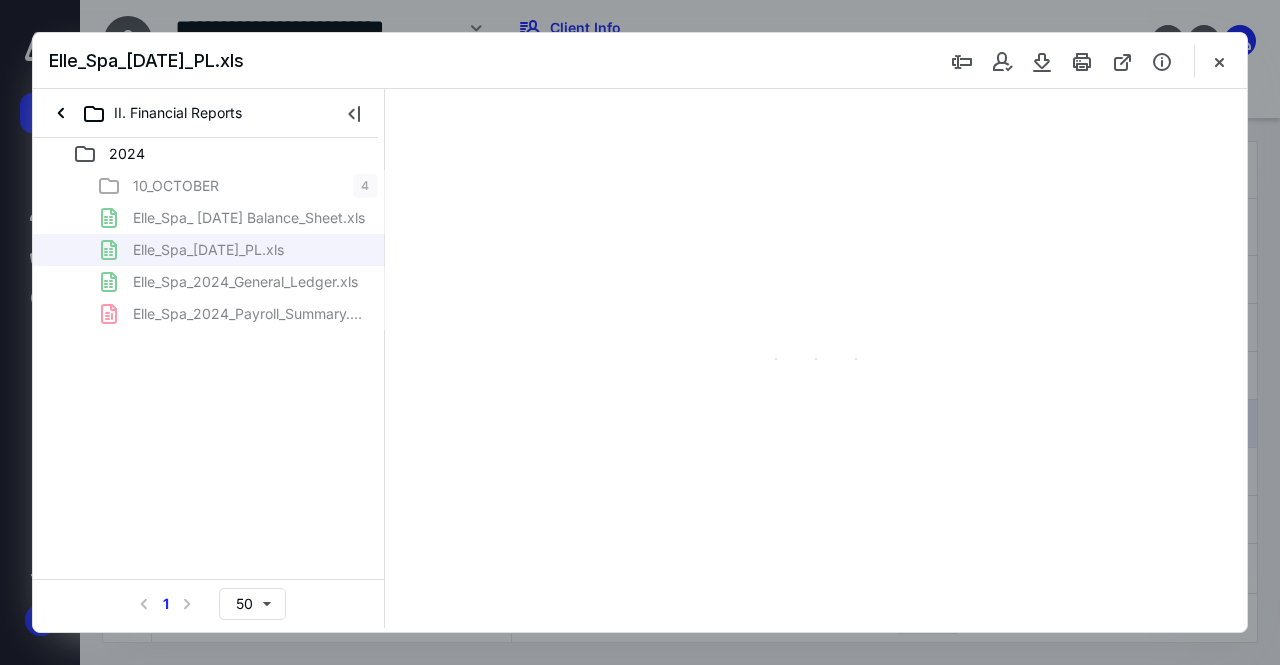 scroll, scrollTop: 0, scrollLeft: 0, axis: both 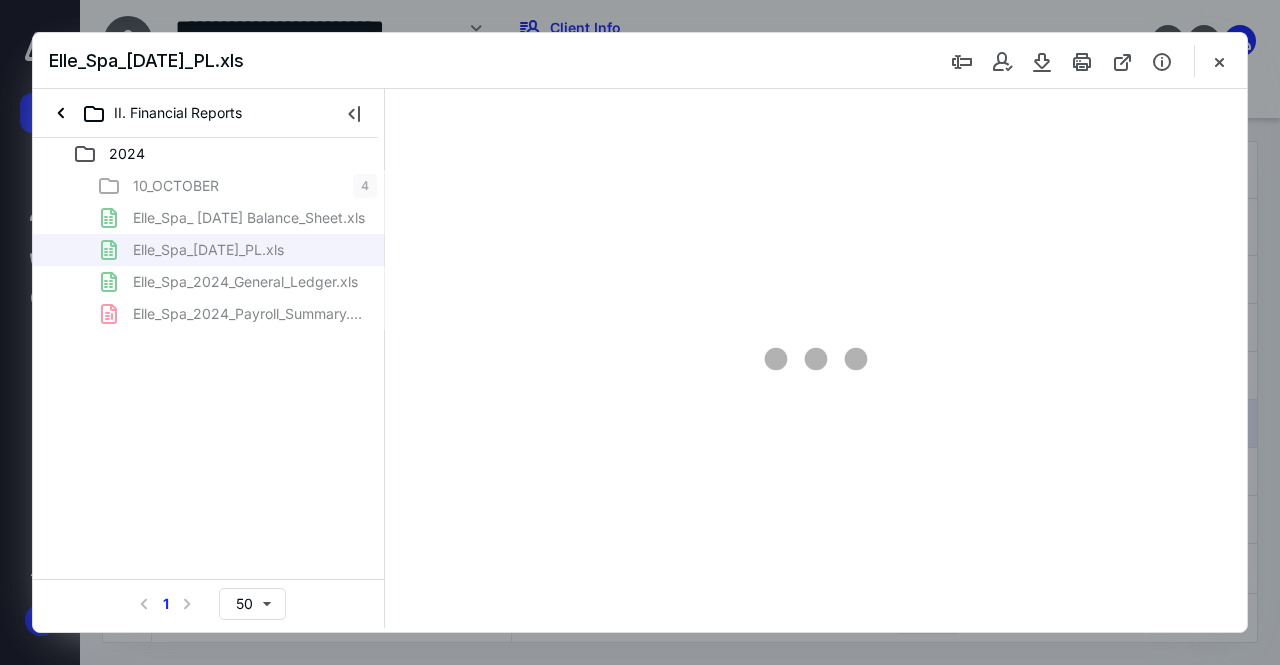 type on "61" 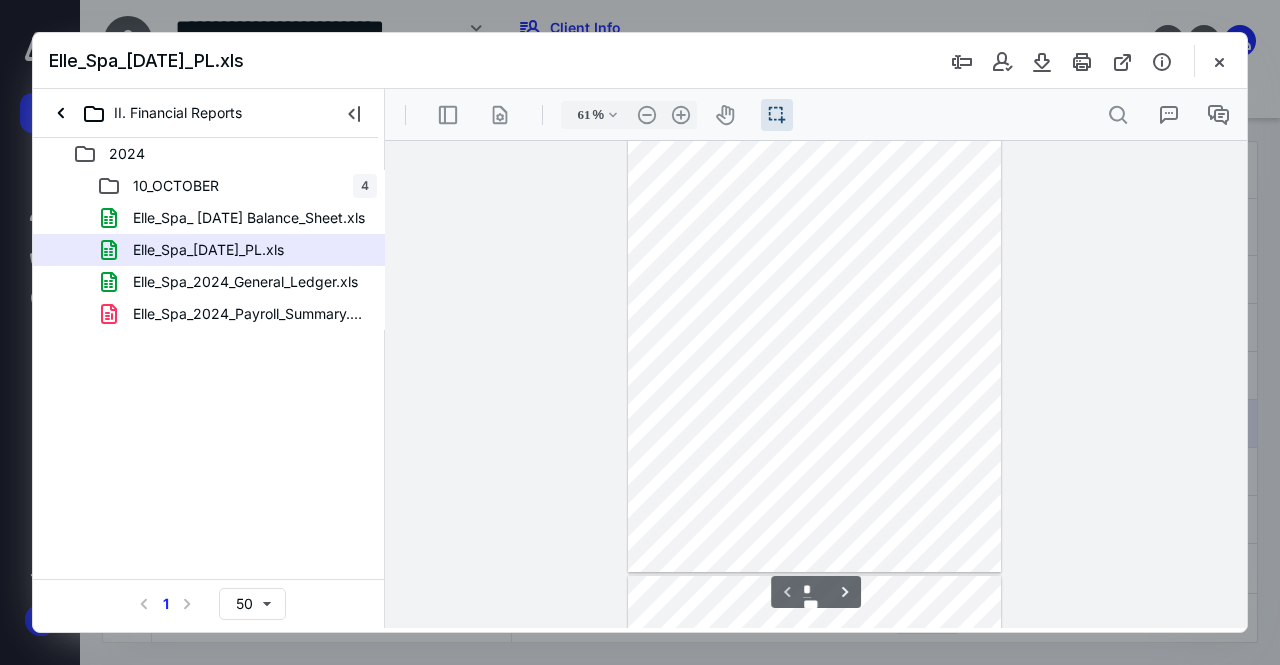 scroll, scrollTop: 0, scrollLeft: 0, axis: both 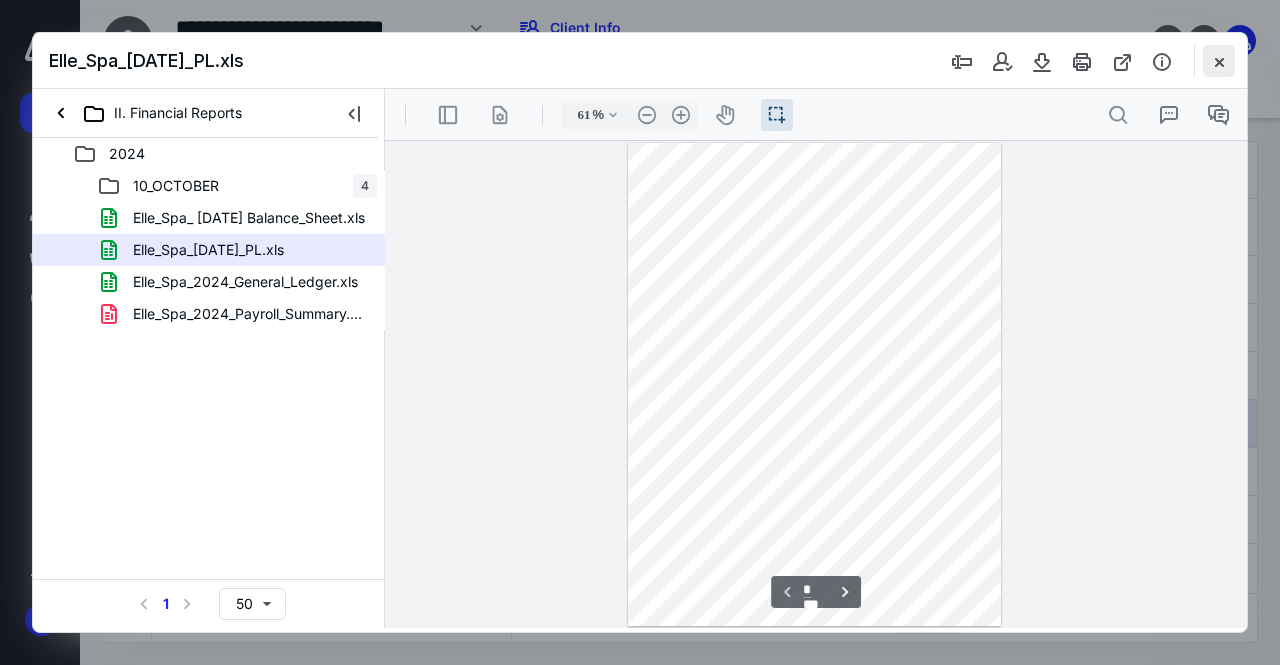 click at bounding box center [1219, 61] 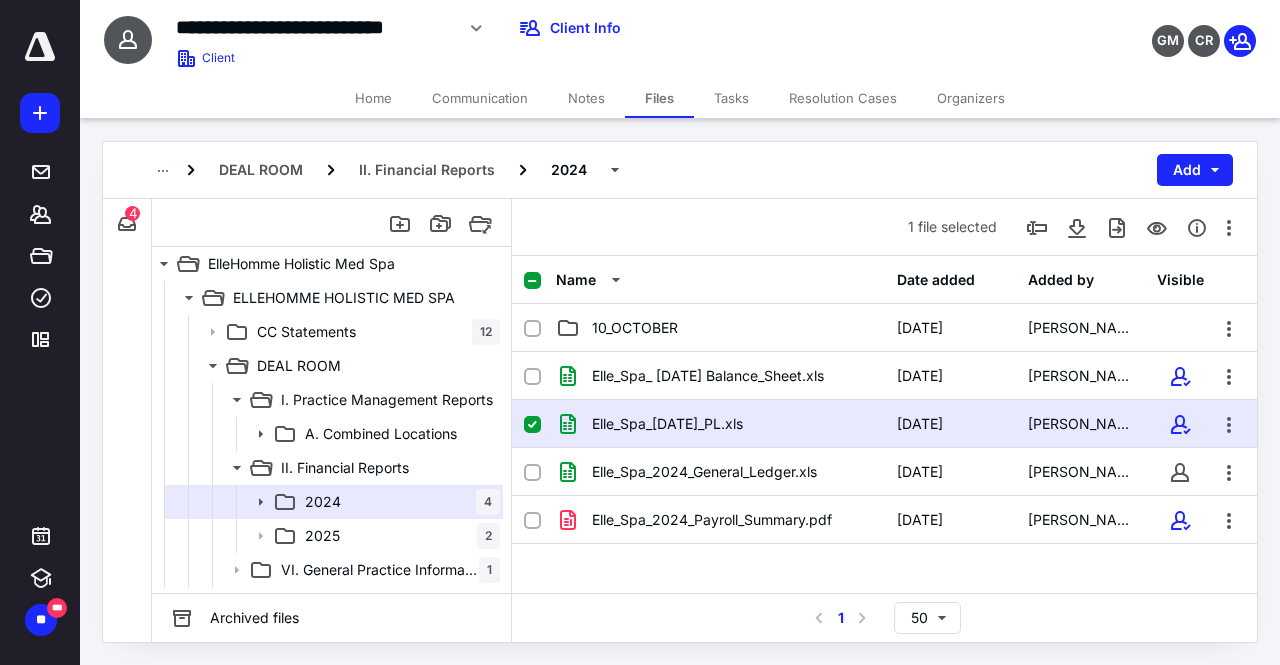 click 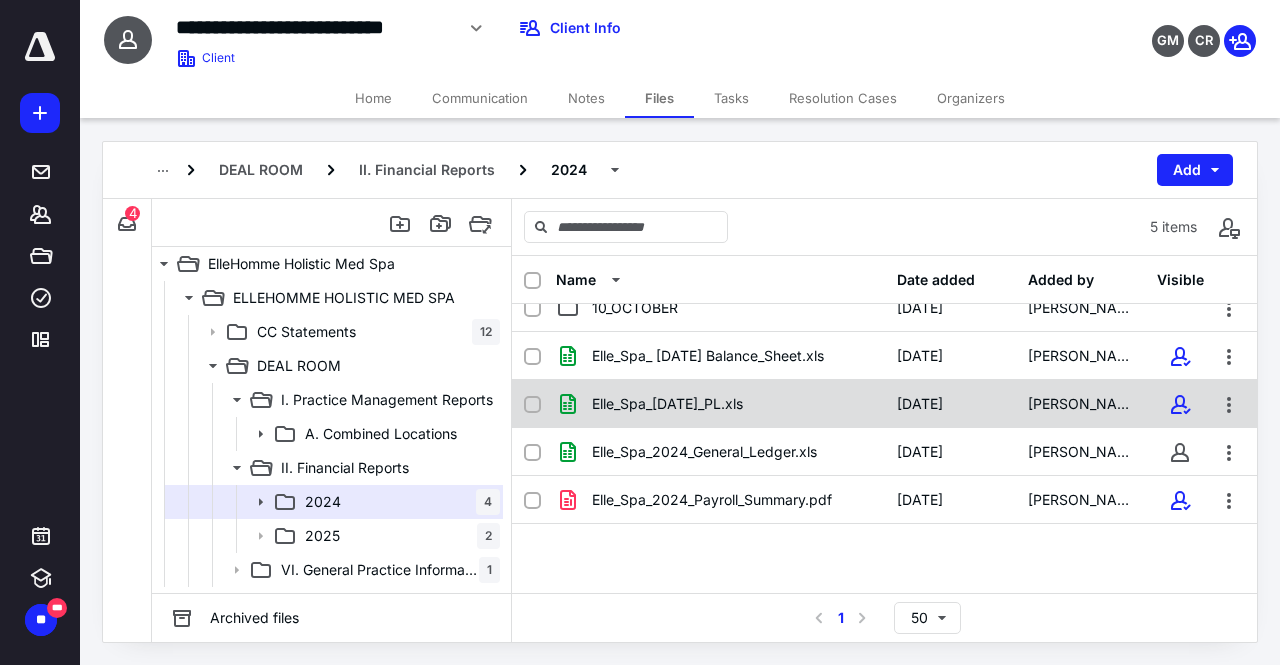 scroll, scrollTop: 0, scrollLeft: 0, axis: both 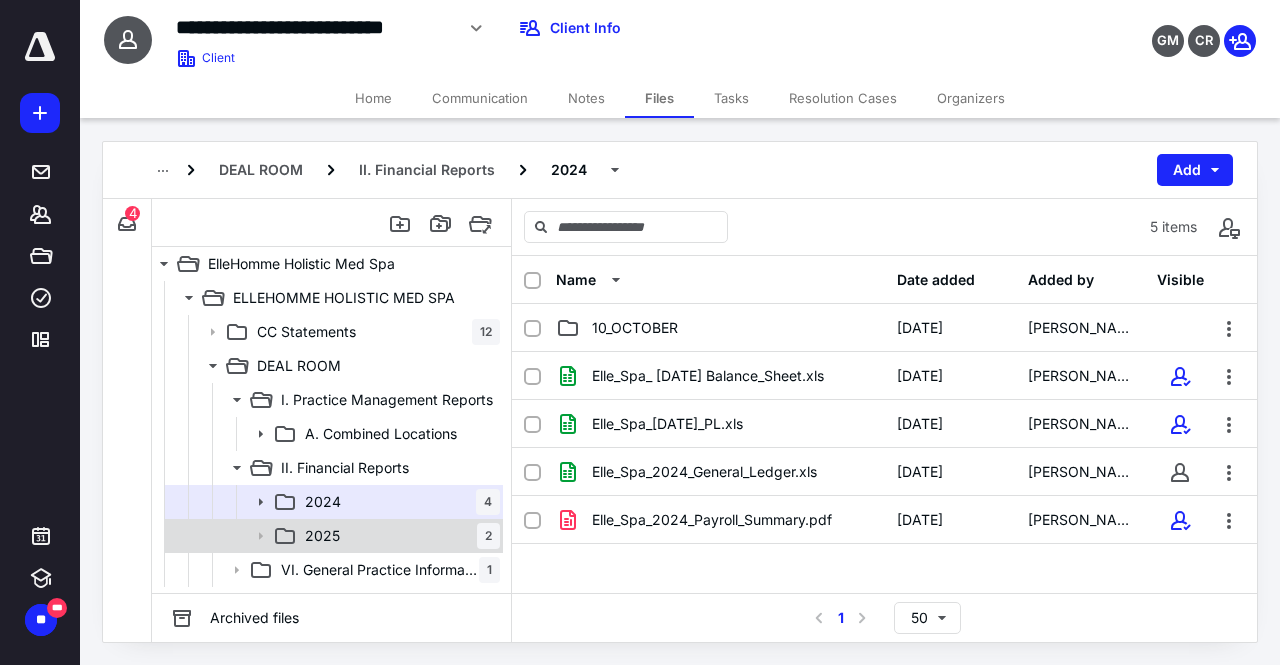click on "2025" at bounding box center [322, 536] 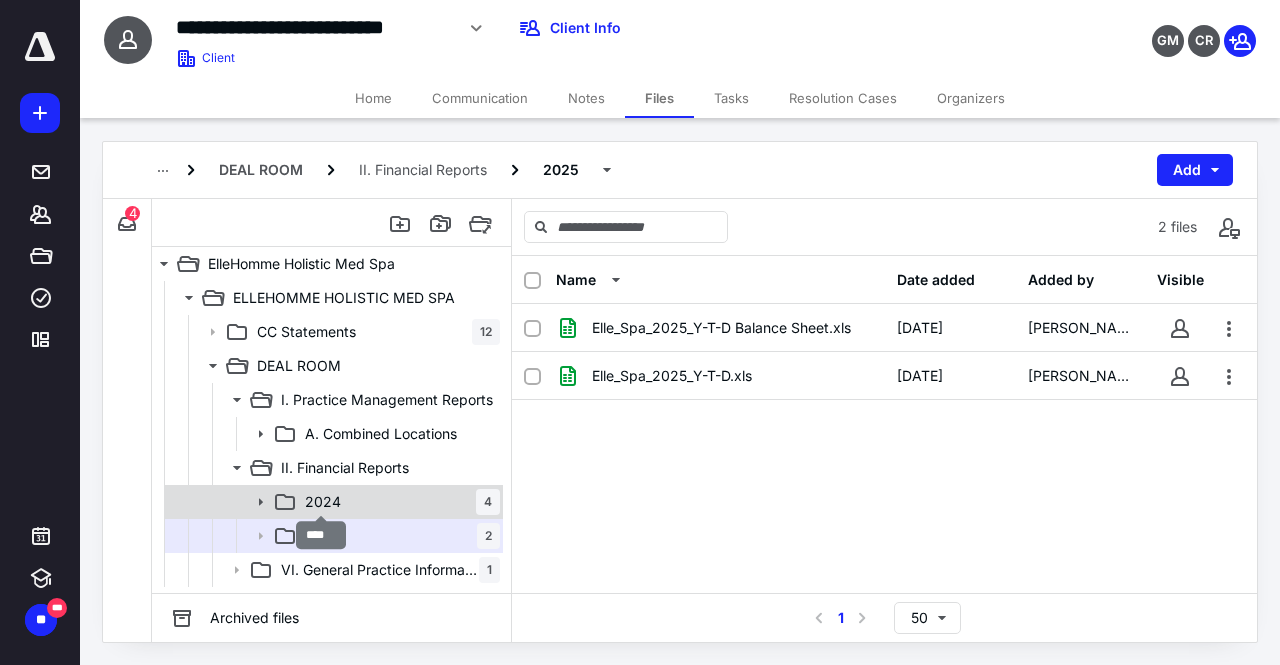 click on "2024" at bounding box center (323, 502) 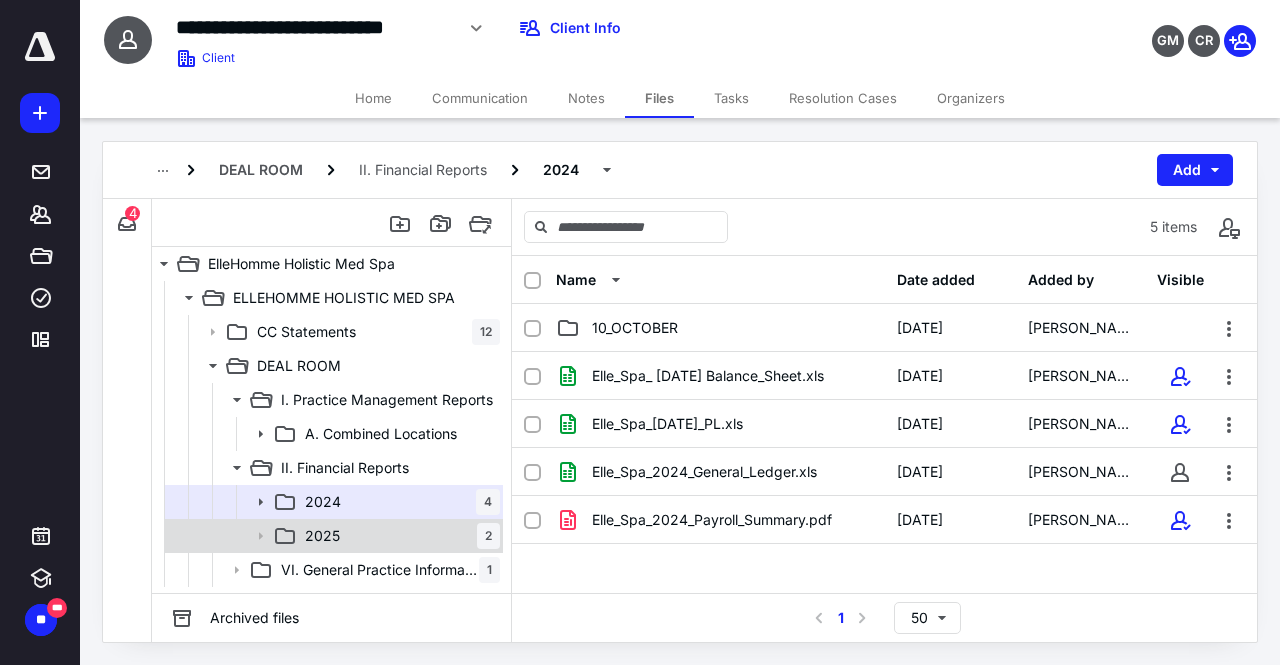 click on "2025" at bounding box center (322, 536) 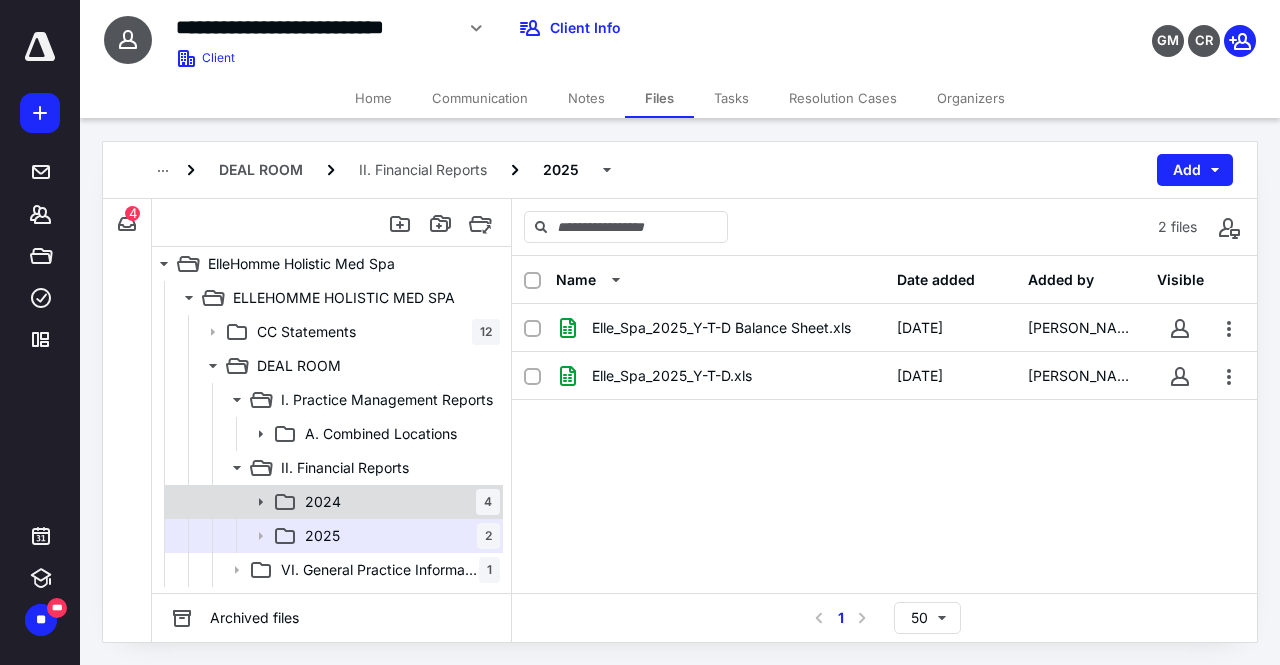 click on "2024" at bounding box center (323, 502) 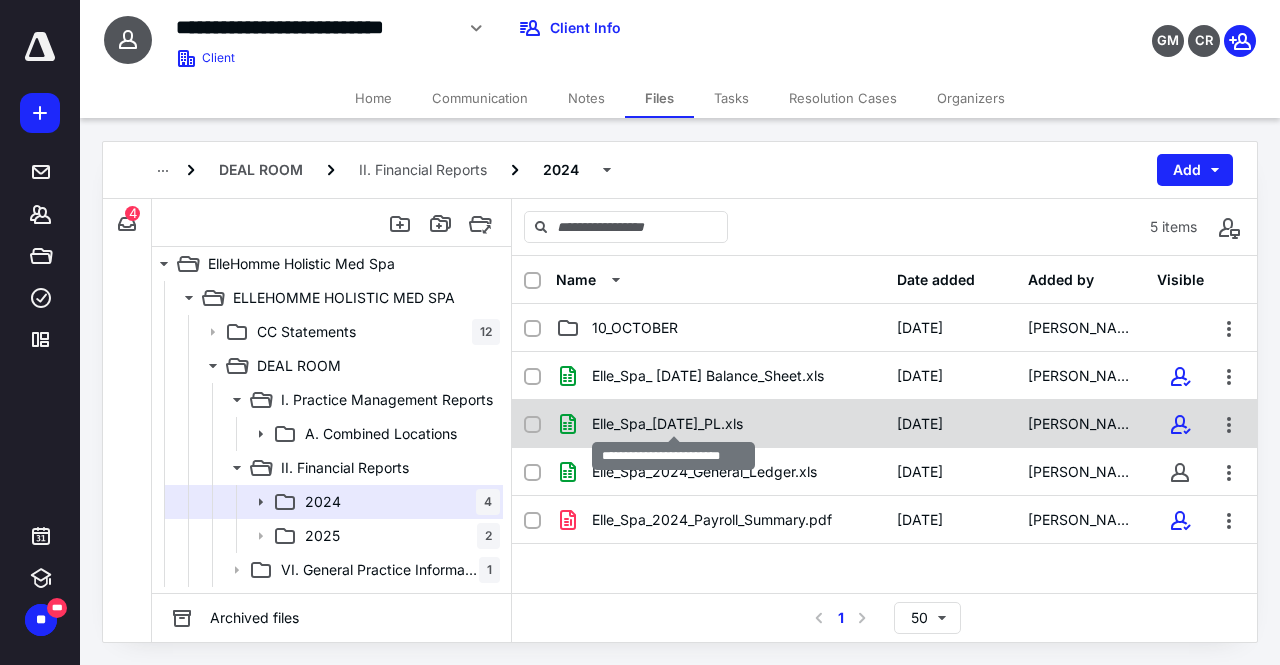 click on "Elle_Spa_[DATE]_PL.xls" at bounding box center (667, 424) 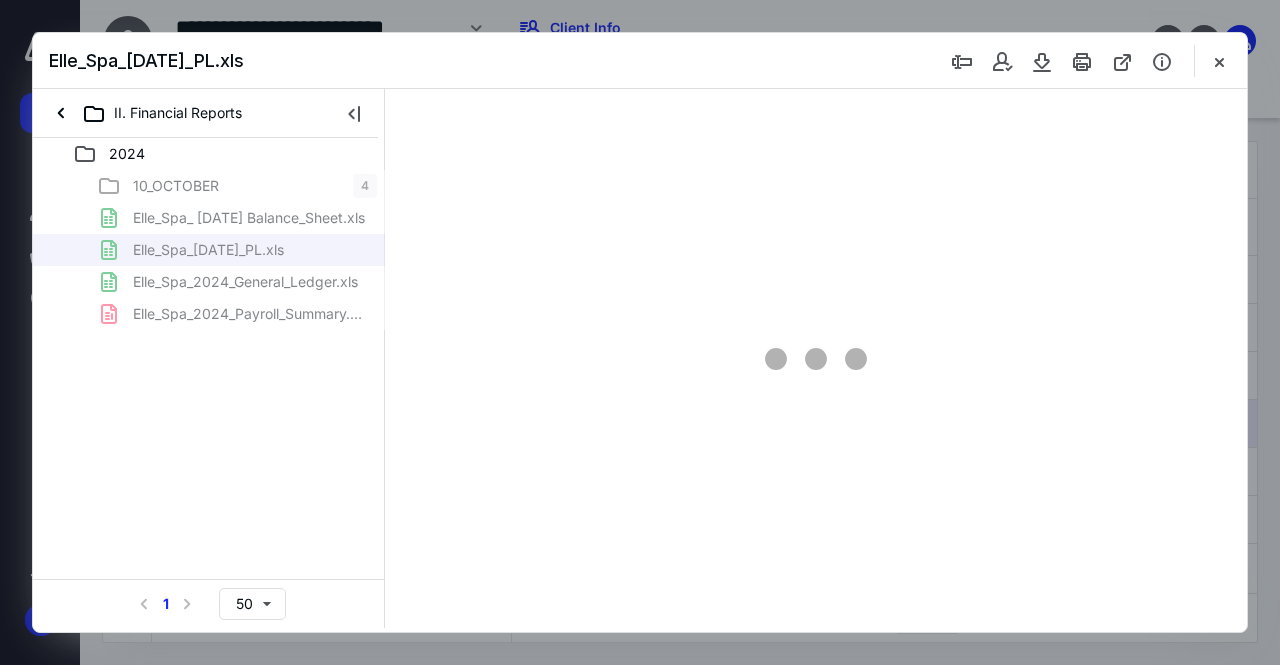 scroll, scrollTop: 0, scrollLeft: 0, axis: both 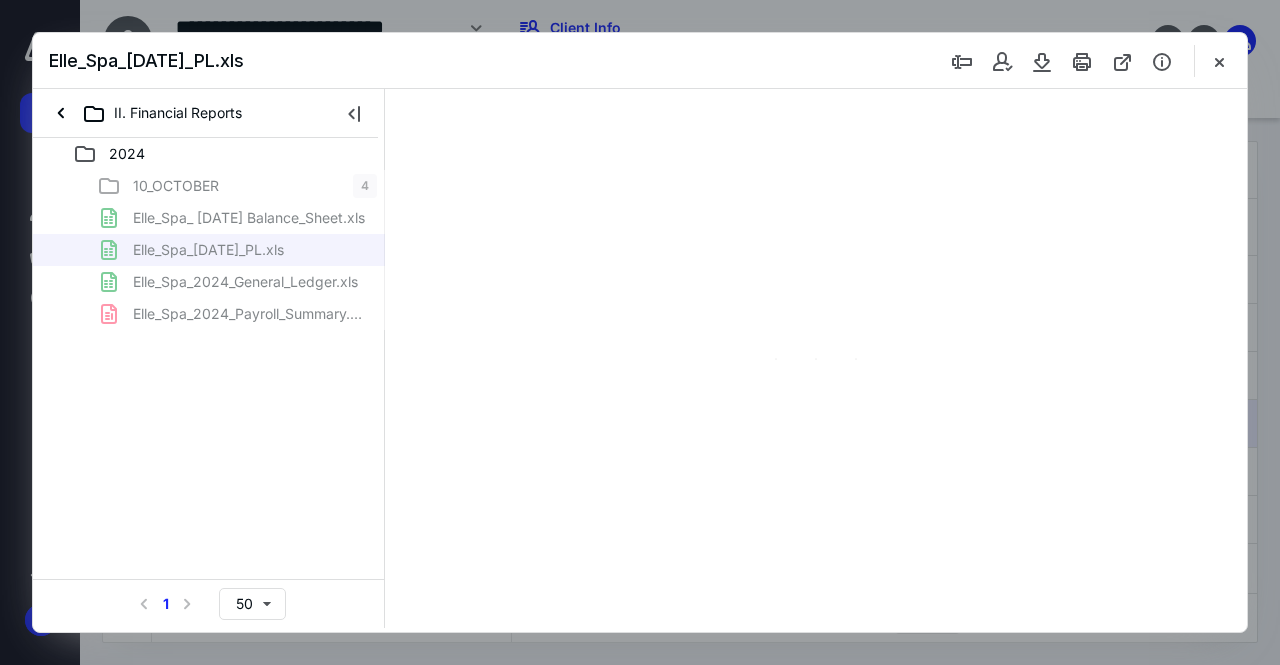 type on "61" 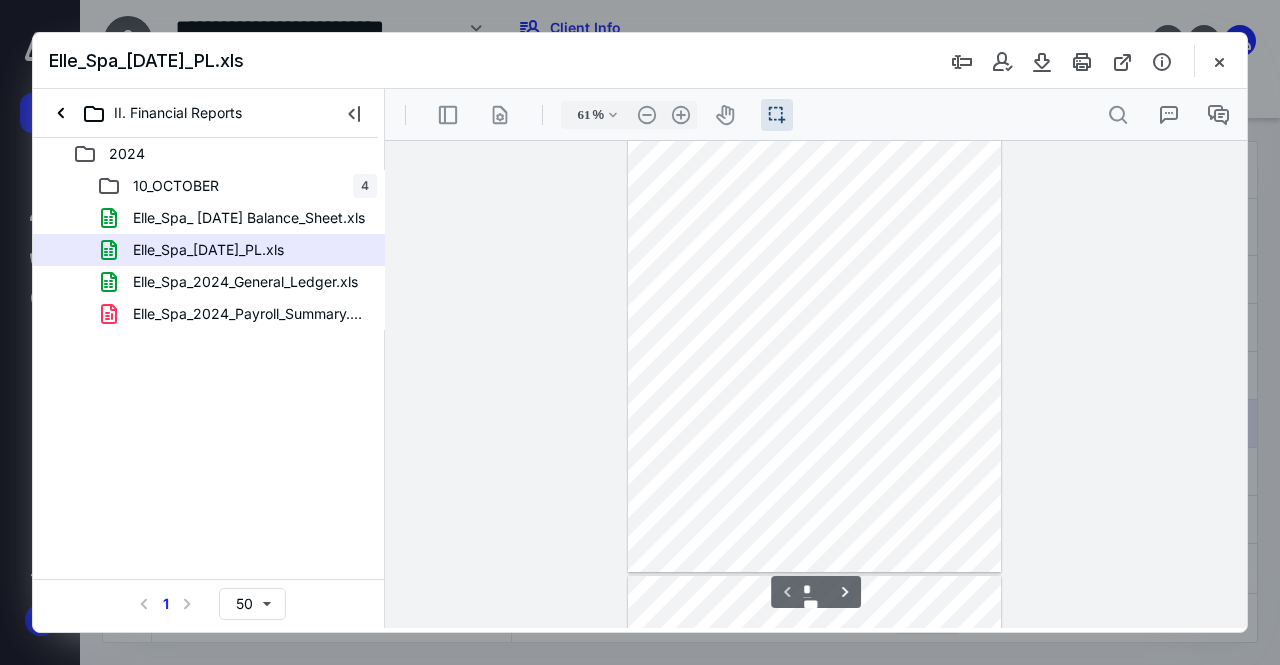 scroll, scrollTop: 0, scrollLeft: 0, axis: both 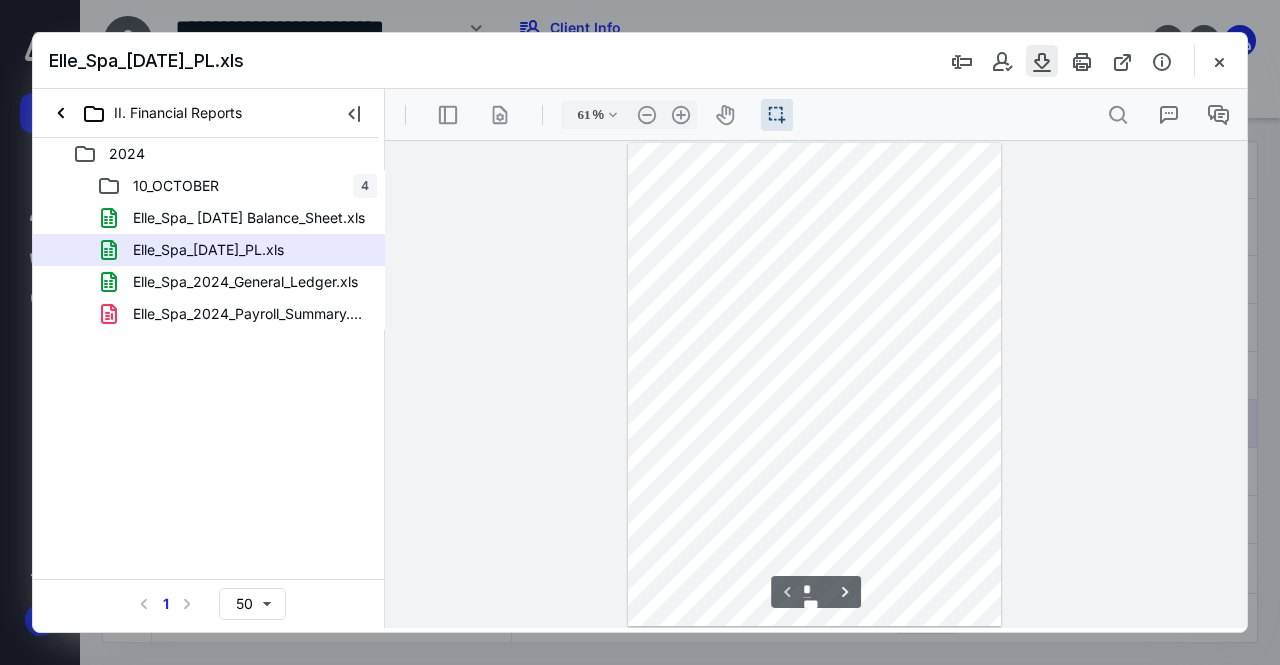 click at bounding box center (1042, 61) 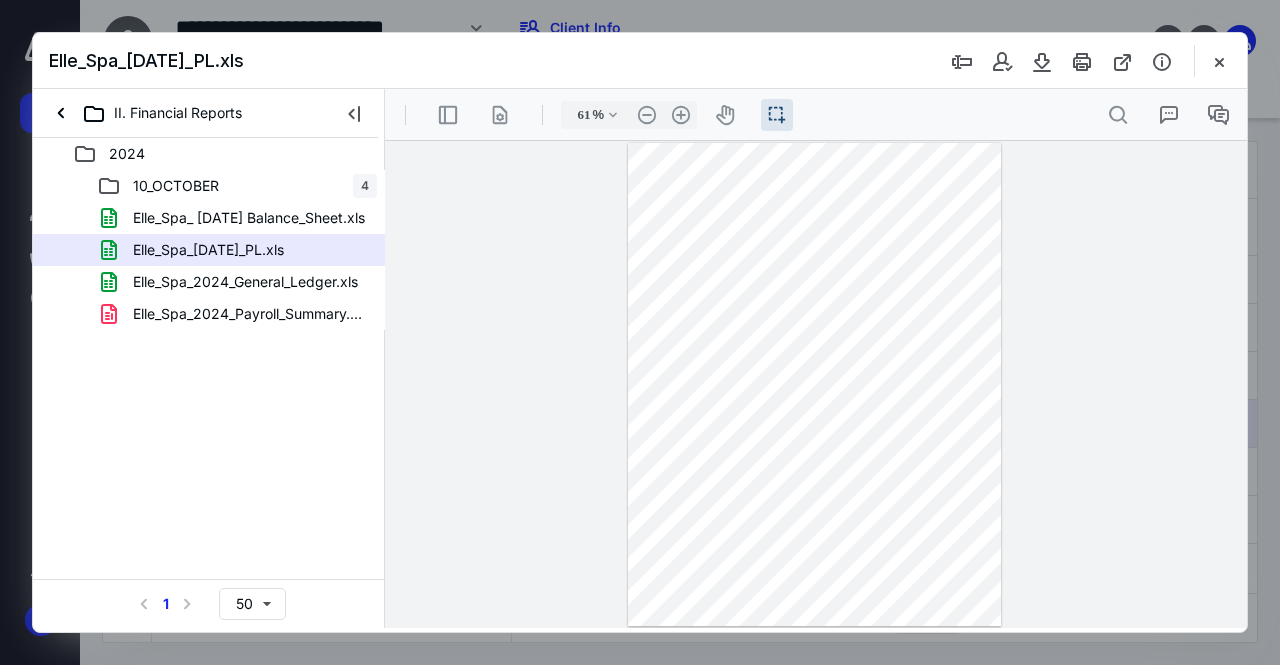drag, startPoint x: 1217, startPoint y: 57, endPoint x: 1168, endPoint y: 111, distance: 72.91776 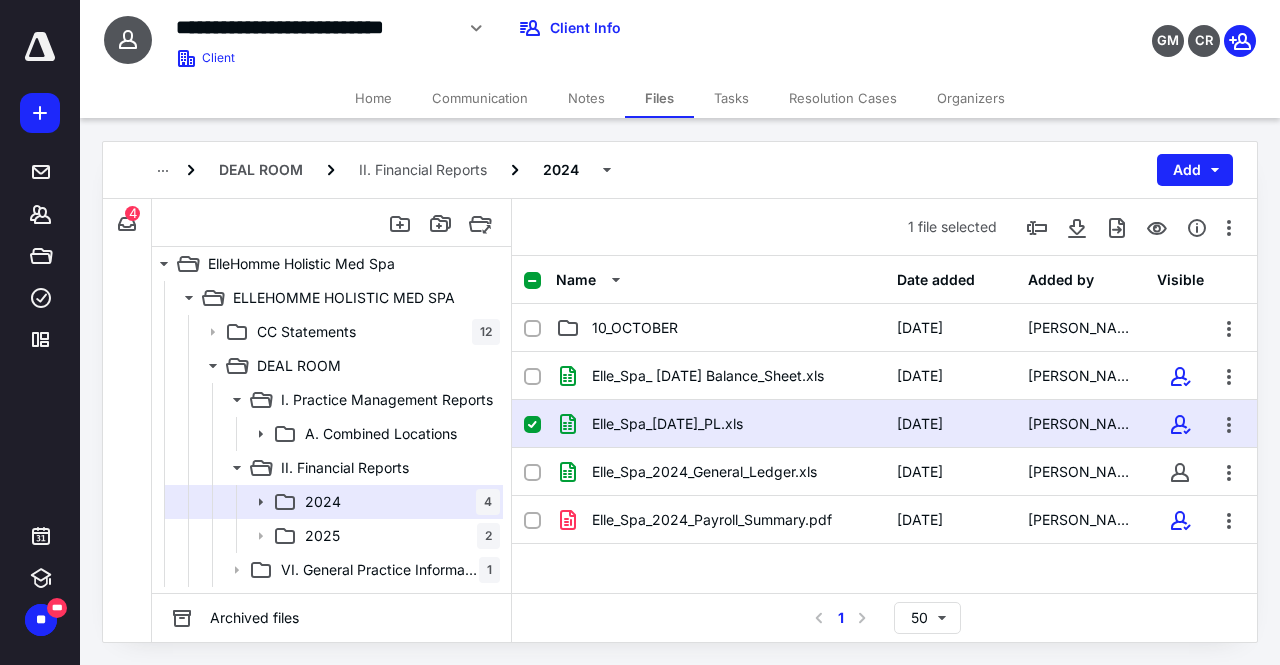click at bounding box center [532, 425] 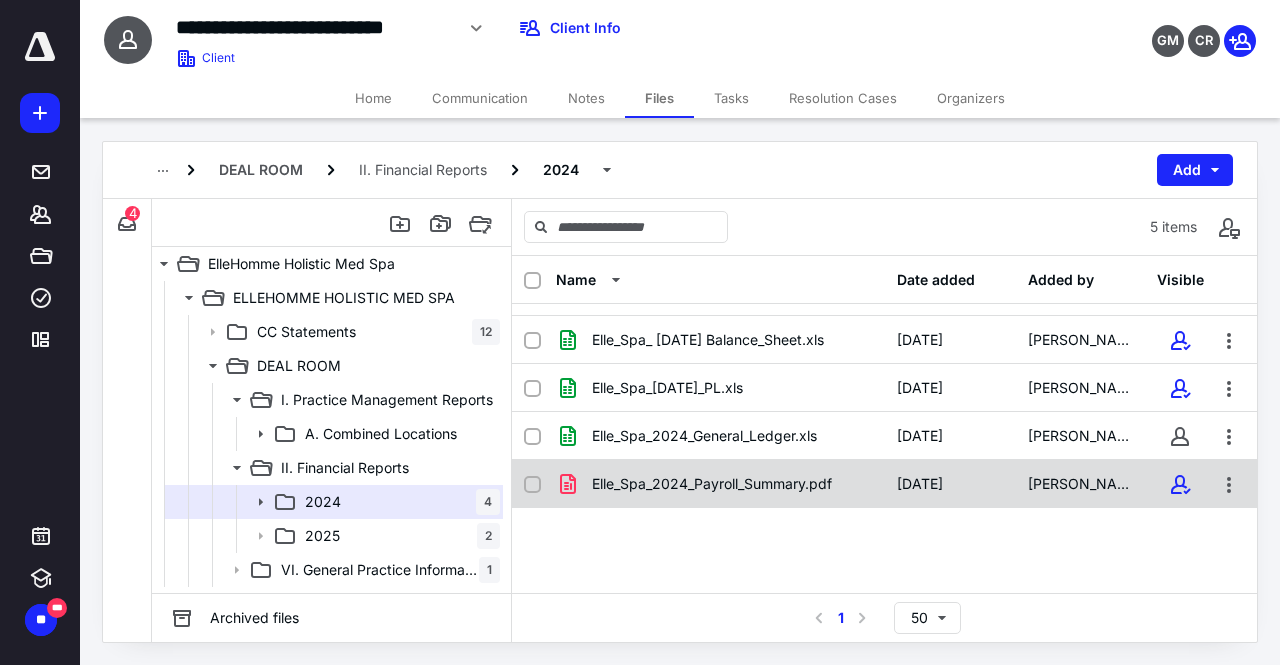 scroll, scrollTop: 56, scrollLeft: 0, axis: vertical 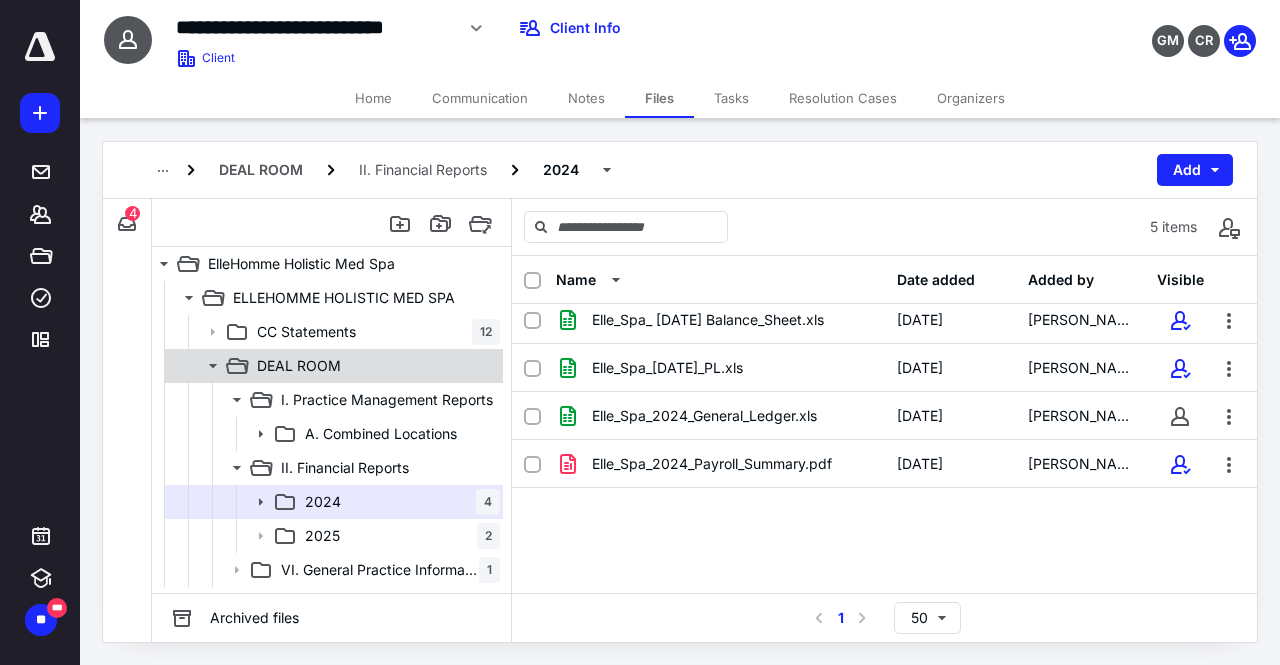 click on "DEAL ROOM" at bounding box center [299, 366] 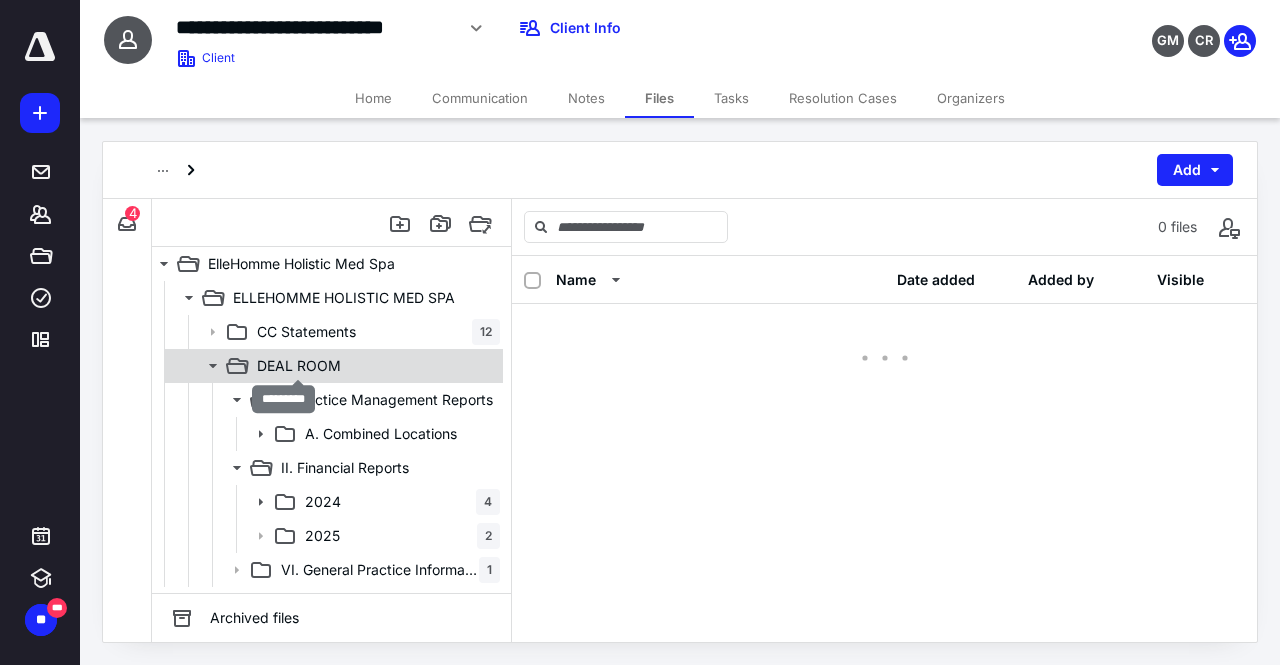 scroll, scrollTop: 0, scrollLeft: 0, axis: both 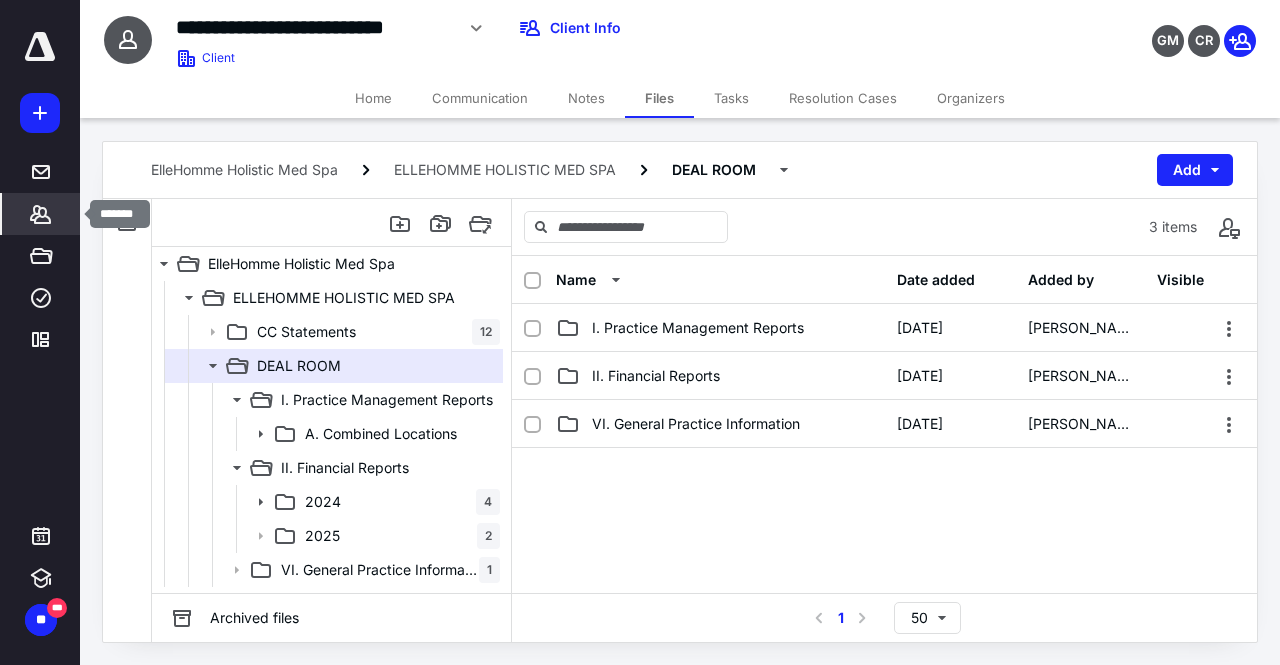 click 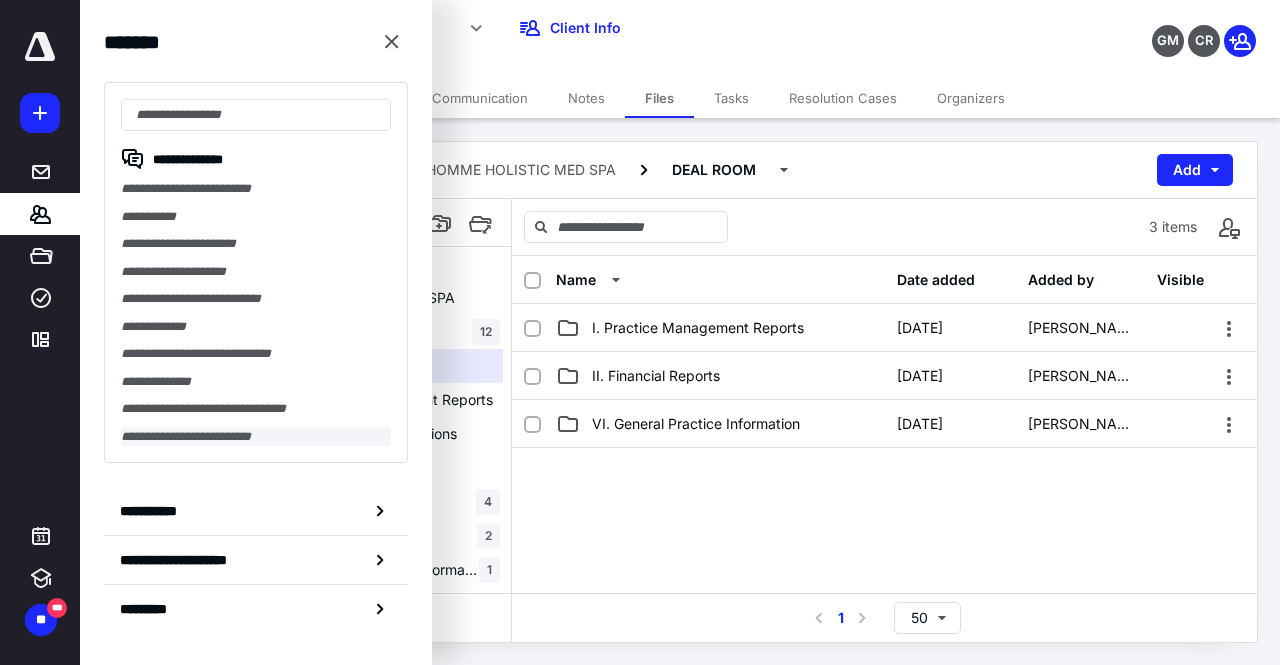 click on "**********" at bounding box center (256, 437) 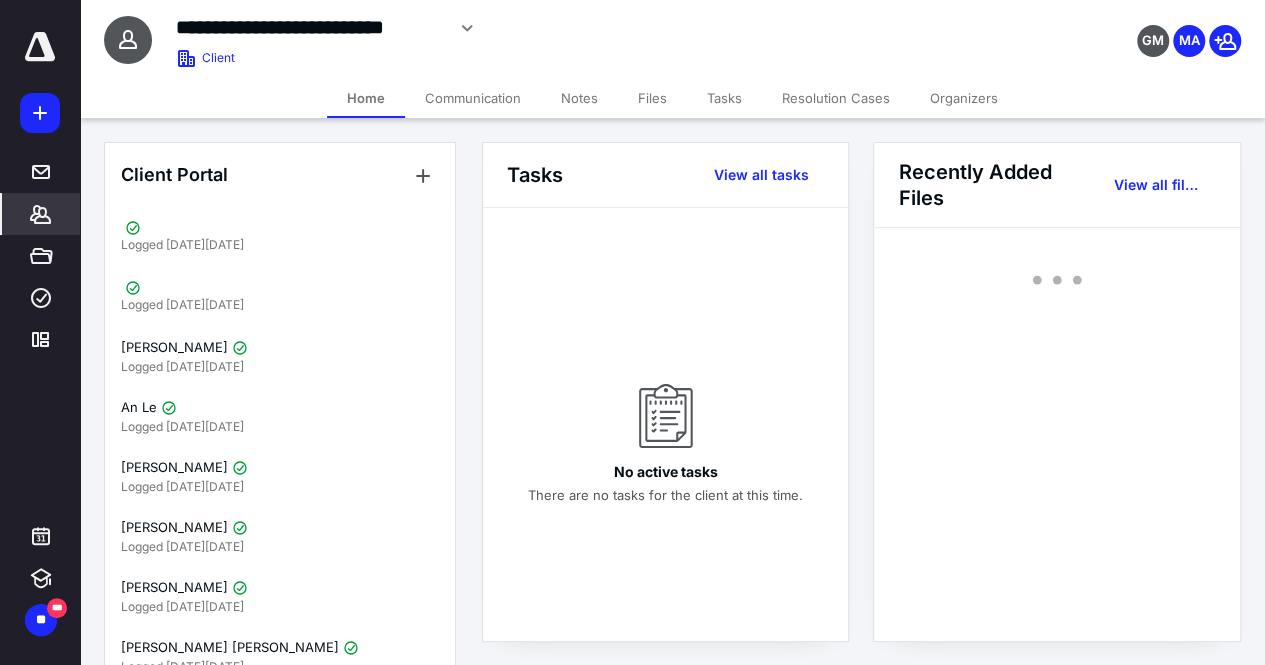 click on "Files" at bounding box center [652, 98] 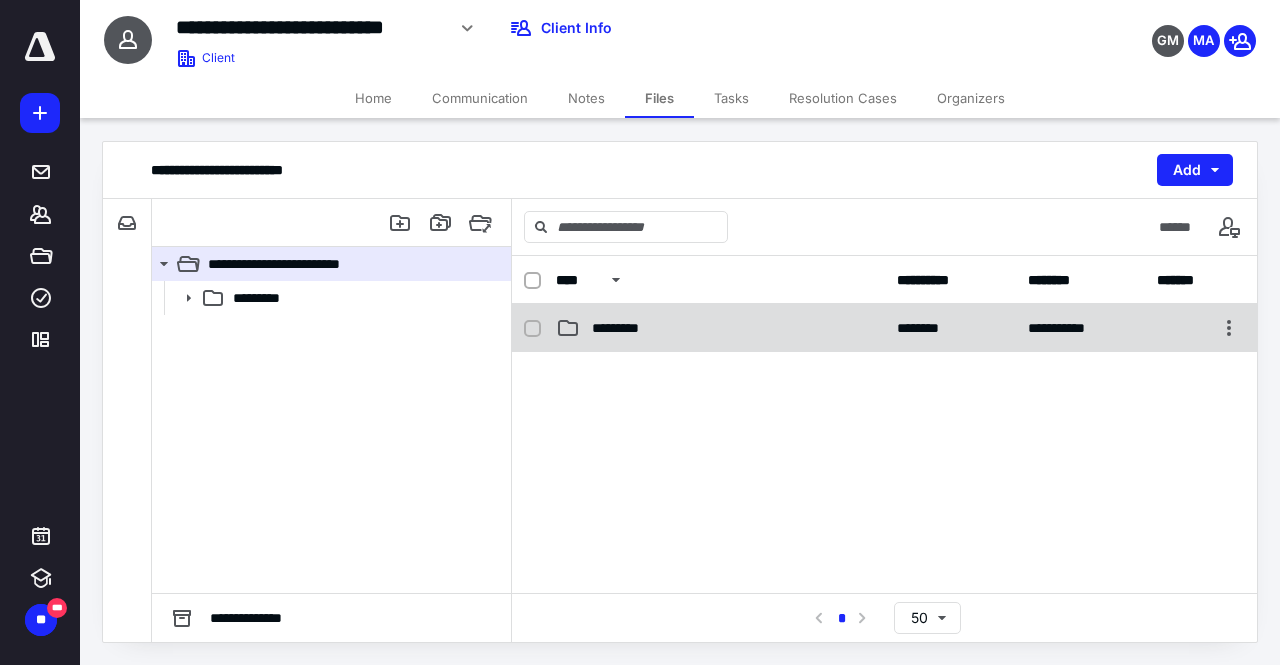 click on "*********" at bounding box center [633, 328] 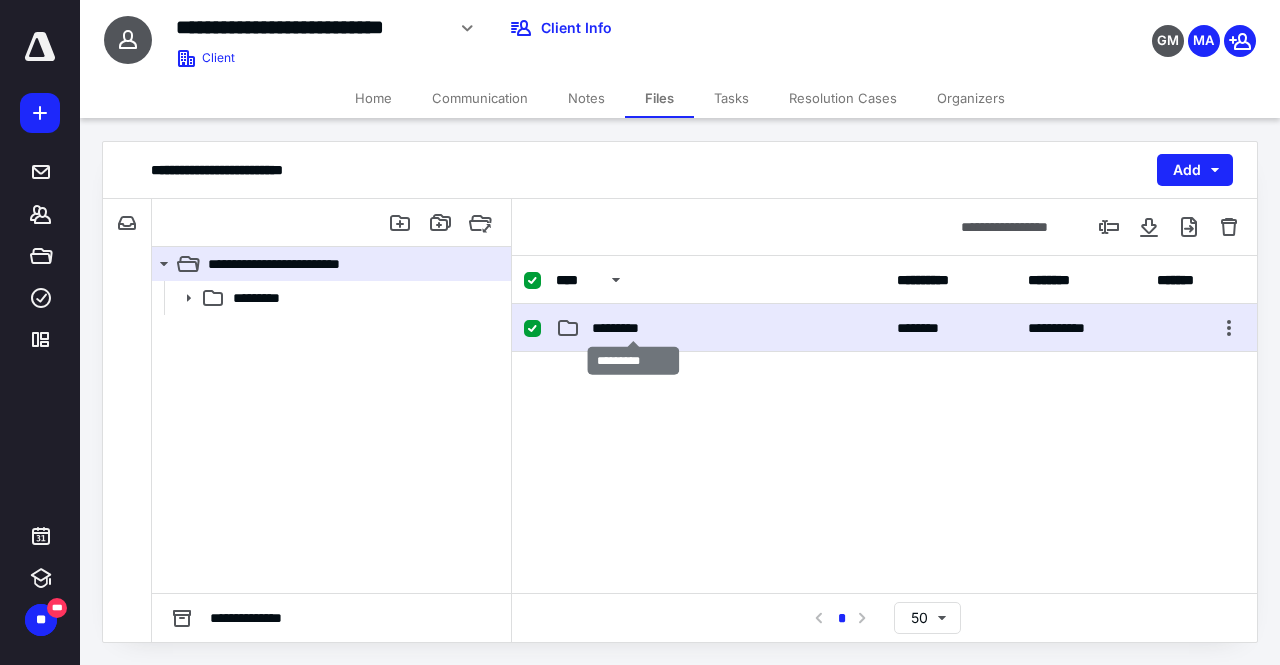 click on "*********" at bounding box center (633, 328) 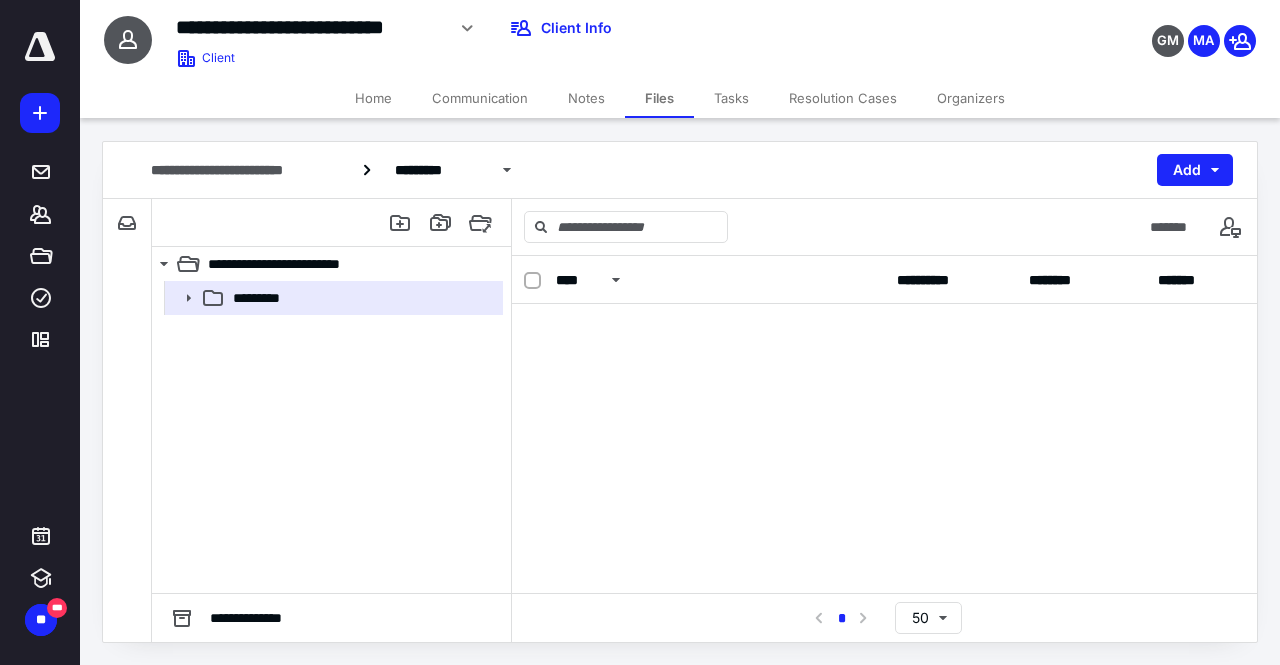 scroll, scrollTop: 0, scrollLeft: 0, axis: both 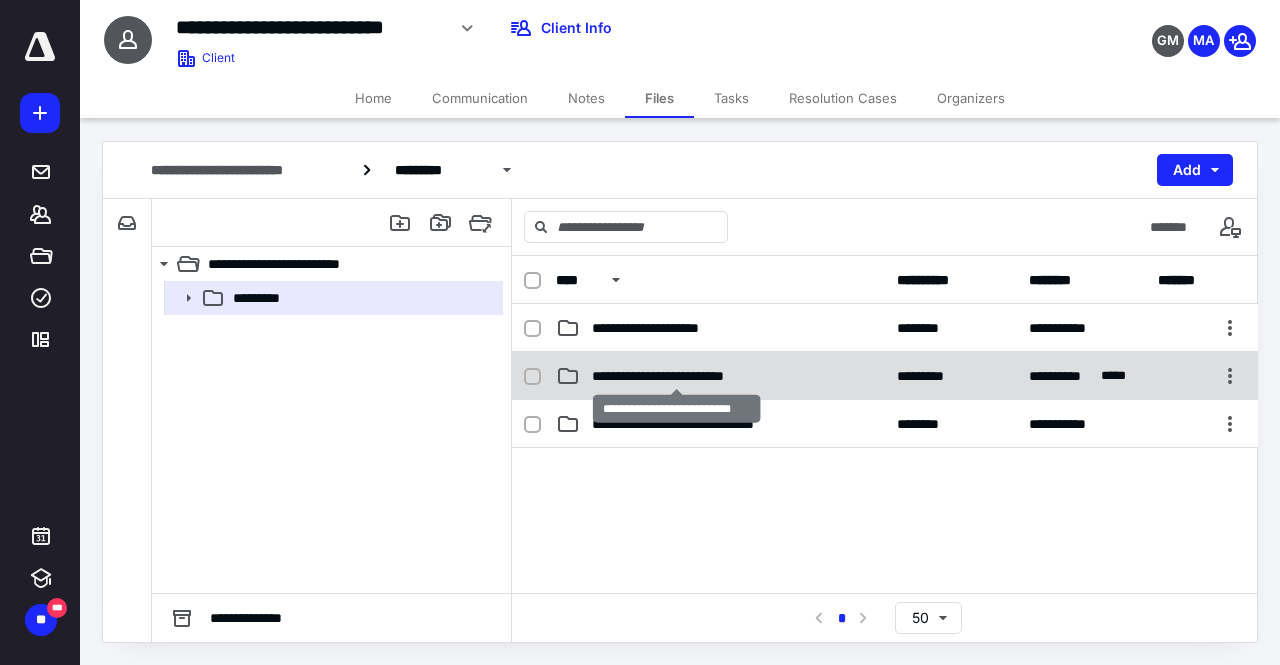 click on "**********" at bounding box center [677, 376] 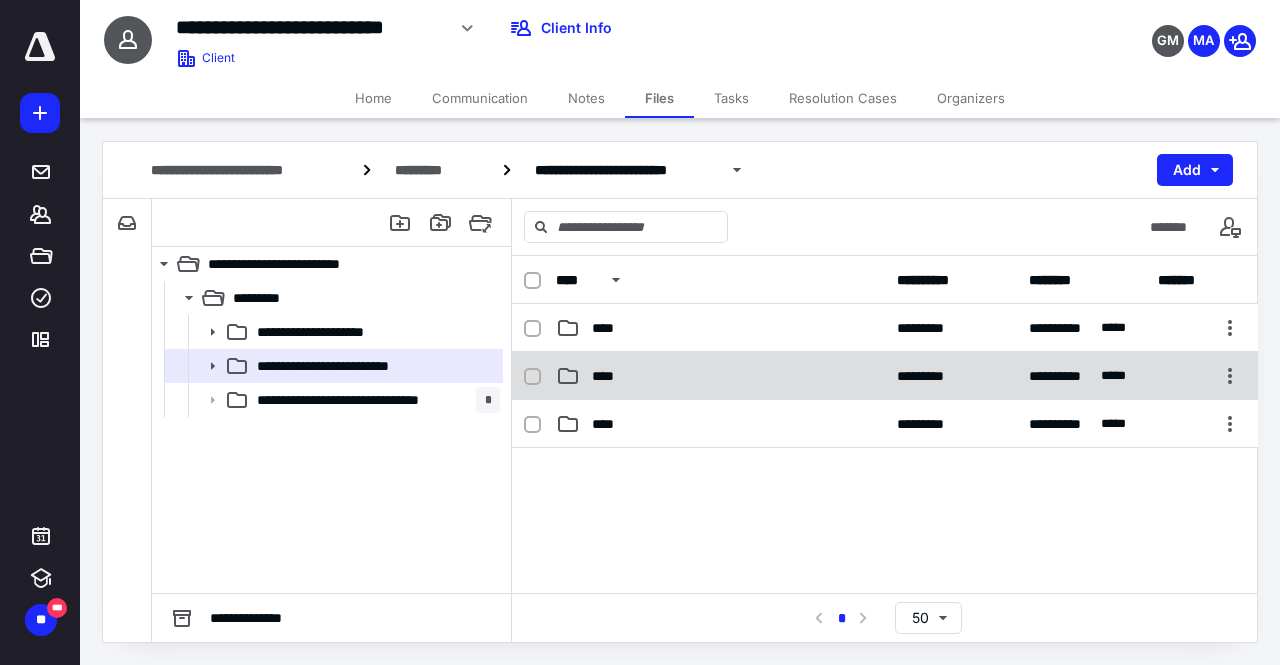click on "****" at bounding box center (609, 376) 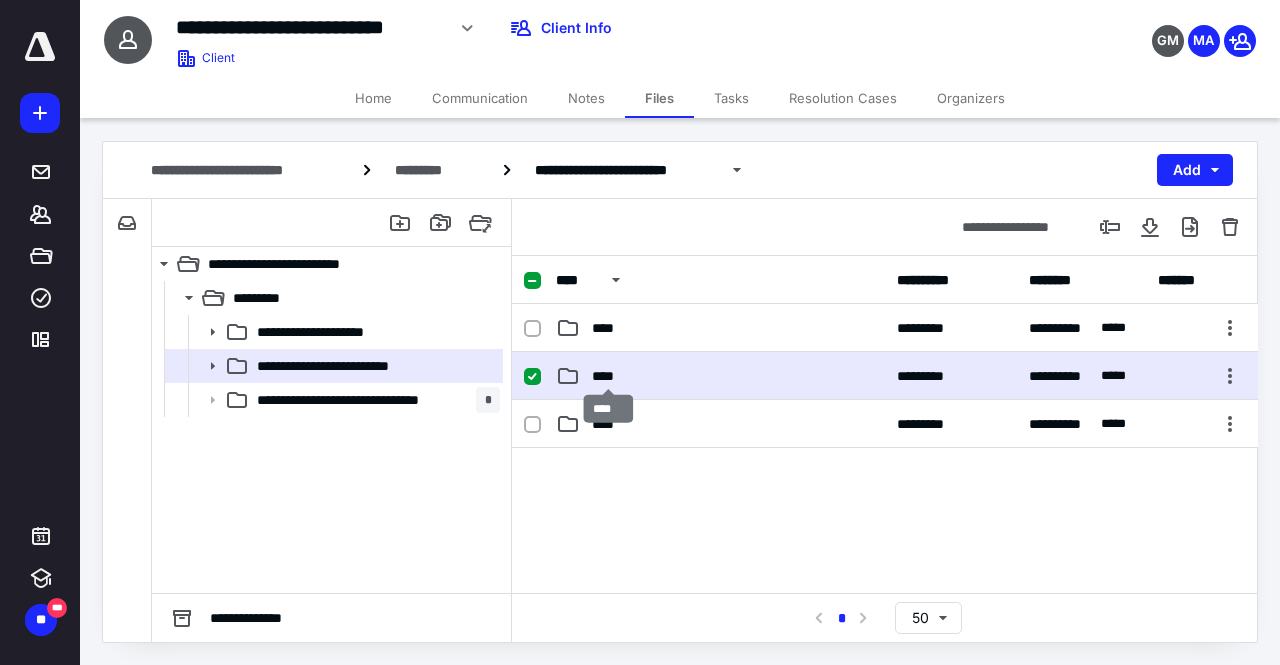 click on "****" at bounding box center [609, 376] 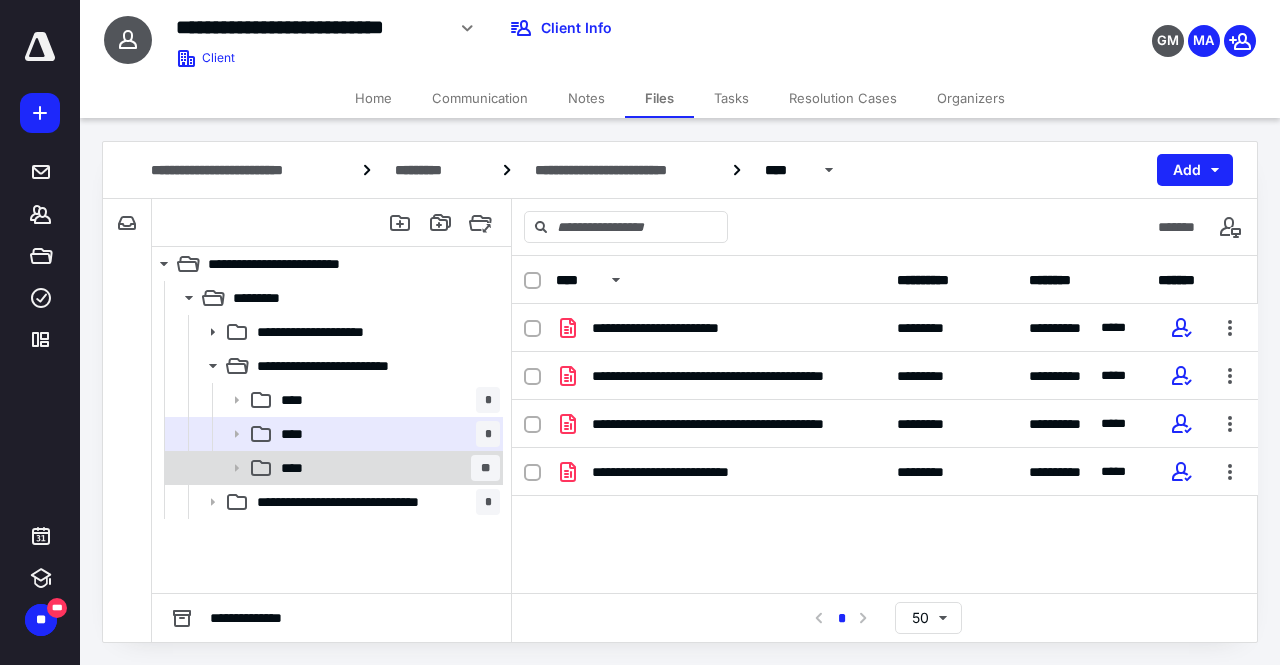 click on "**** **" at bounding box center [386, 468] 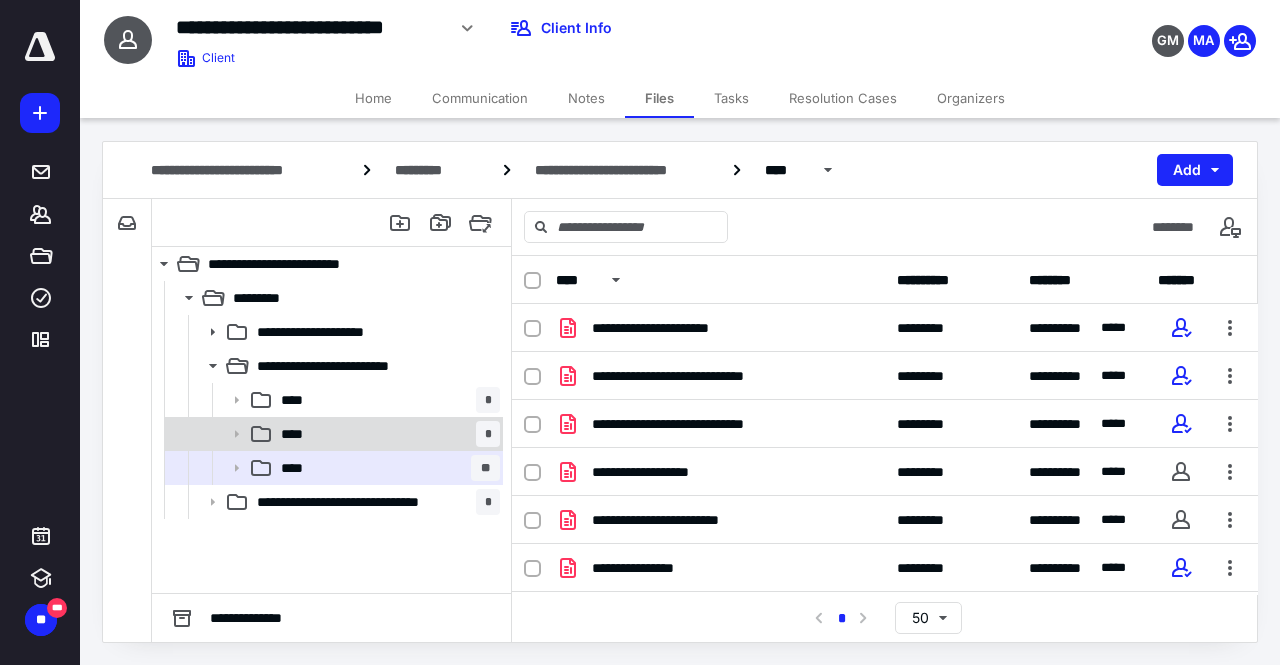 click on "**** *" at bounding box center [386, 434] 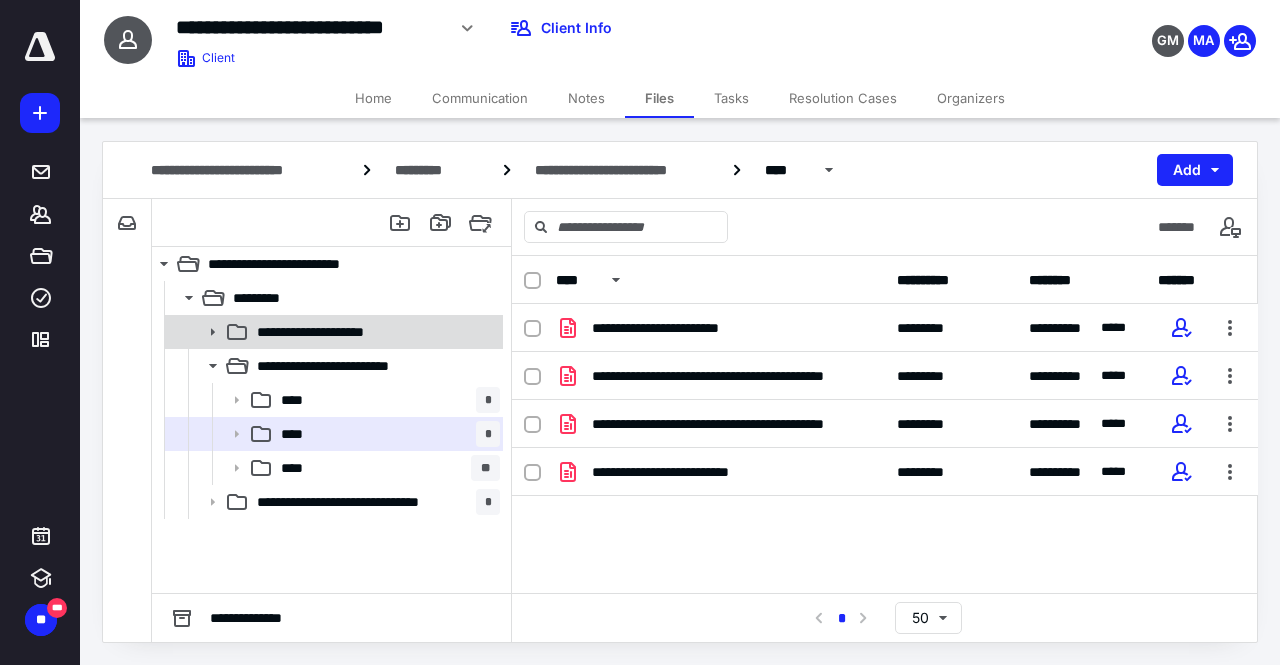 click on "**********" at bounding box center [321, 332] 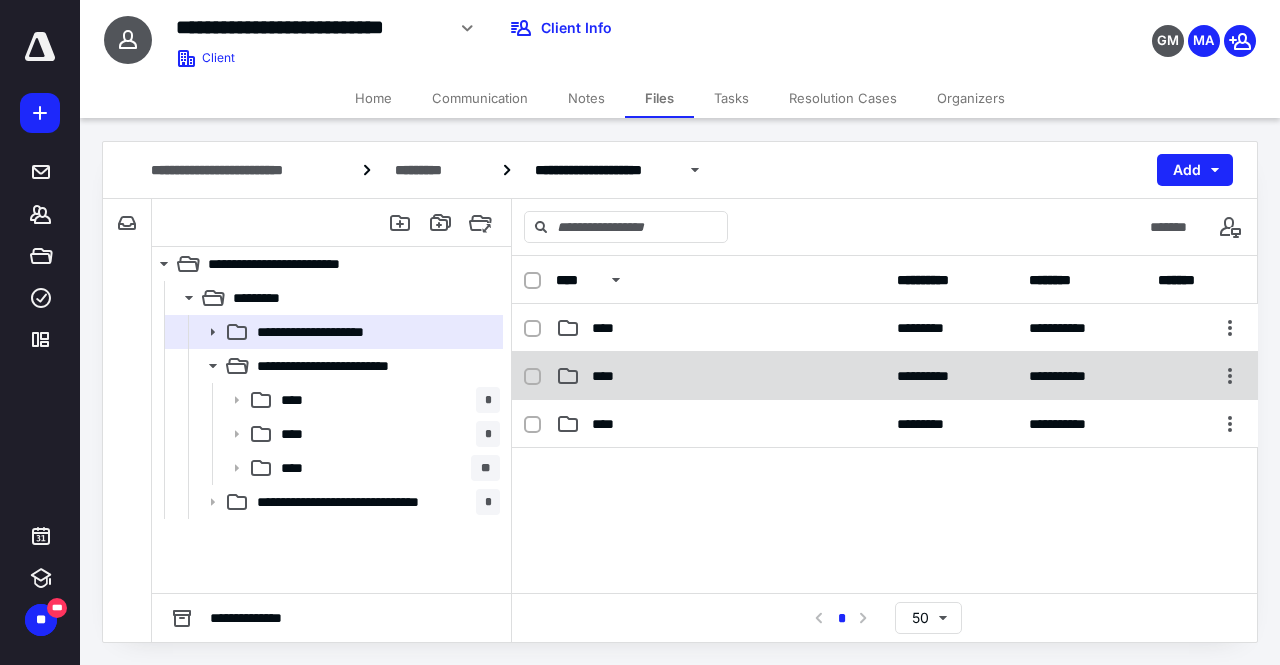 click on "**********" at bounding box center (885, 376) 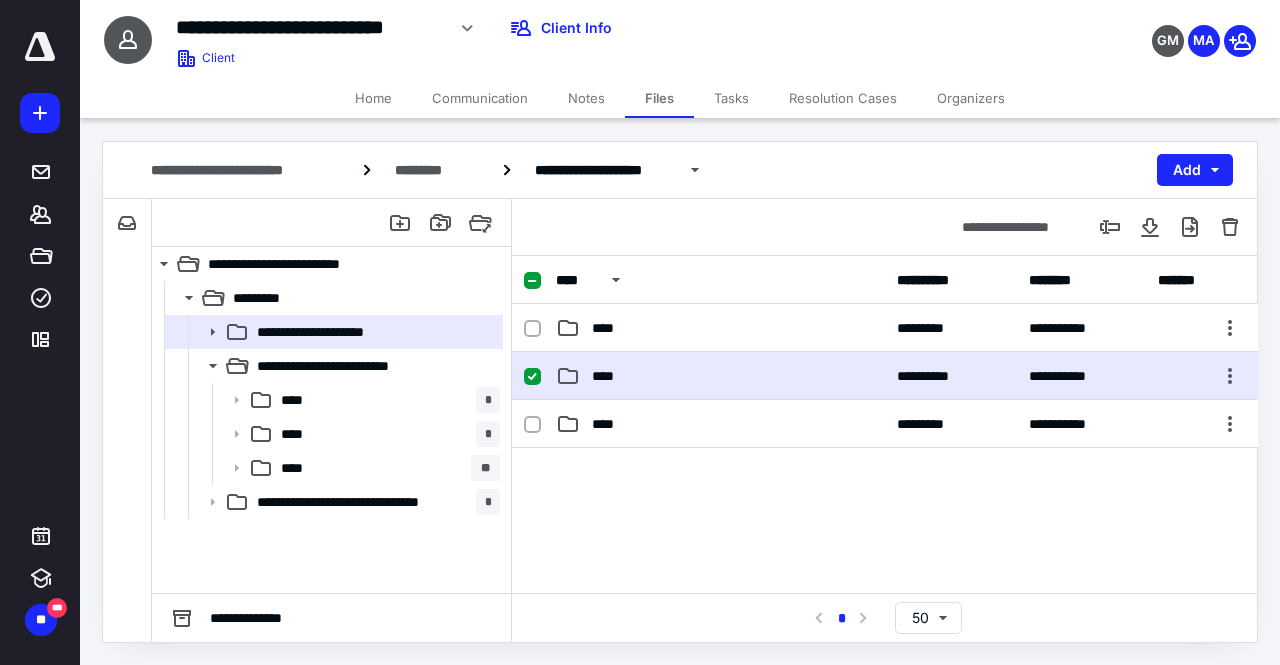 click on "**********" at bounding box center [885, 376] 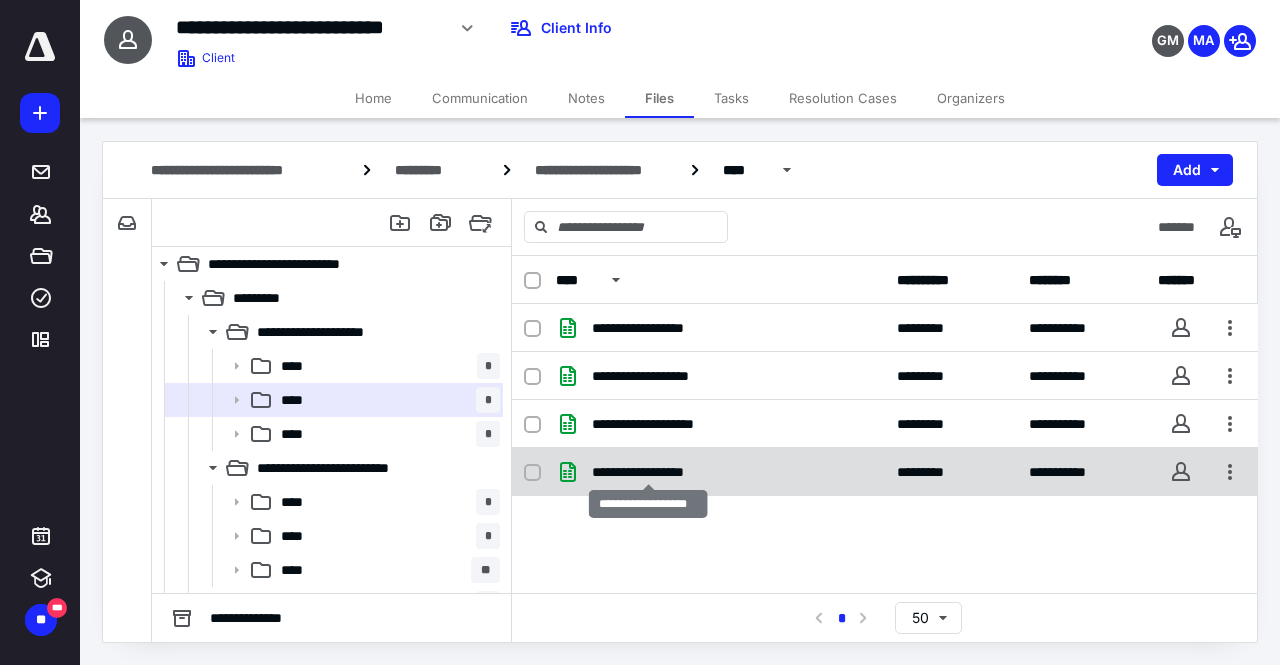 click on "**********" at bounding box center (649, 472) 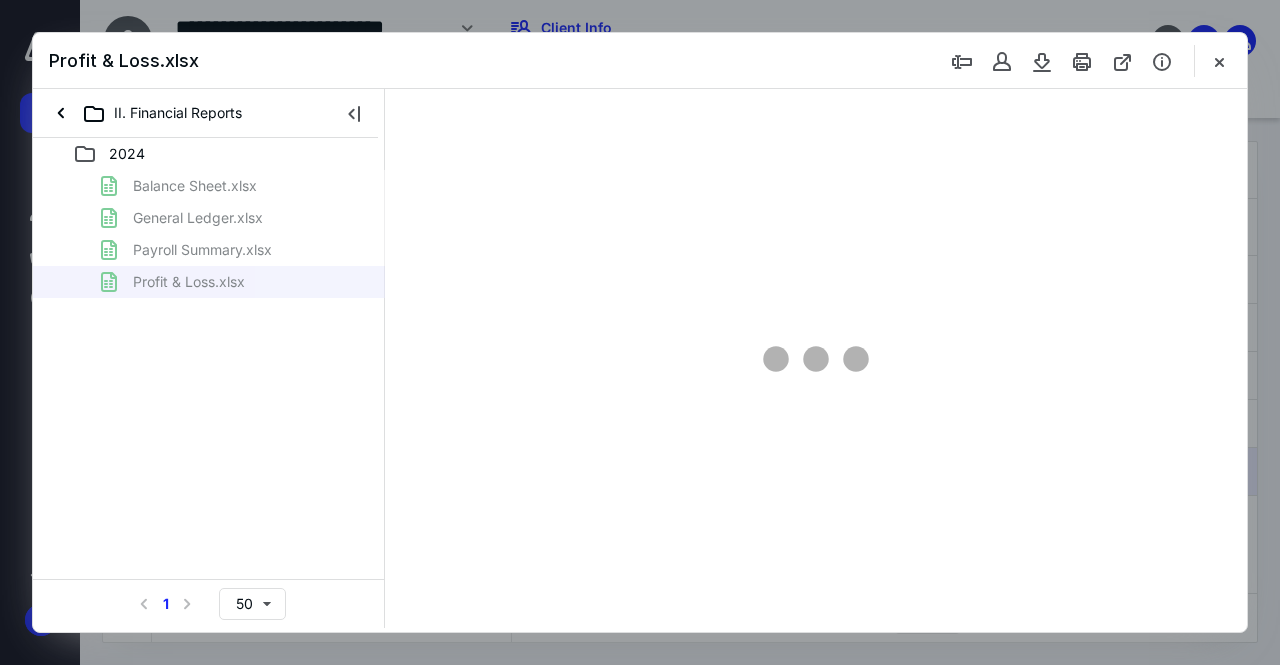 scroll, scrollTop: 0, scrollLeft: 0, axis: both 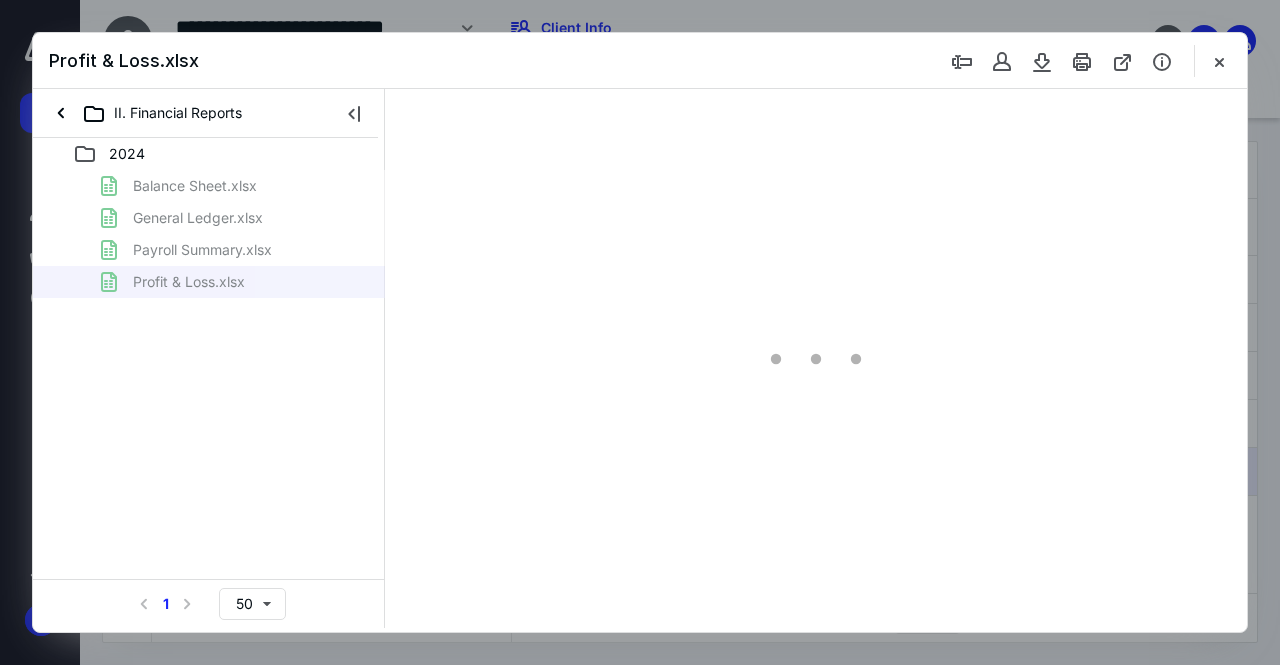 type on "48" 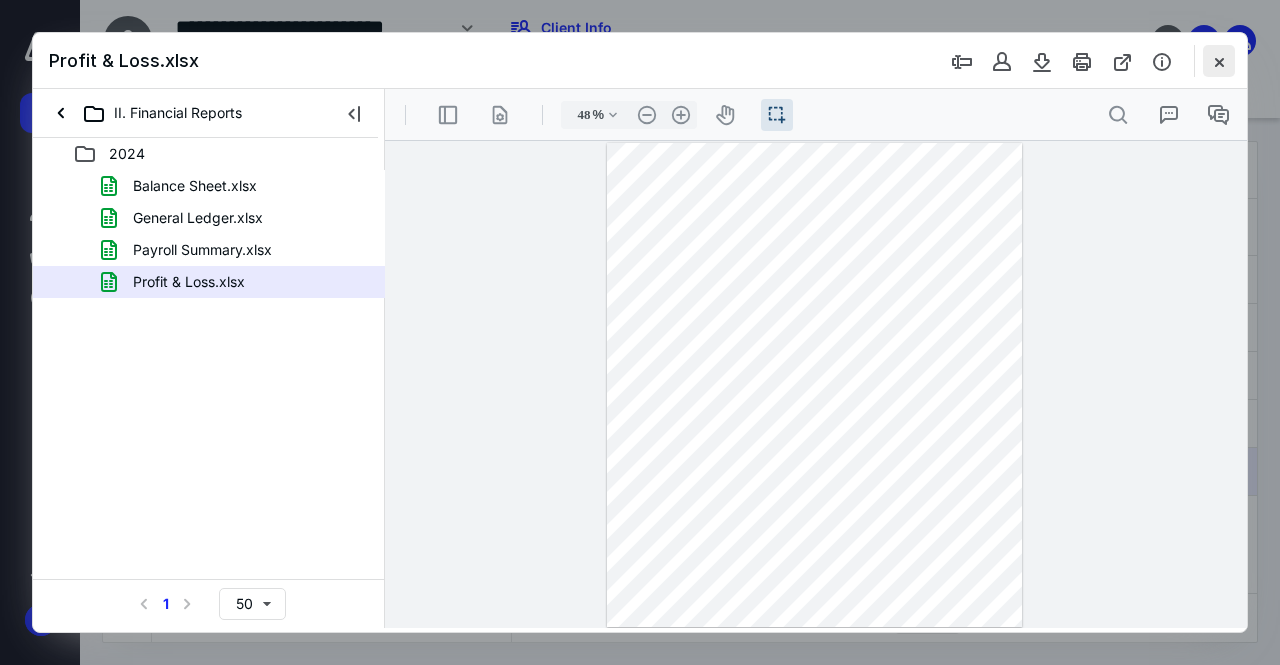 click at bounding box center (1219, 61) 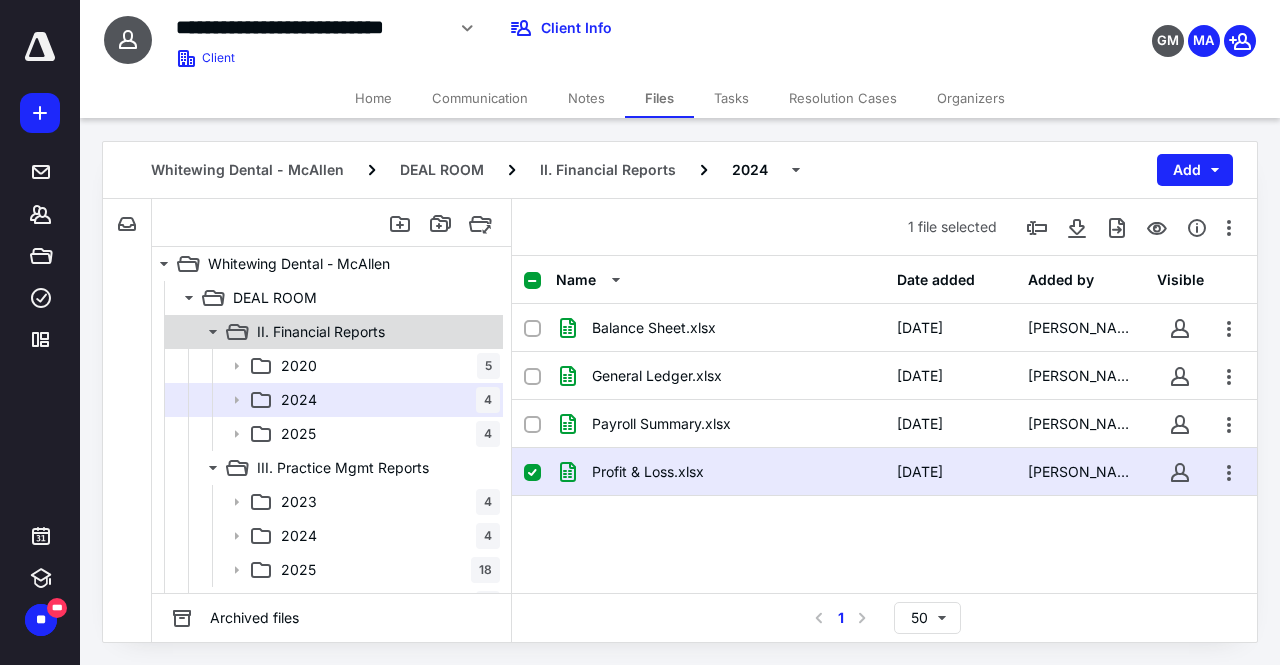 click 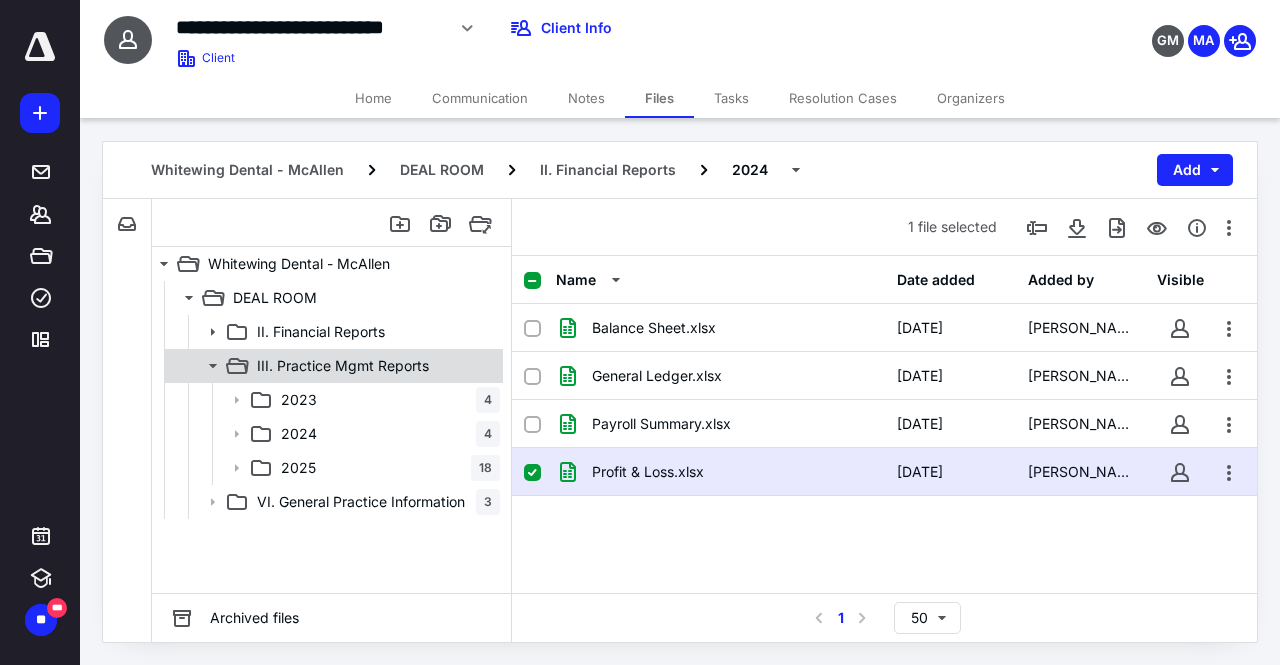 click 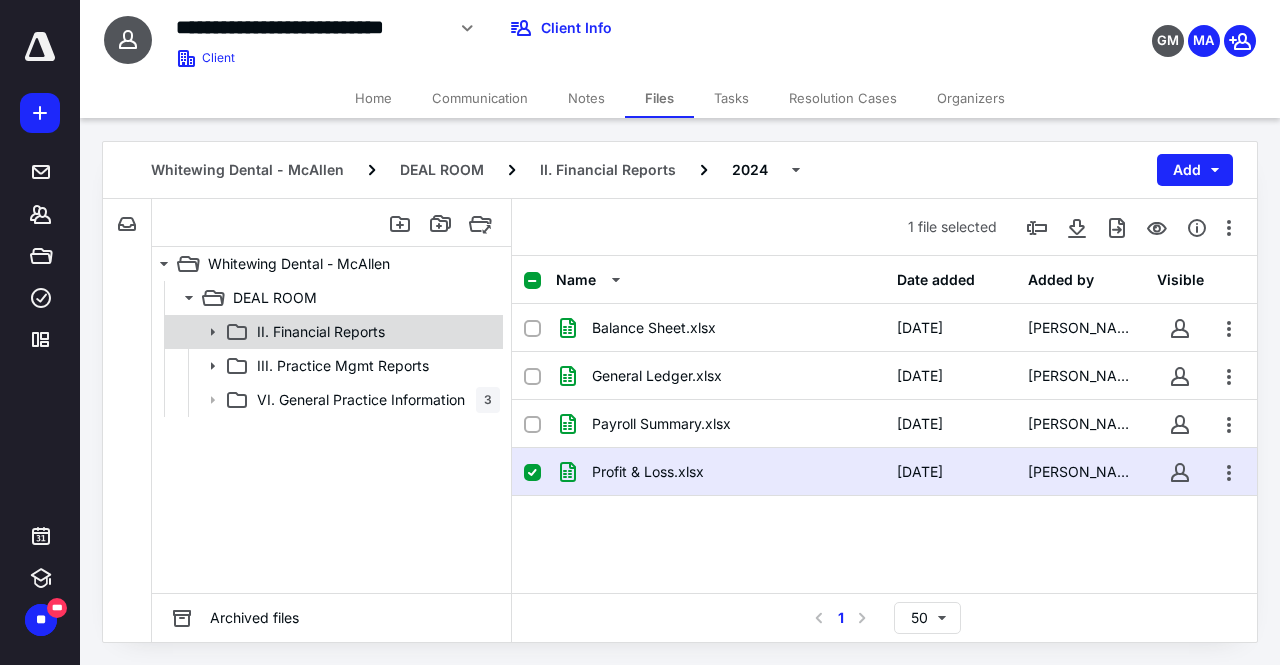 click 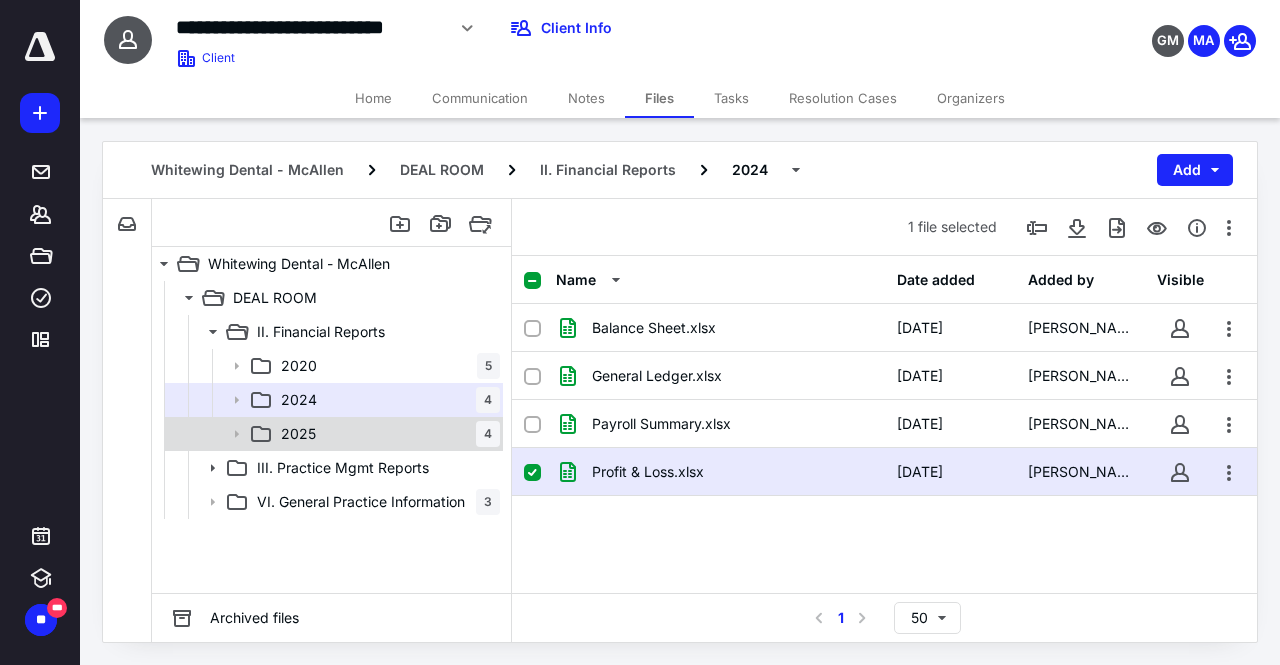 click on "2025" at bounding box center [298, 434] 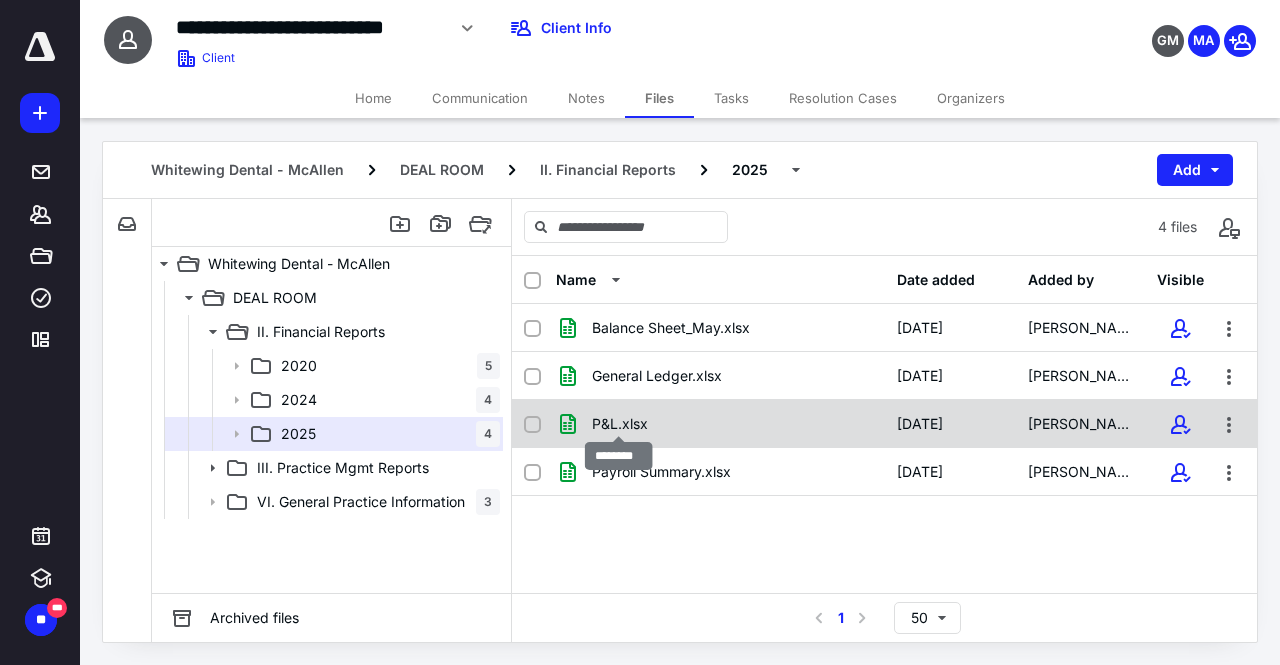 click on "P&L.xlsx" at bounding box center [620, 424] 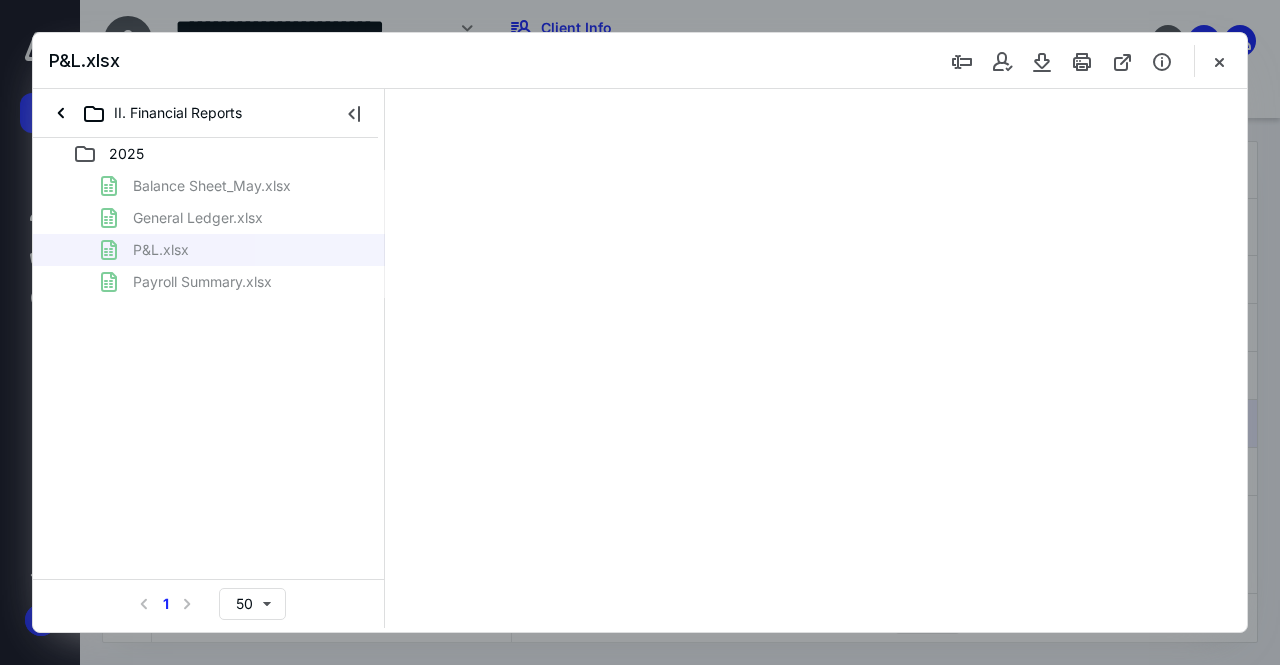 scroll, scrollTop: 0, scrollLeft: 0, axis: both 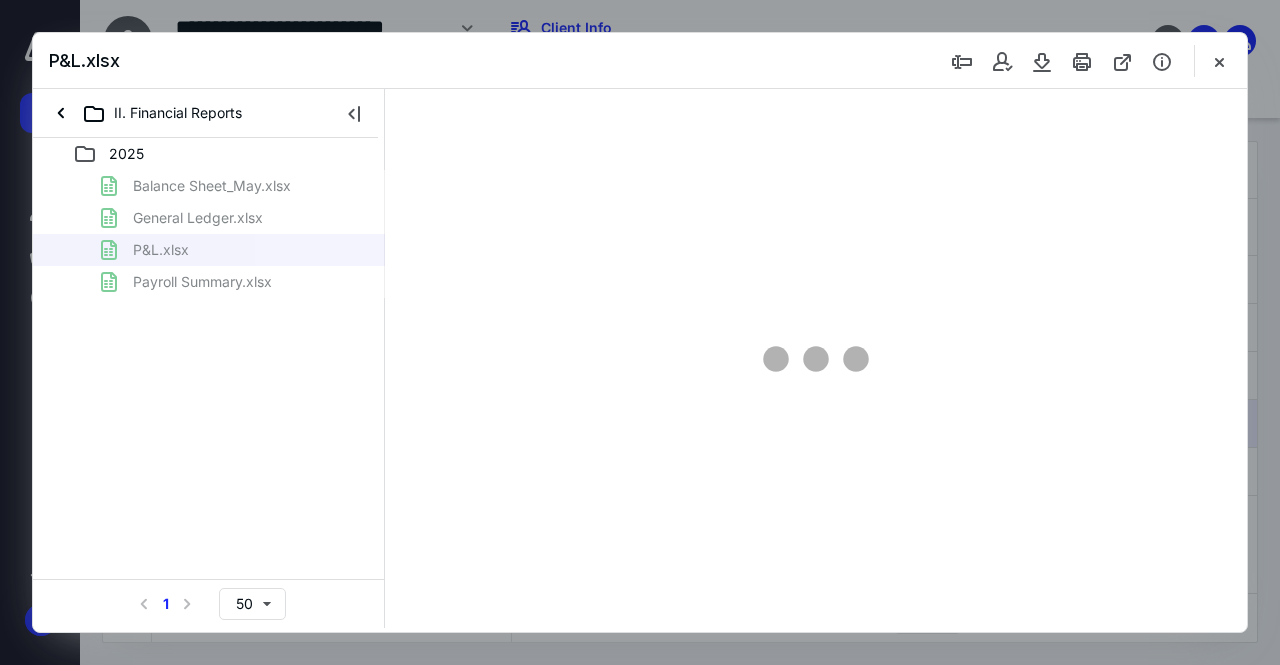 type on "55" 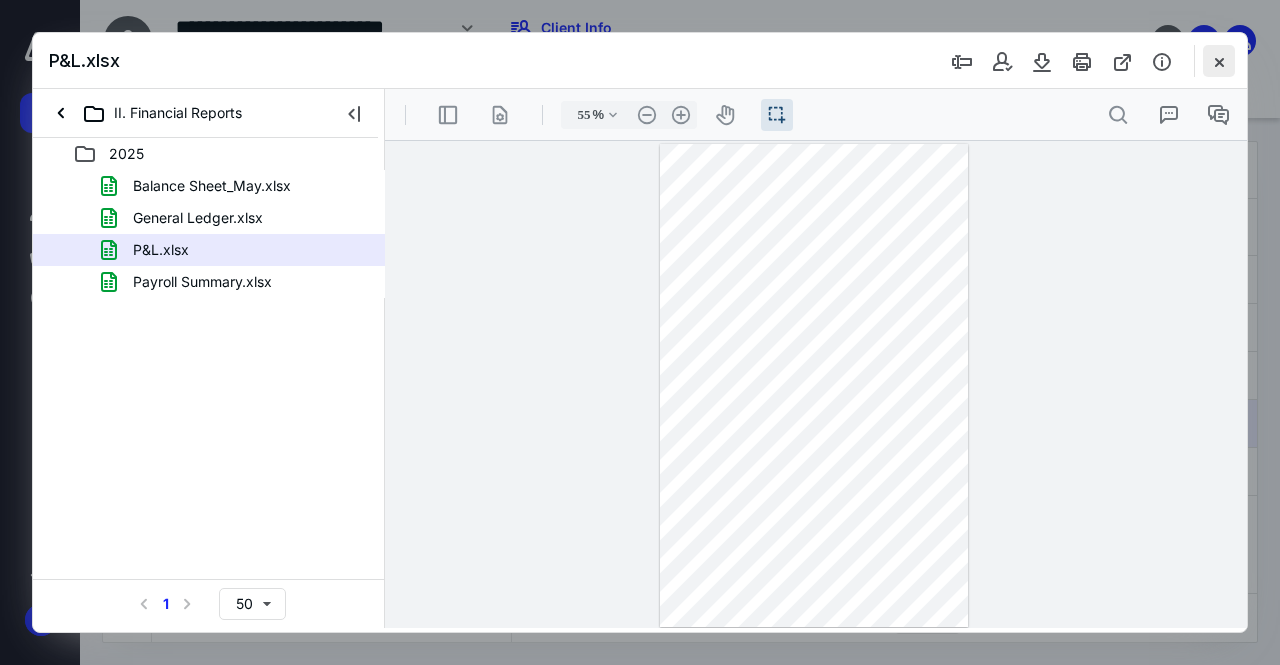 click at bounding box center (1219, 61) 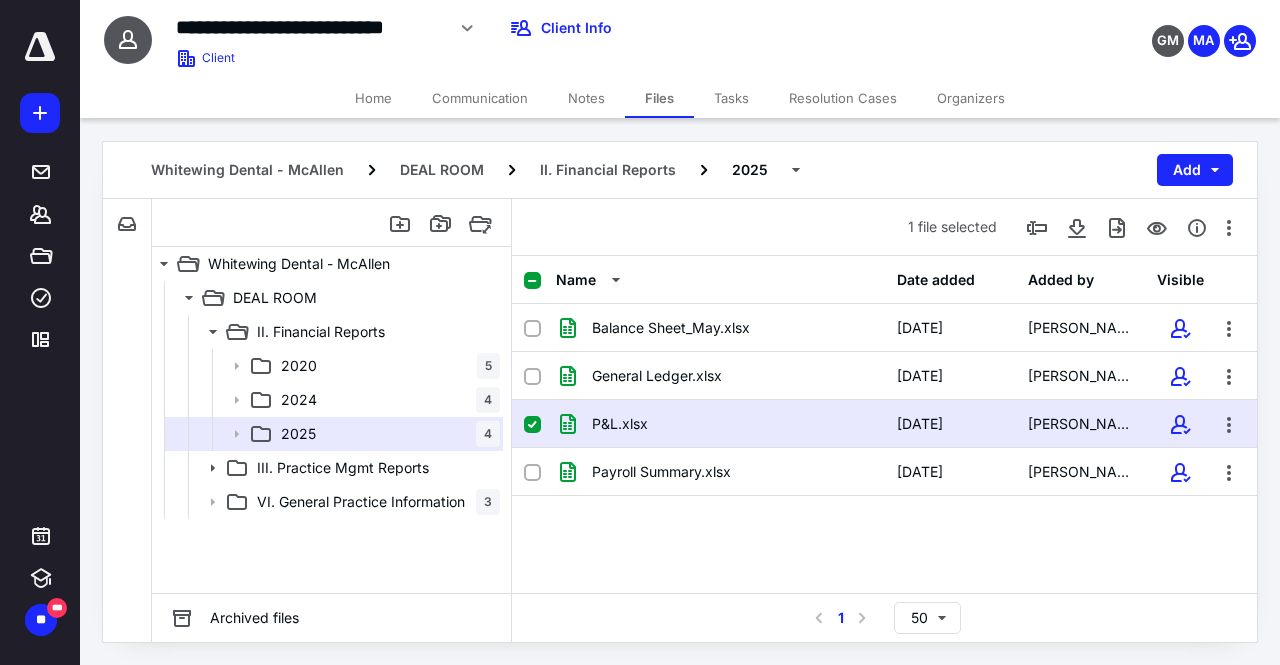 click 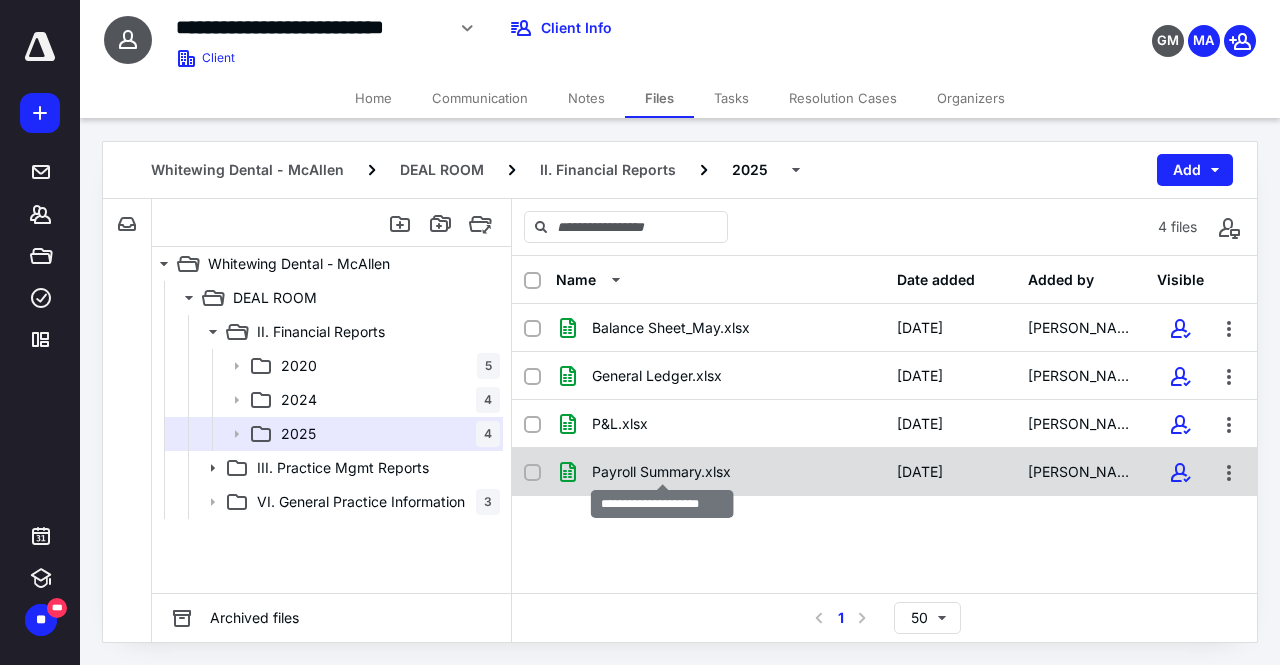 click on "Payroll Summary.xlsx" at bounding box center [661, 472] 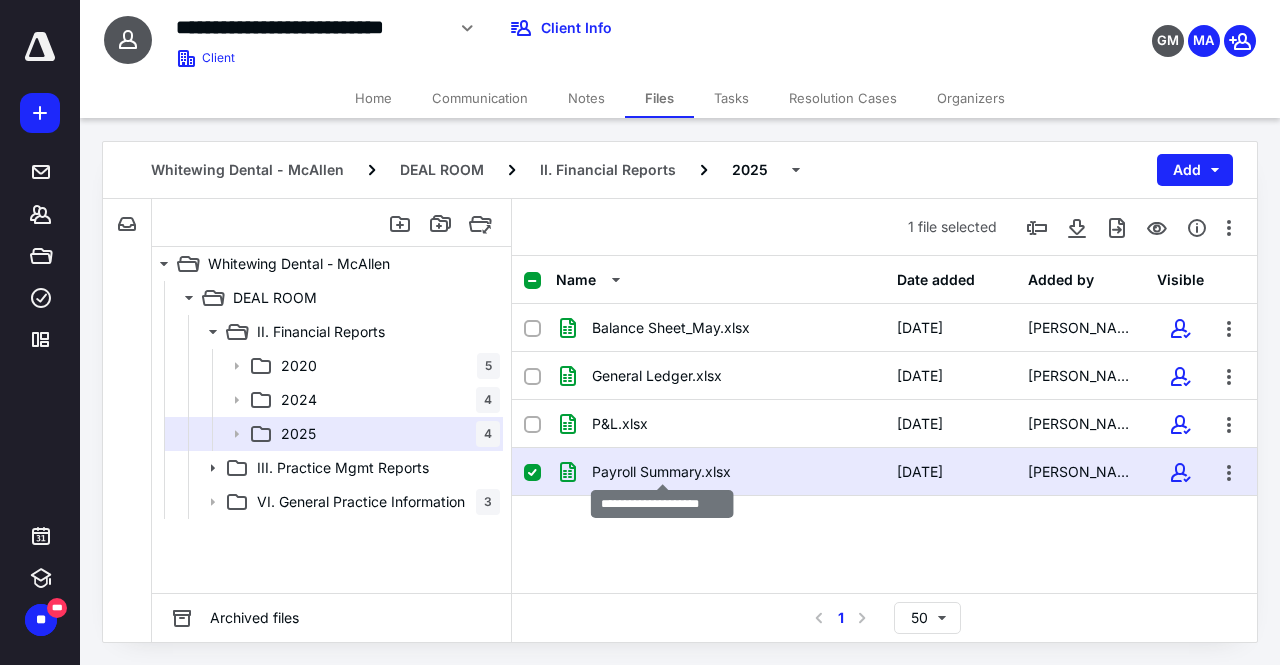 click on "Payroll Summary.xlsx" at bounding box center [661, 472] 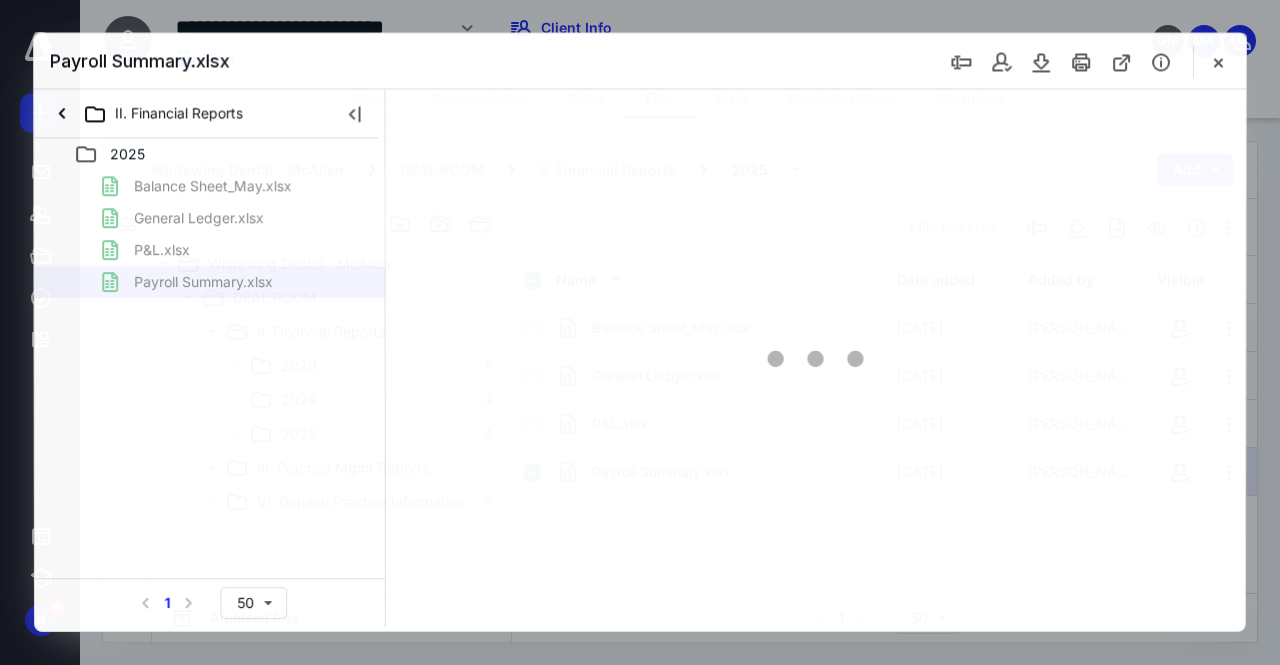 scroll, scrollTop: 0, scrollLeft: 0, axis: both 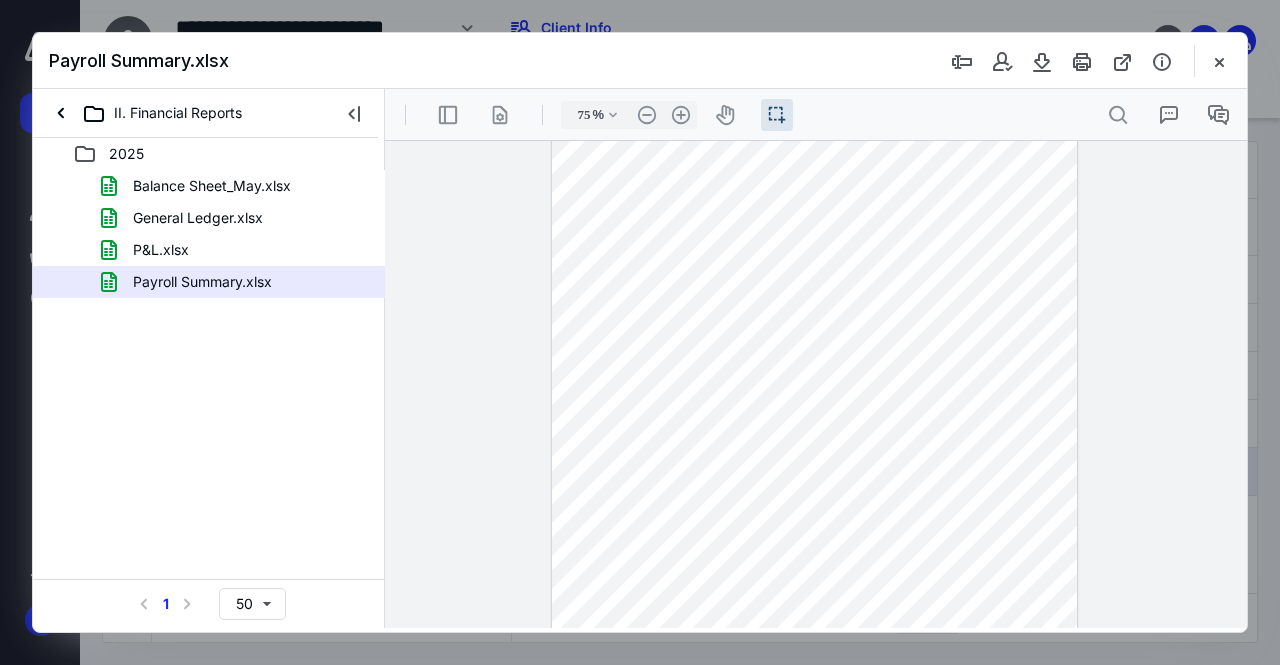 type on "83" 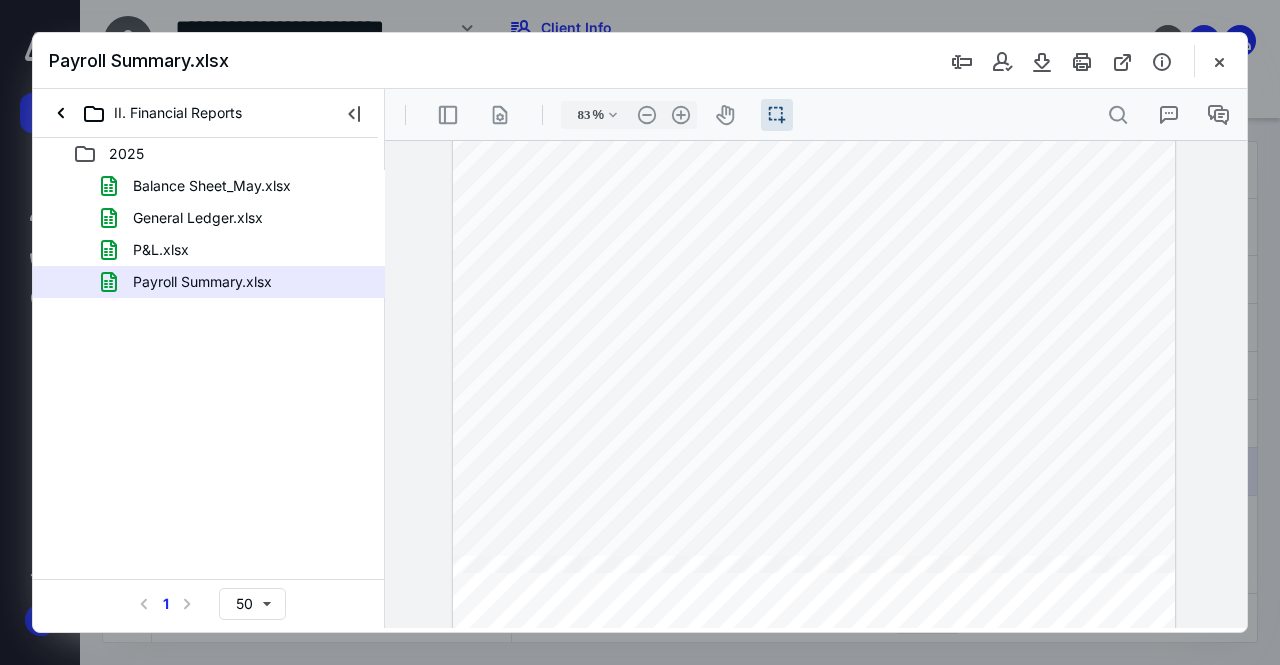 scroll, scrollTop: 200, scrollLeft: 0, axis: vertical 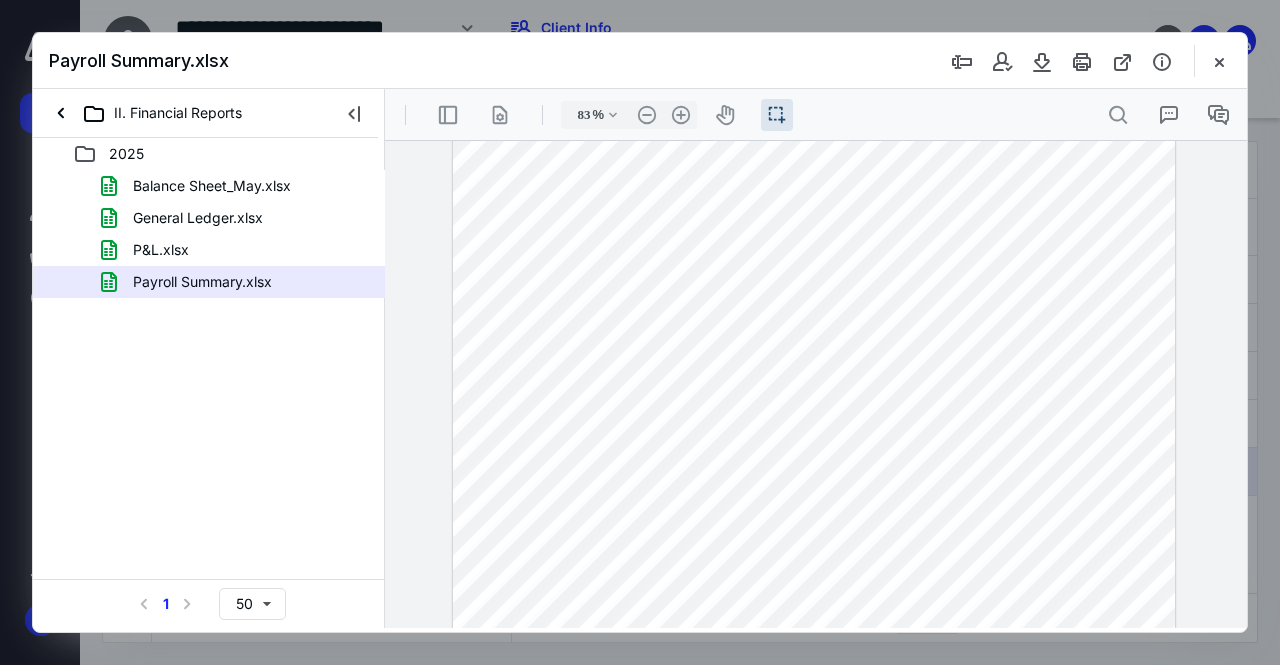 drag, startPoint x: 1236, startPoint y: 404, endPoint x: 1212, endPoint y: 271, distance: 135.14807 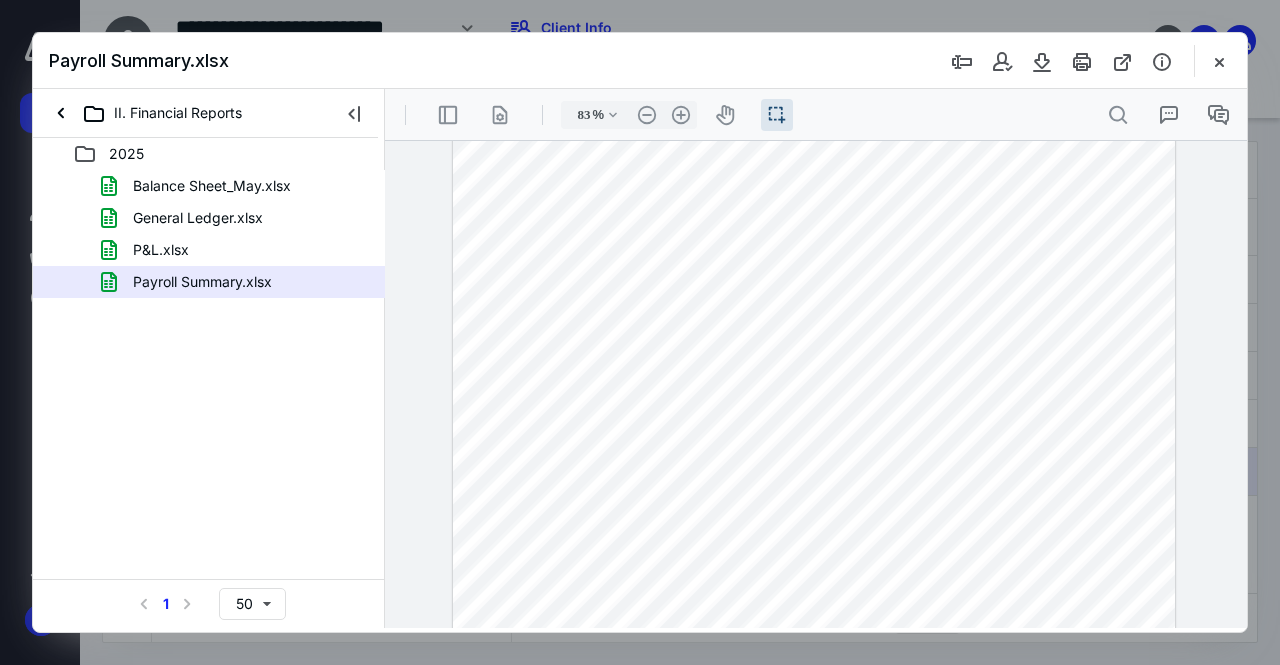 scroll, scrollTop: 0, scrollLeft: 0, axis: both 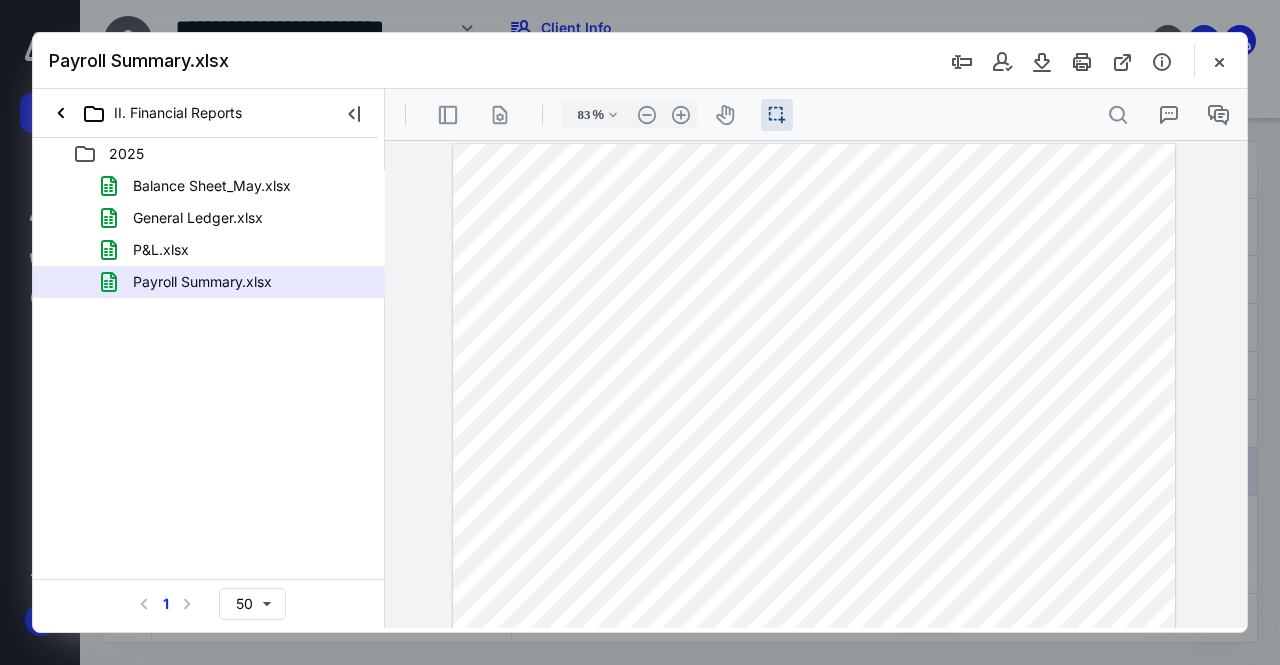 drag, startPoint x: 1241, startPoint y: 410, endPoint x: 1615, endPoint y: 172, distance: 443.30576 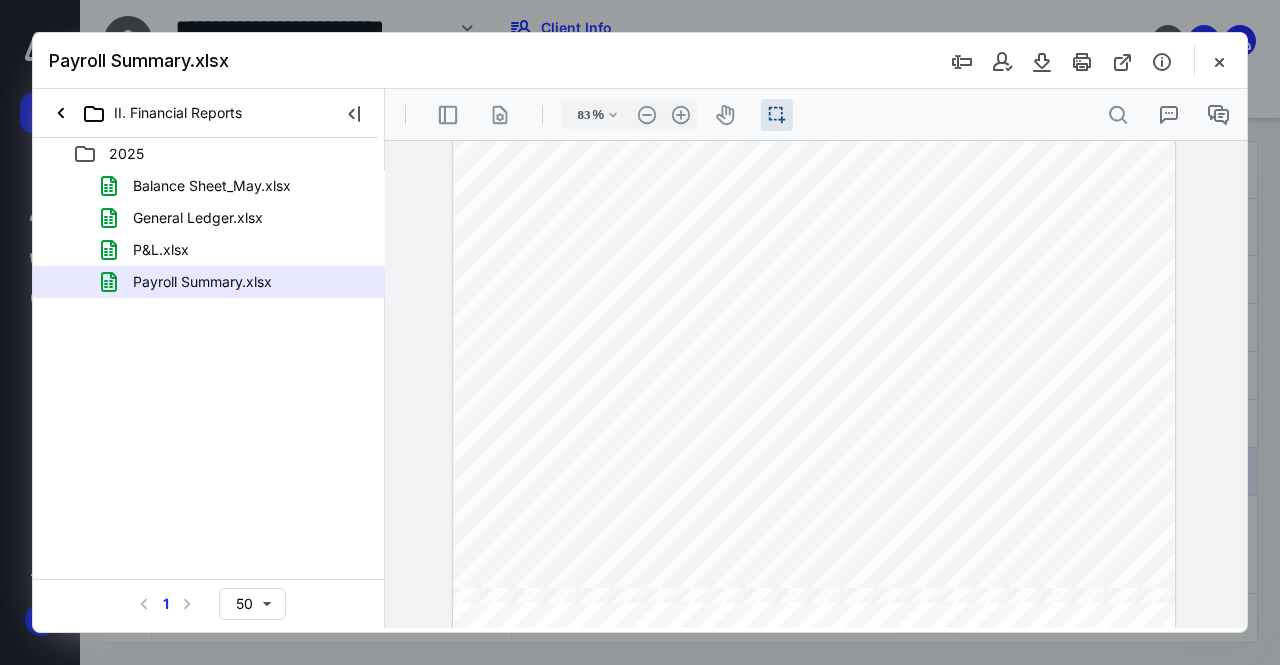 scroll, scrollTop: 500, scrollLeft: 0, axis: vertical 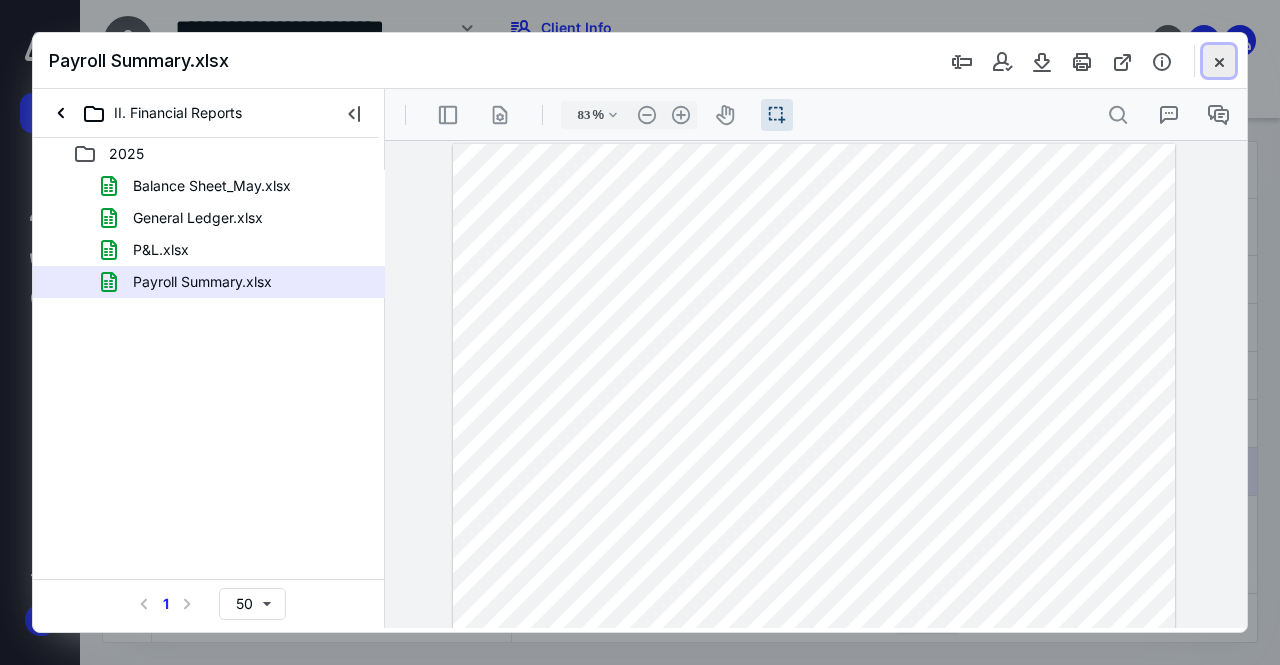 click at bounding box center [1219, 61] 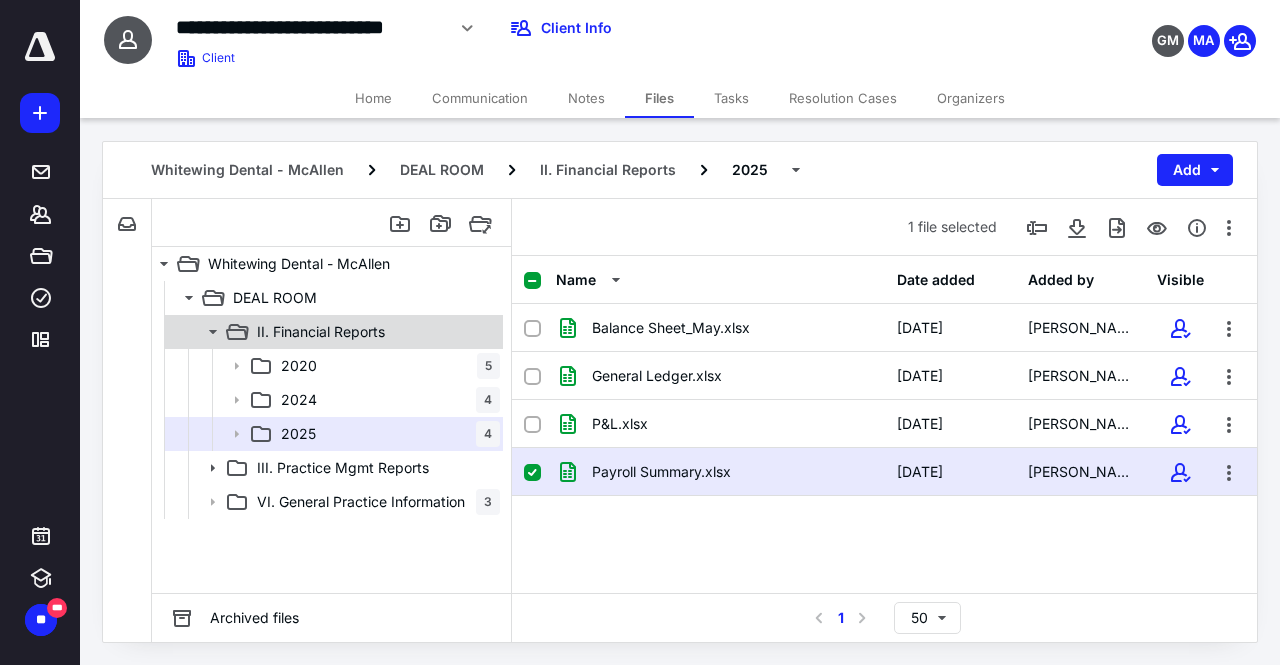 click 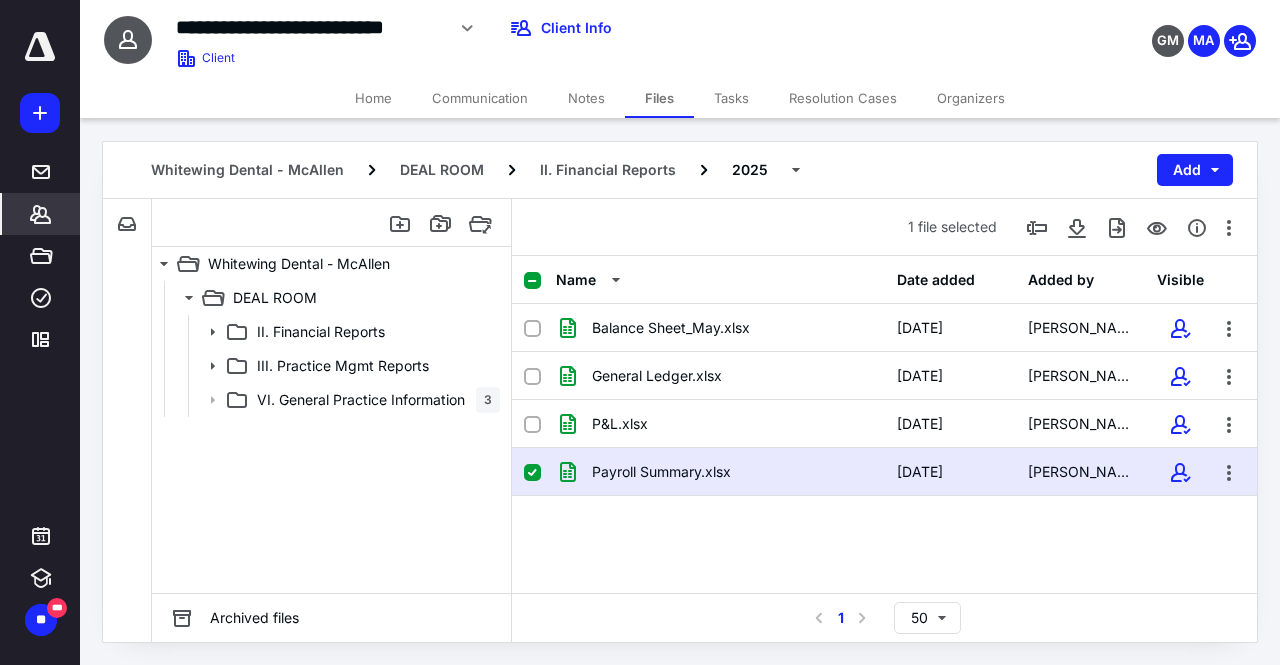 click 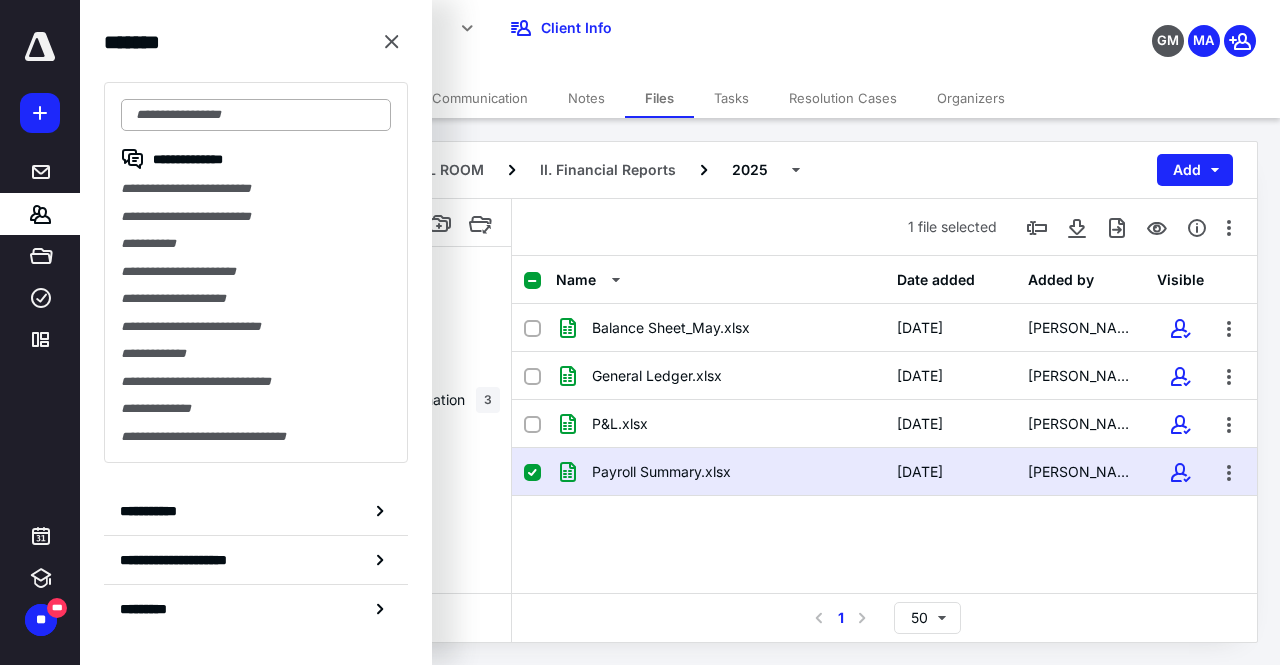 click at bounding box center (256, 115) 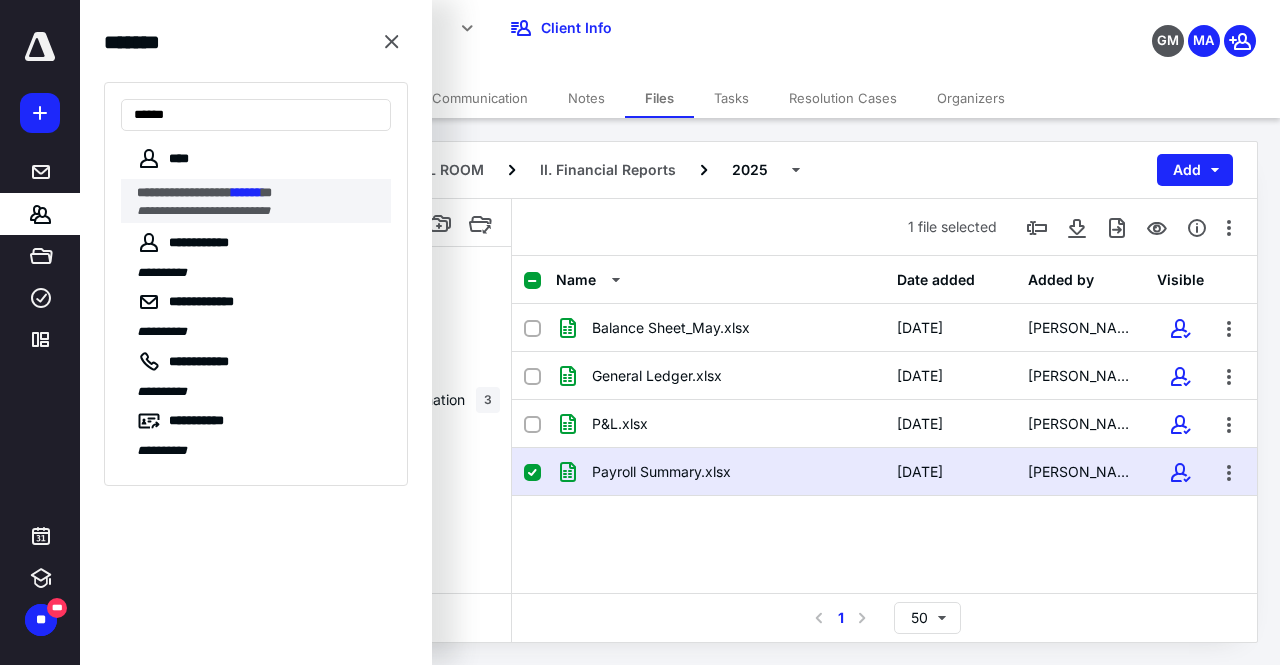 type on "******" 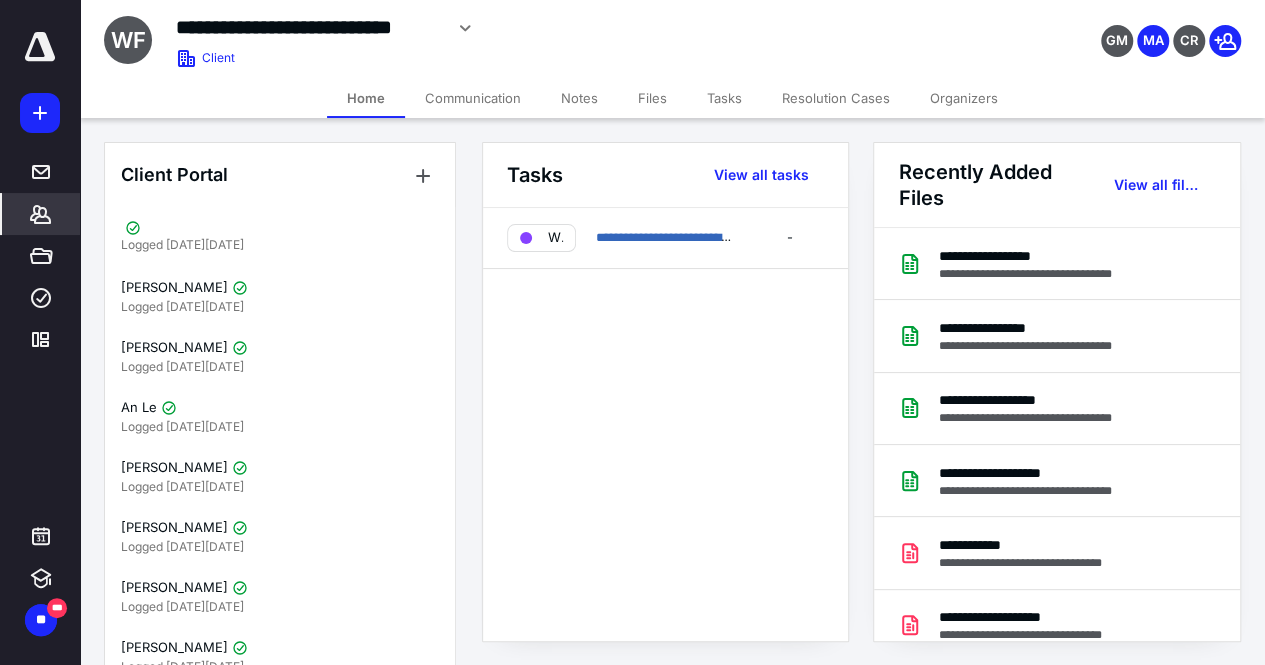 click on "Files" at bounding box center (652, 98) 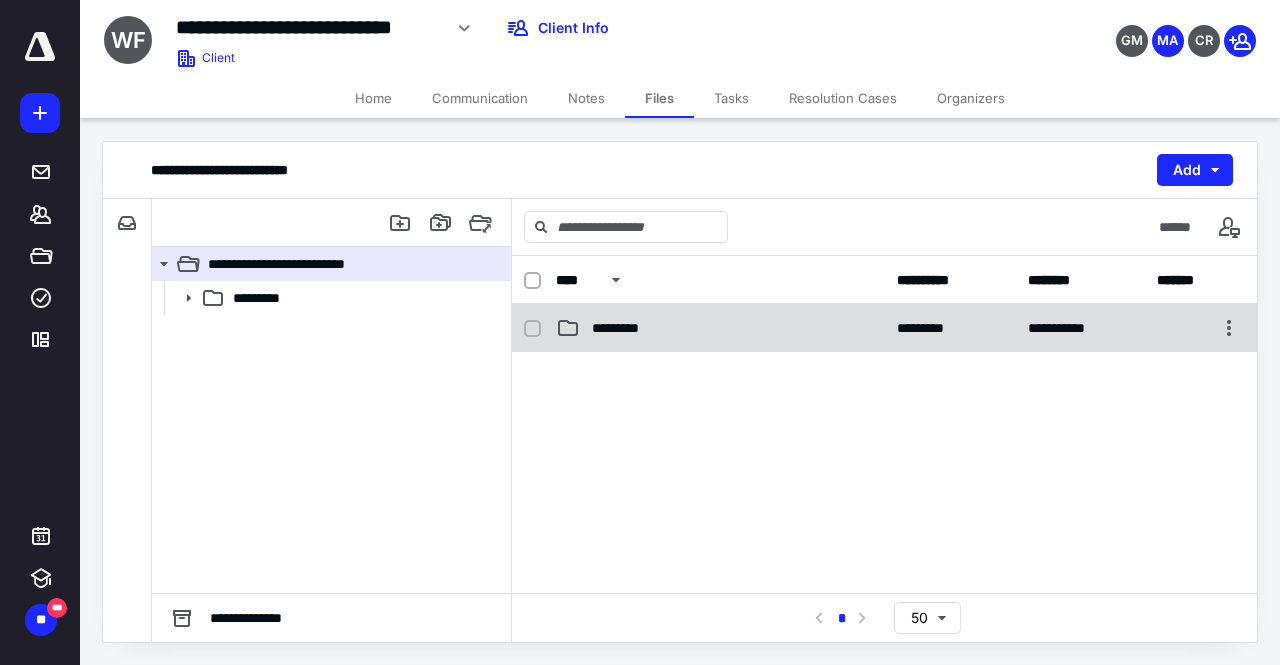 click on "*********" at bounding box center [633, 328] 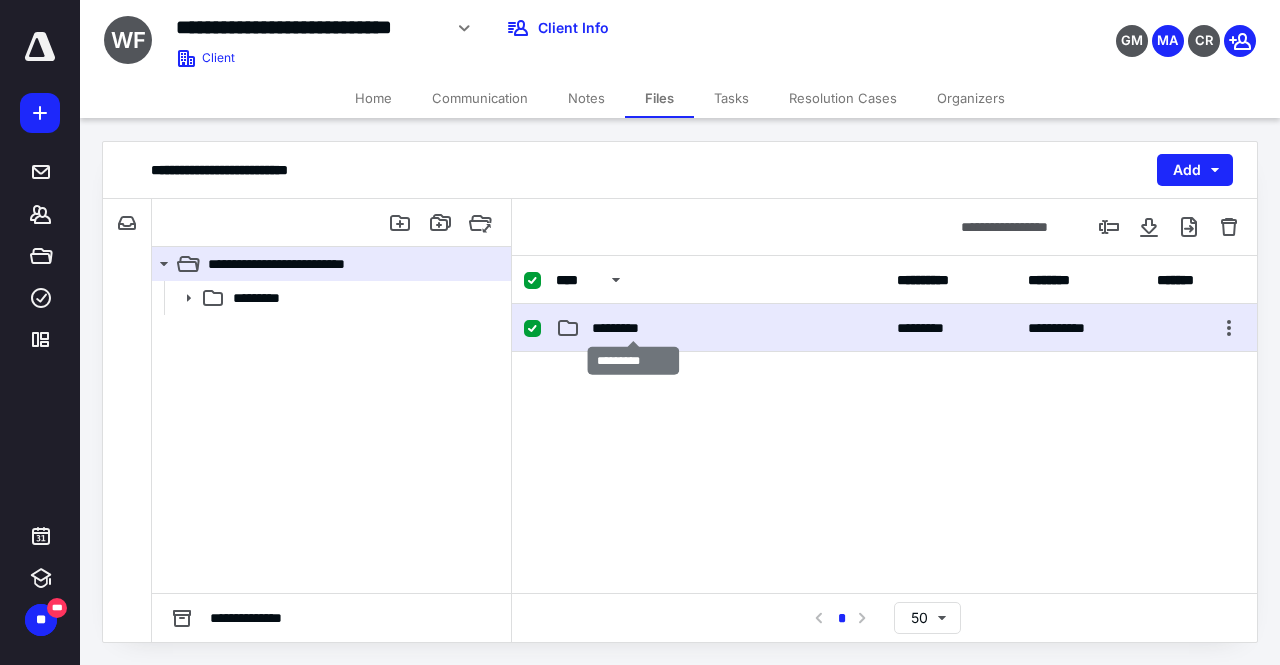 click on "*********" at bounding box center [633, 328] 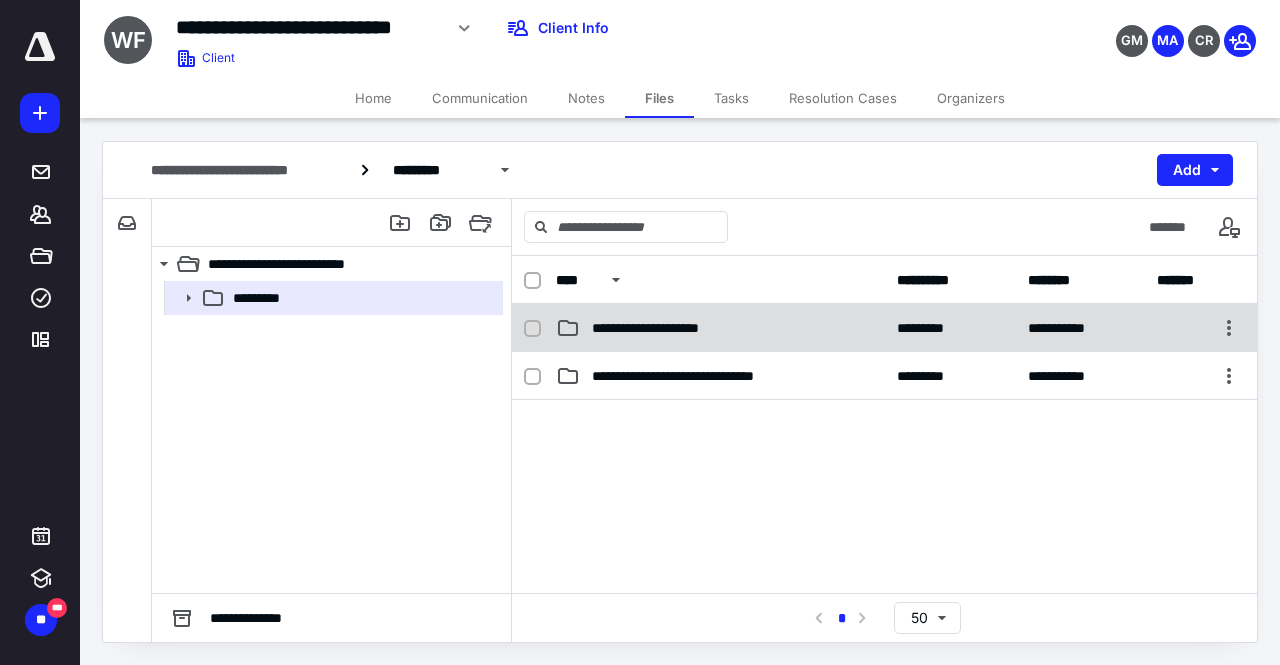 click on "**********" at bounding box center (656, 328) 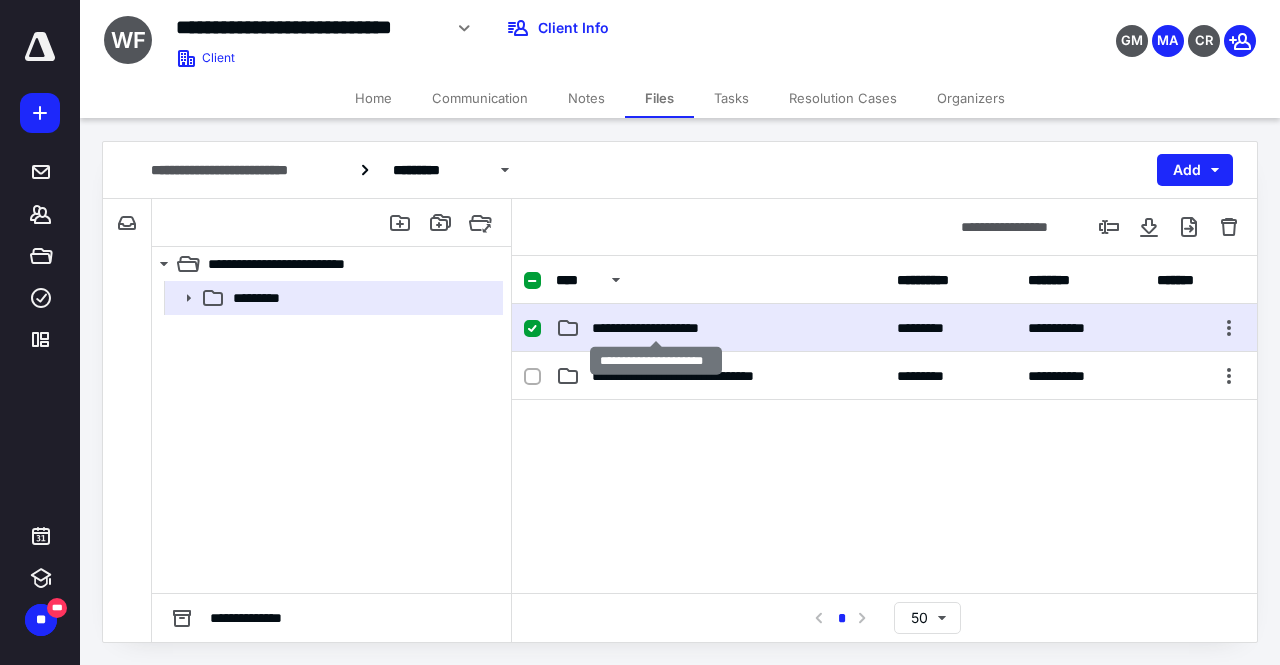 click on "**********" at bounding box center [656, 328] 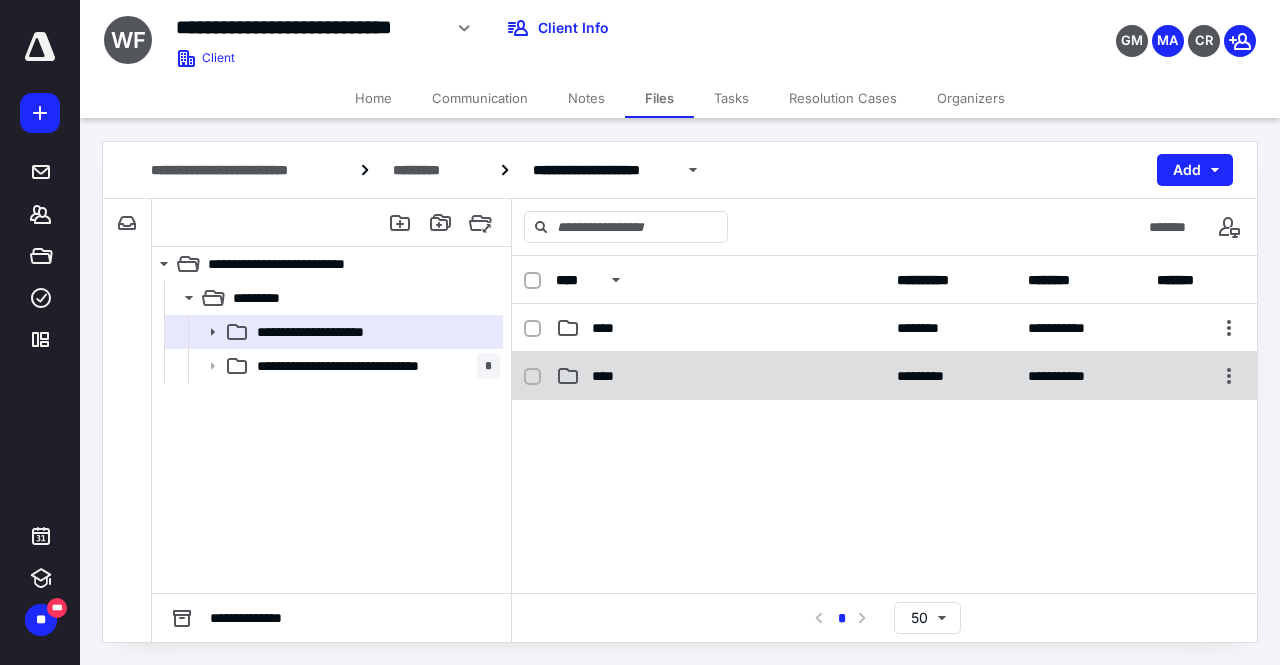 click on "****" at bounding box center [720, 376] 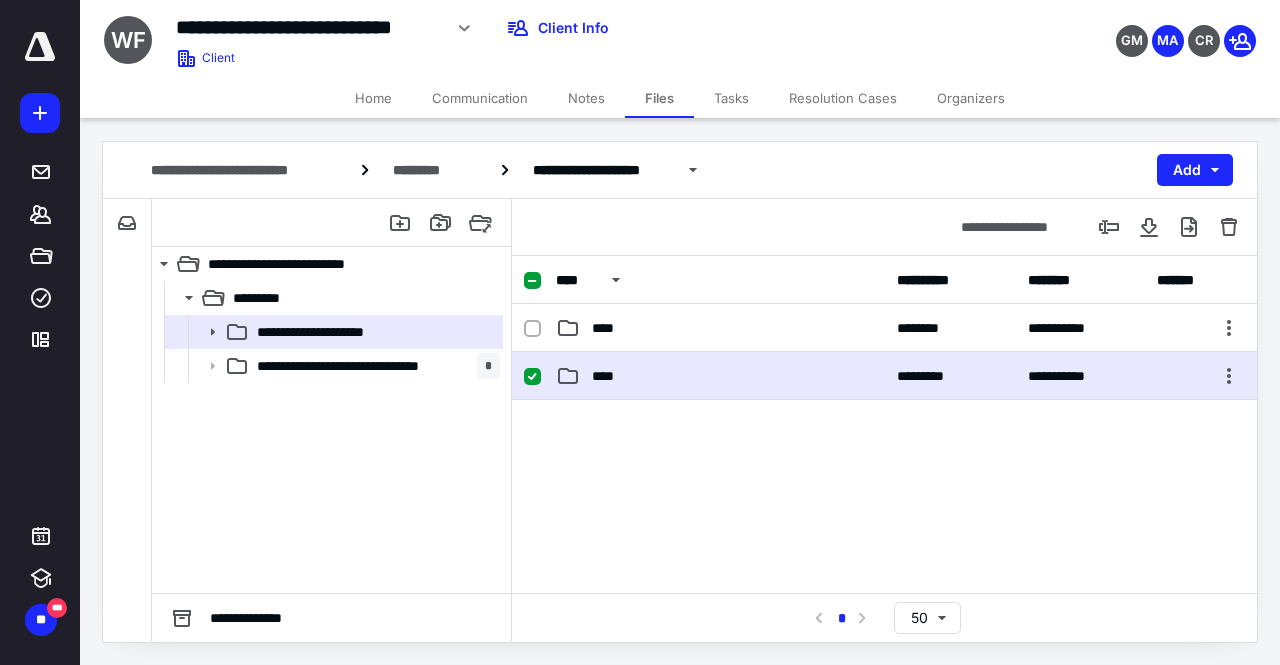 click on "****" at bounding box center [720, 376] 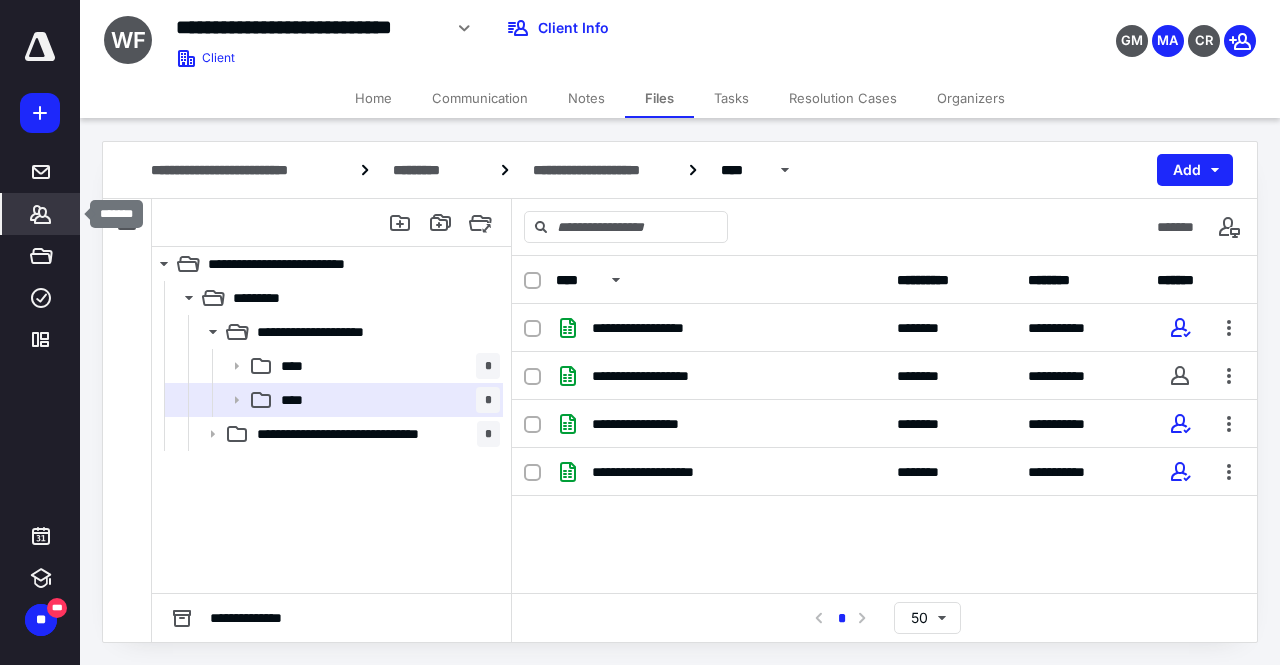 click 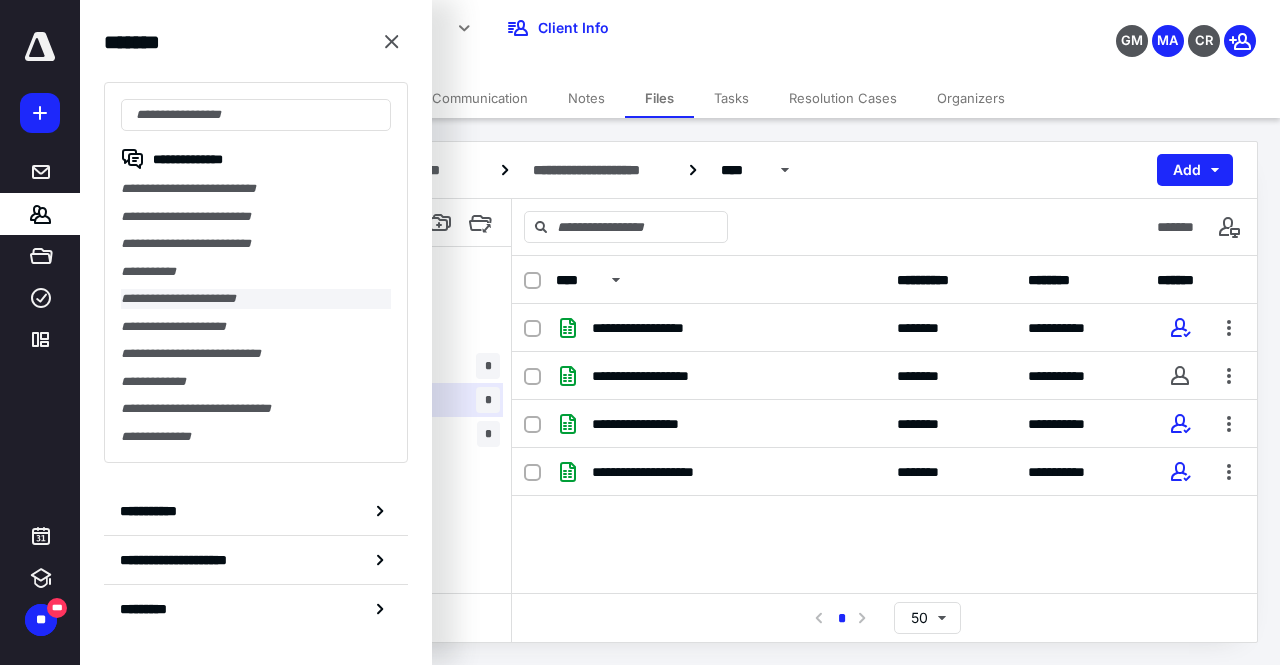 click on "**********" at bounding box center [256, 299] 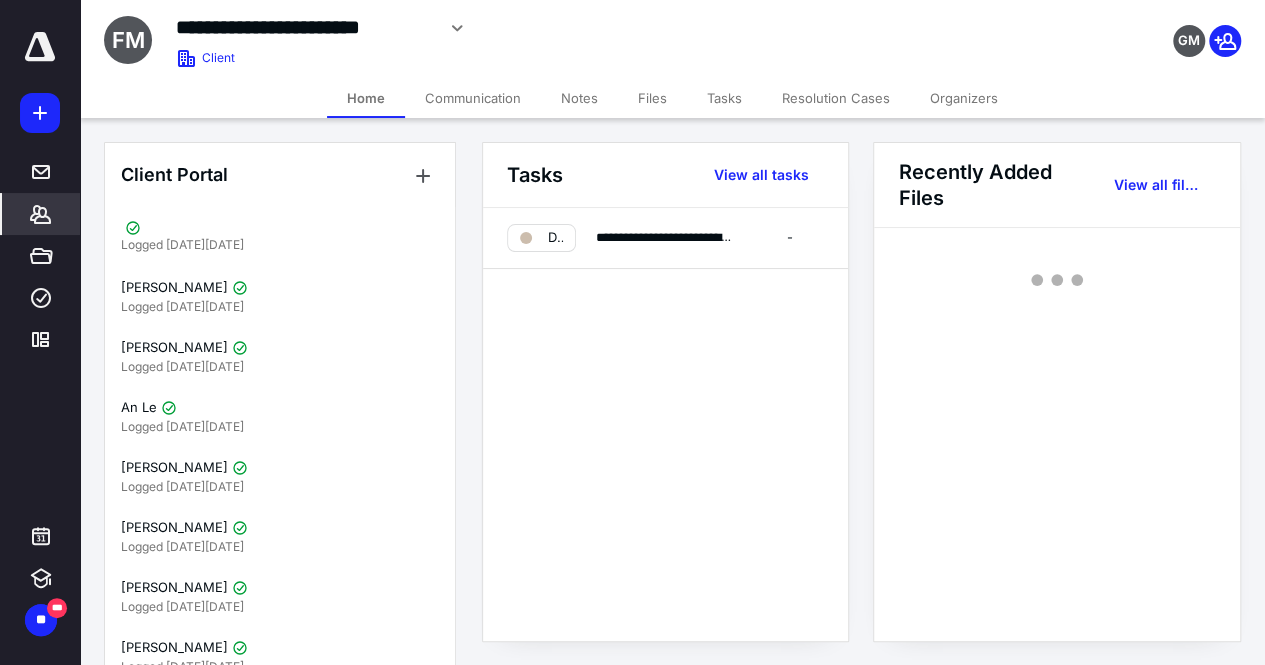 click on "Files" at bounding box center (652, 98) 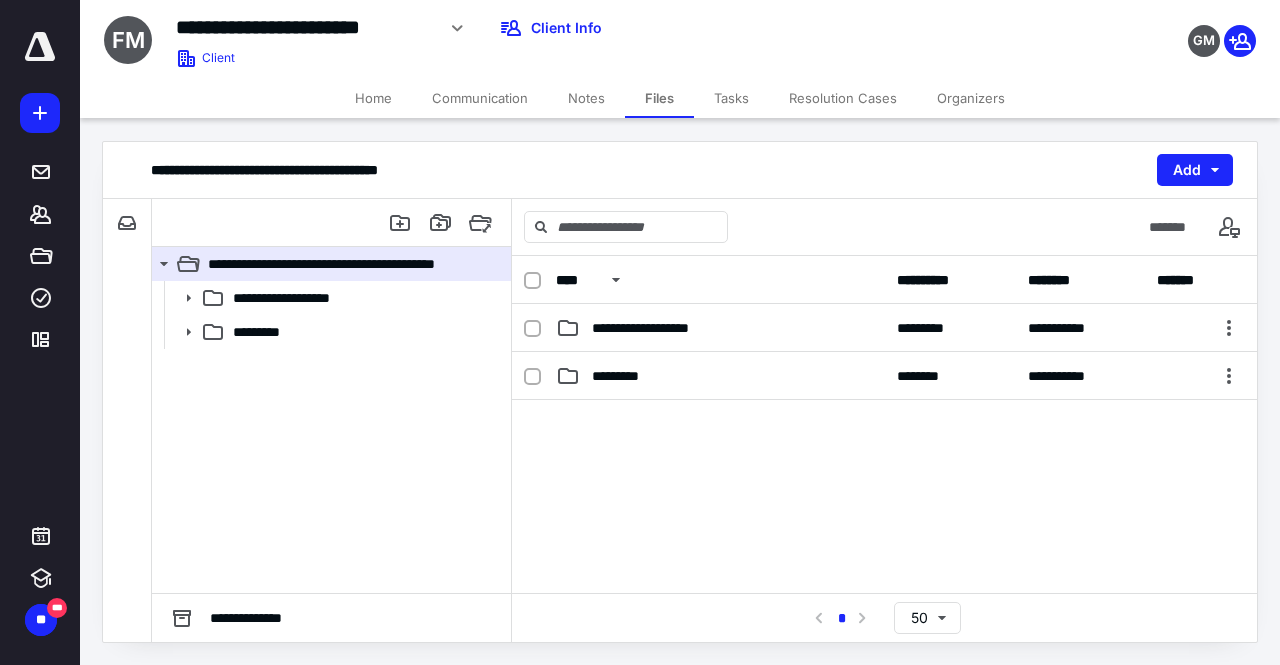 click on "*********" at bounding box center (633, 376) 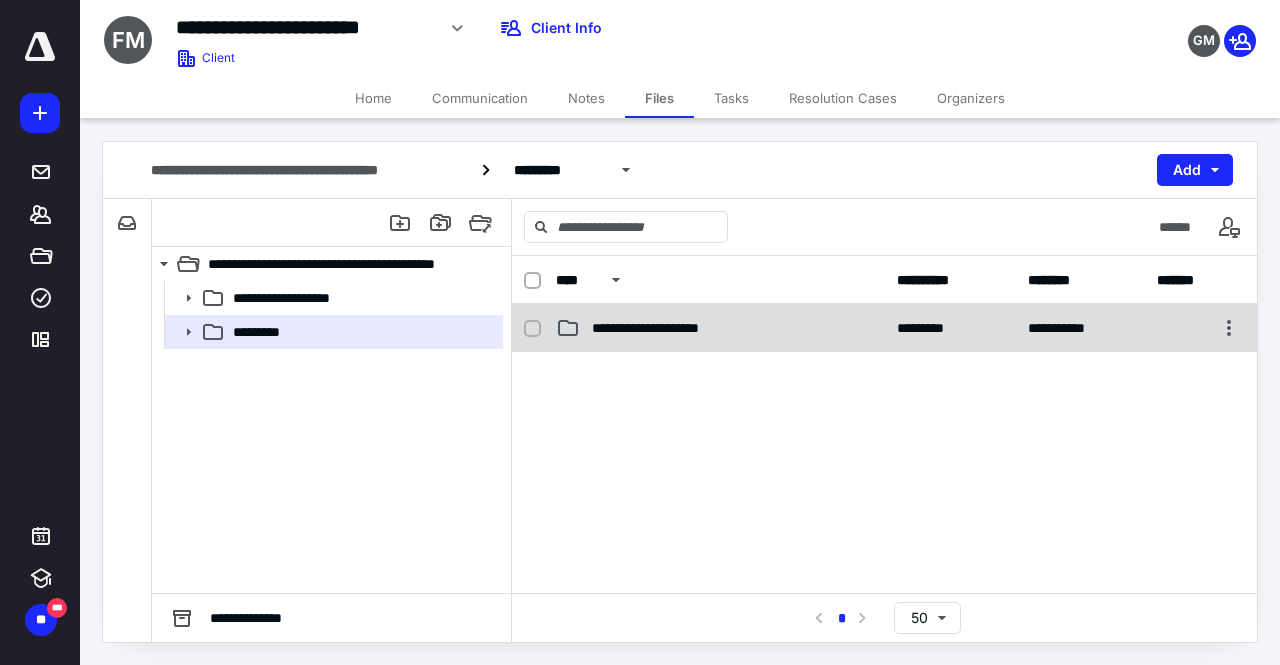 click on "**********" at bounding box center (884, 328) 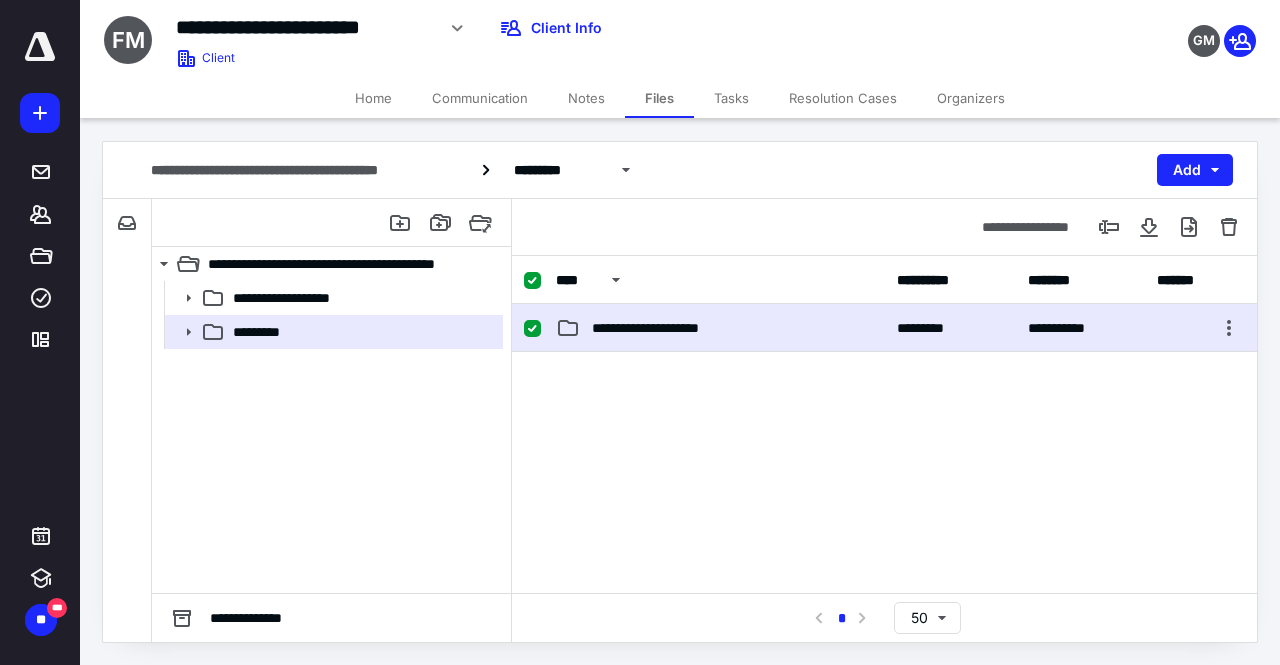 click on "**********" at bounding box center [884, 328] 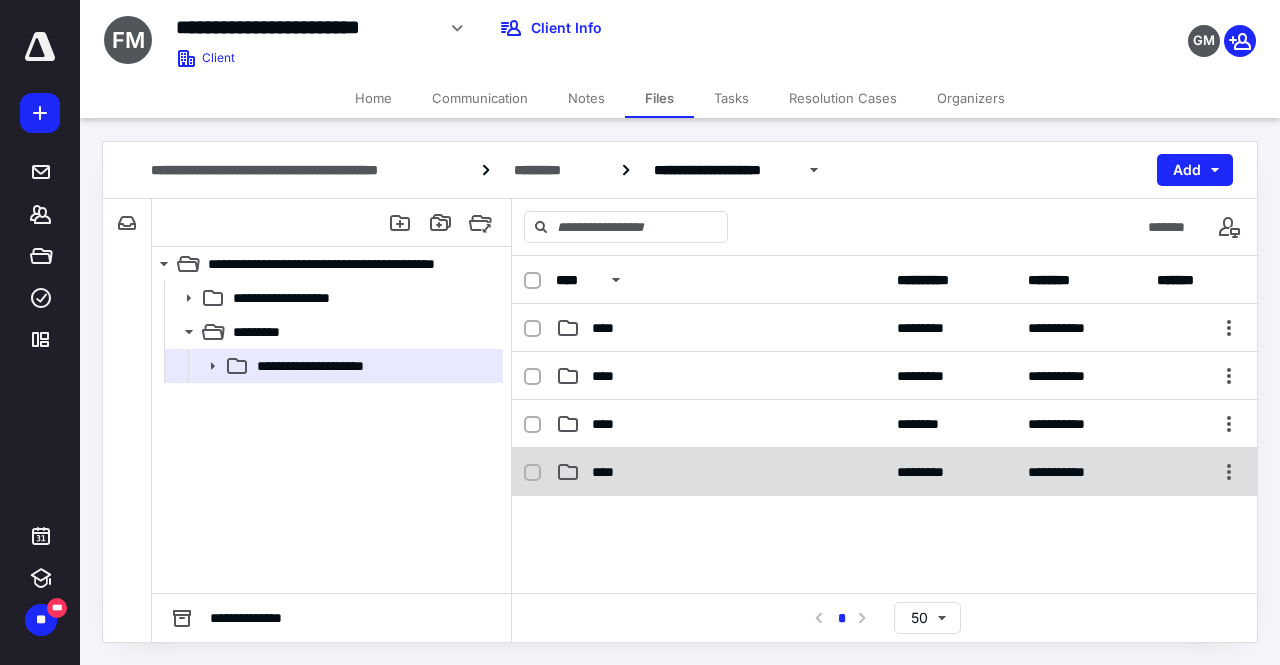 click on "****" at bounding box center (609, 472) 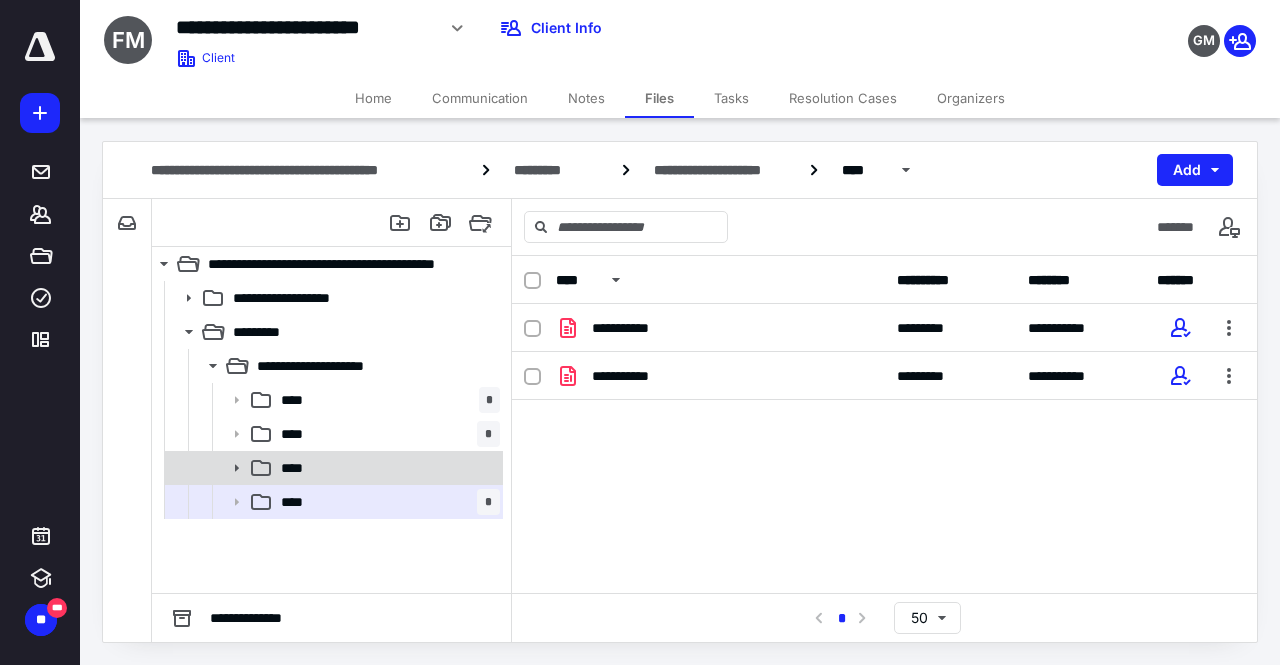 click on "****" at bounding box center [298, 468] 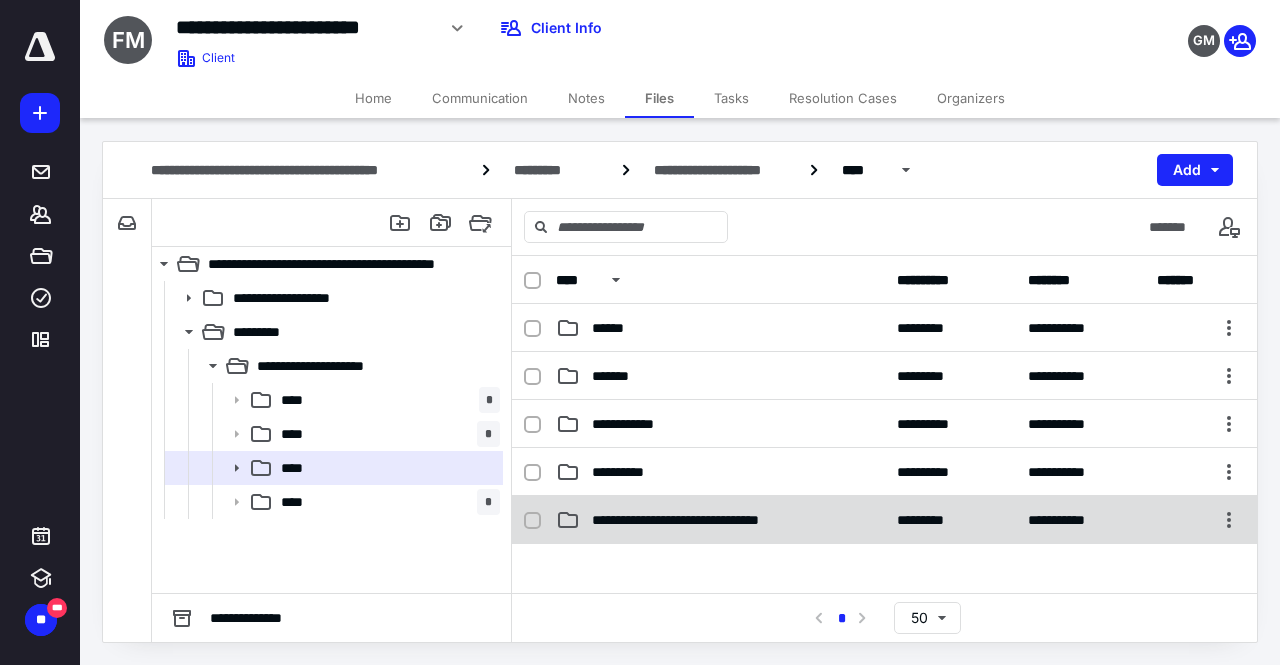 click on "**********" at bounding box center [708, 520] 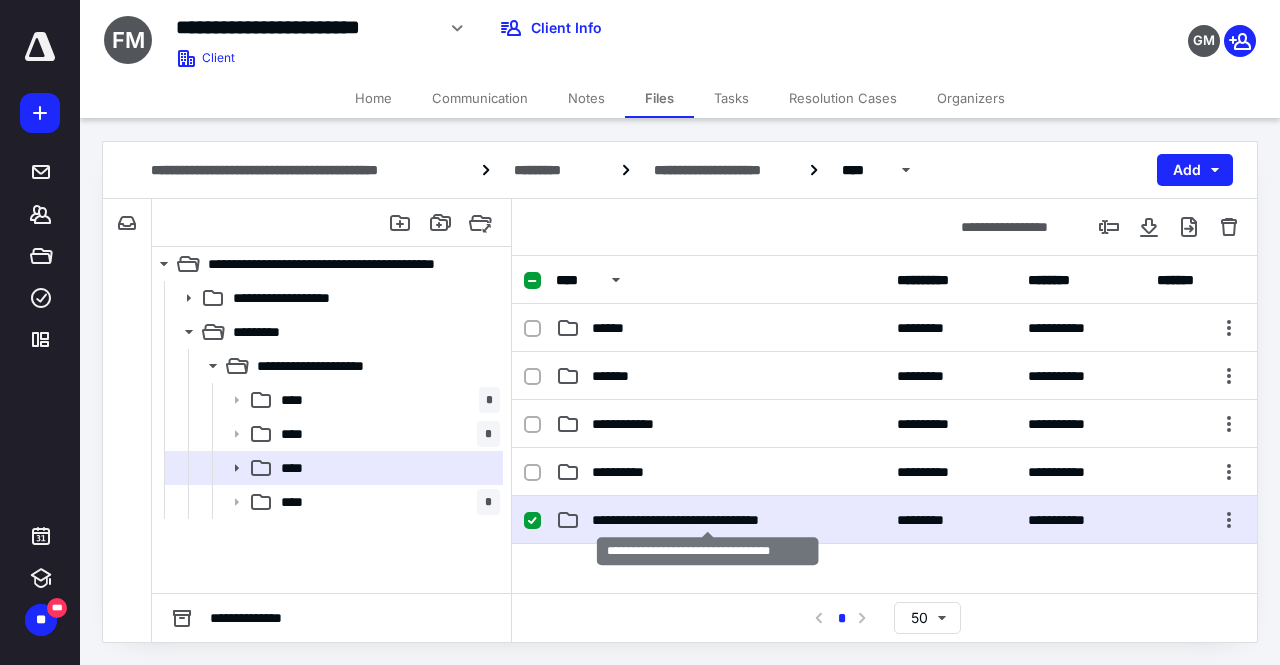 click on "**********" at bounding box center (708, 520) 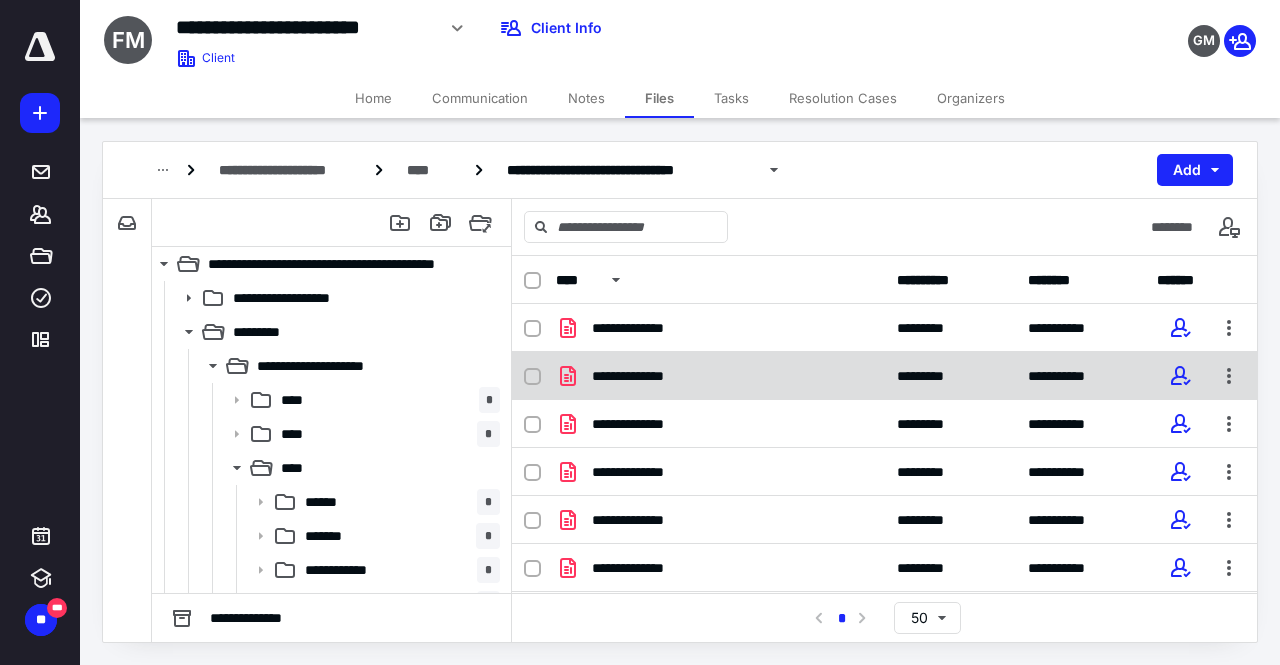 scroll, scrollTop: 281, scrollLeft: 0, axis: vertical 